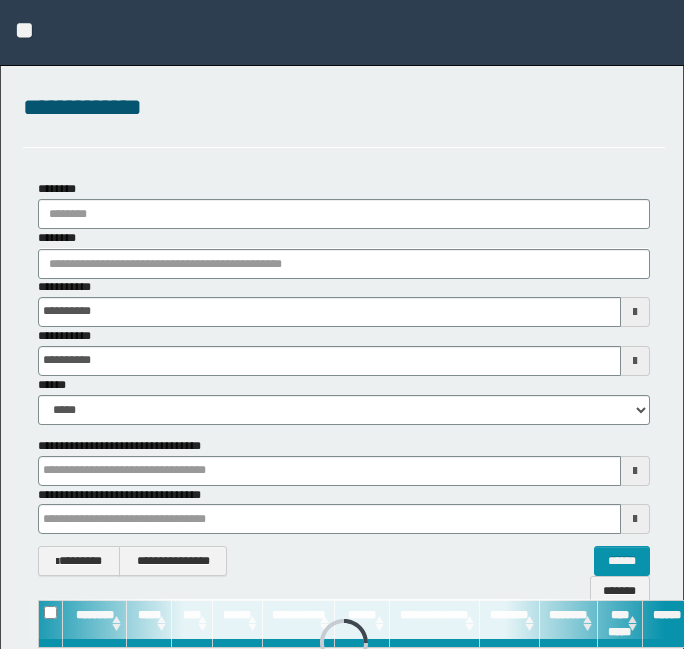 scroll, scrollTop: 0, scrollLeft: 0, axis: both 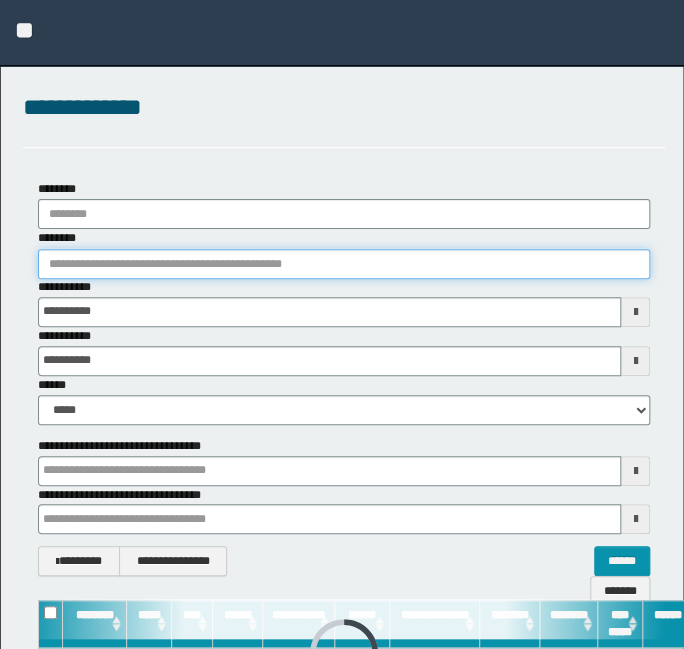 click on "********" at bounding box center (344, 264) 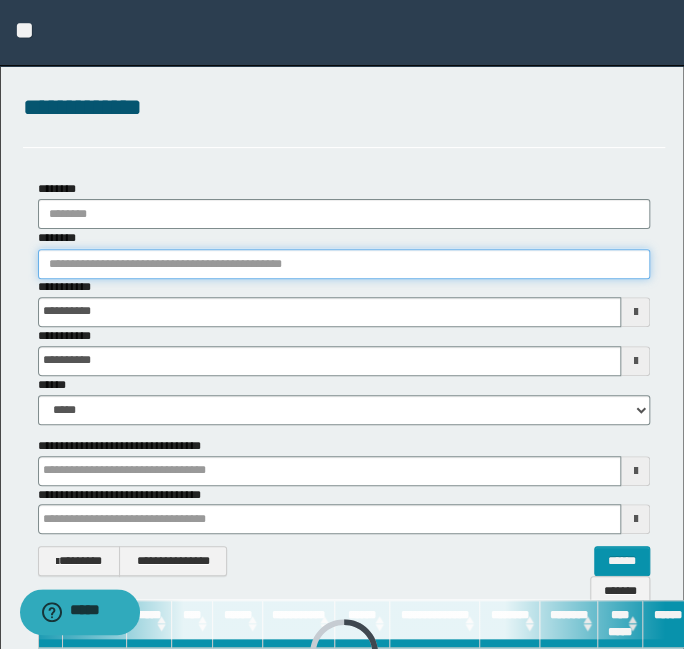 click on "********" at bounding box center [344, 264] 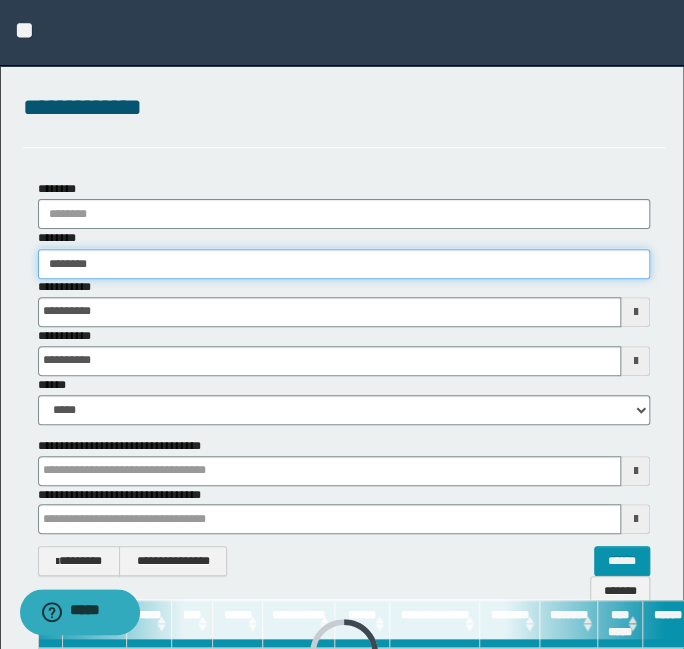type on "********" 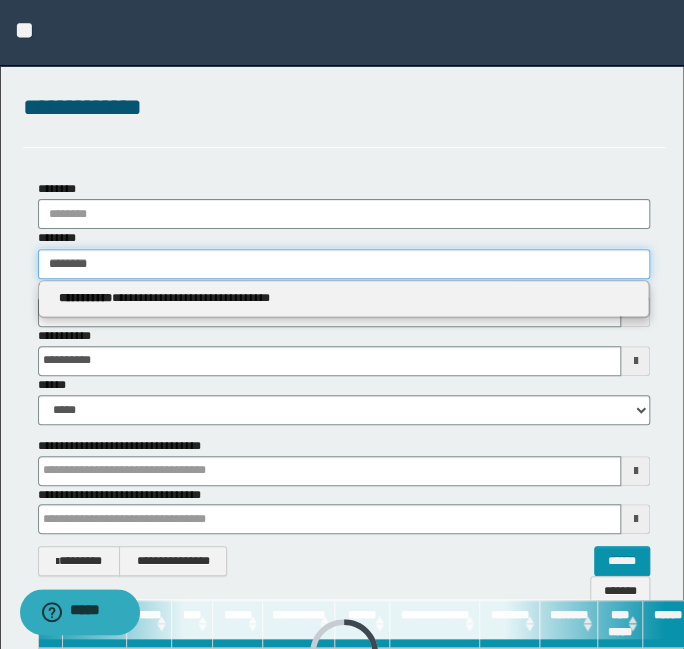 type 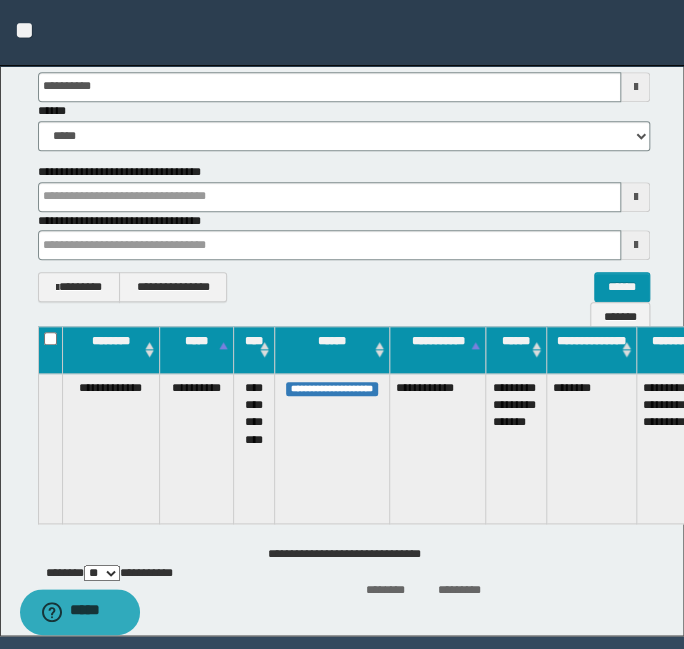 scroll, scrollTop: 338, scrollLeft: 0, axis: vertical 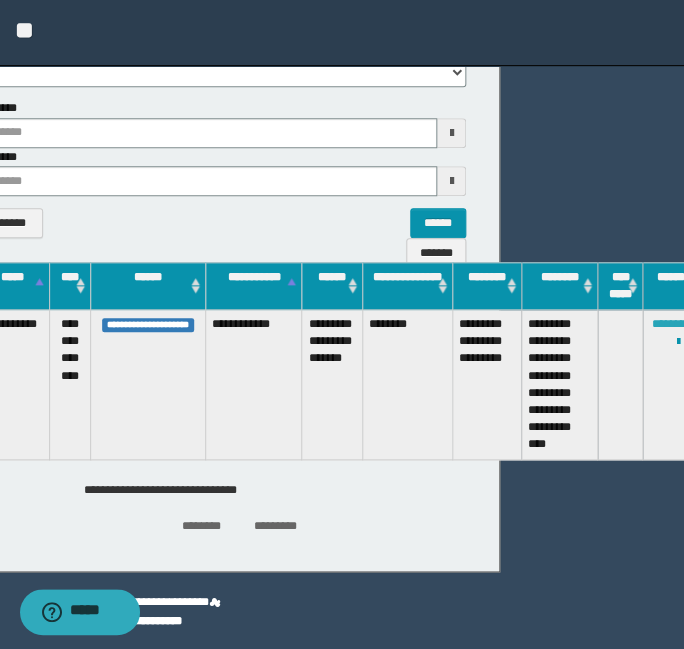 type on "**********" 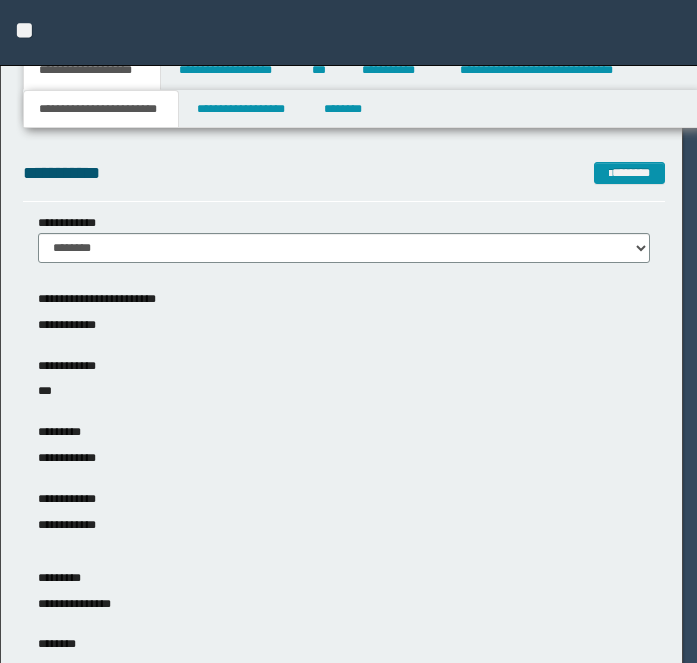 scroll, scrollTop: 0, scrollLeft: 0, axis: both 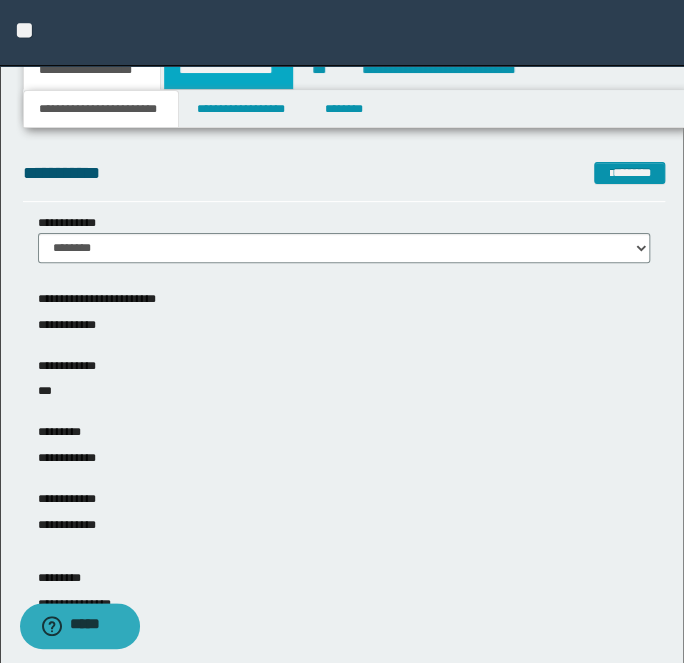 click on "**********" at bounding box center [228, 70] 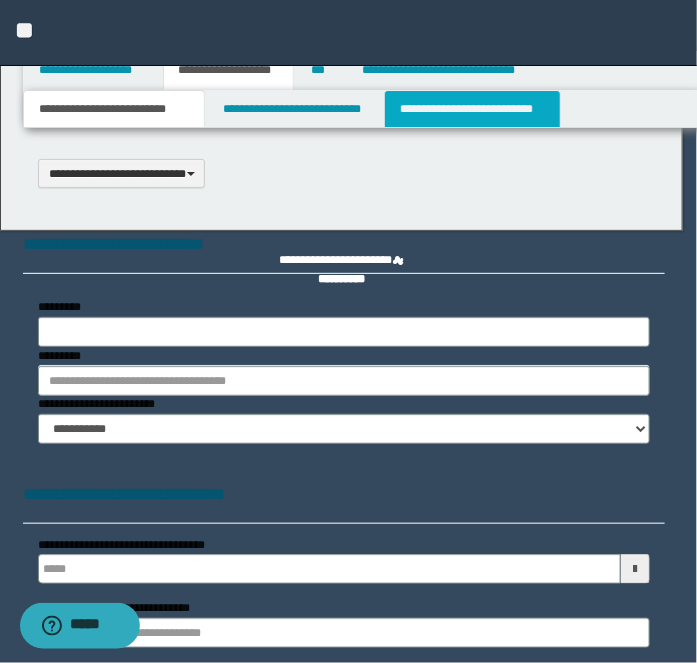 scroll, scrollTop: 0, scrollLeft: 0, axis: both 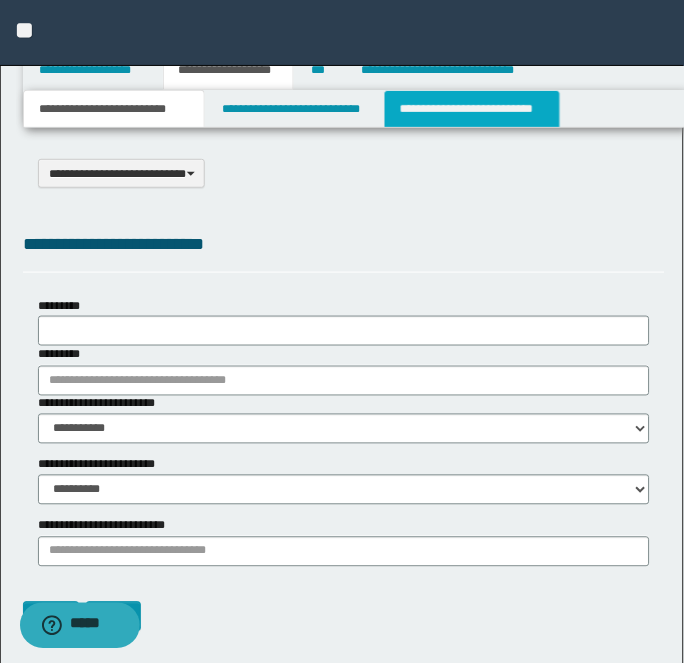 click on "**********" at bounding box center [472, 109] 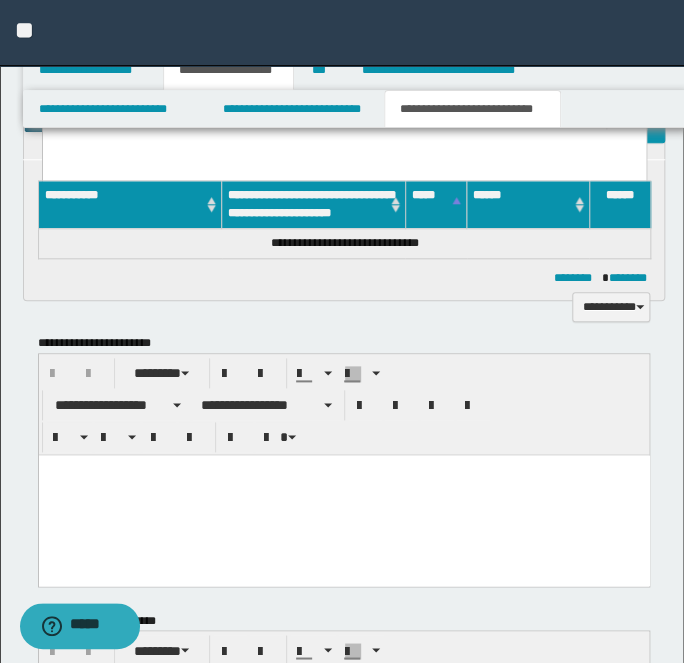 scroll, scrollTop: 0, scrollLeft: 0, axis: both 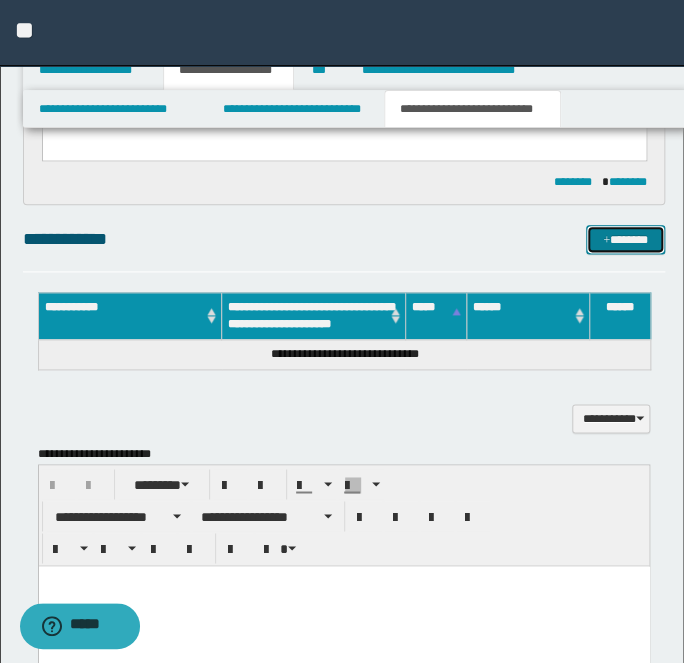 click on "*******" at bounding box center (625, 239) 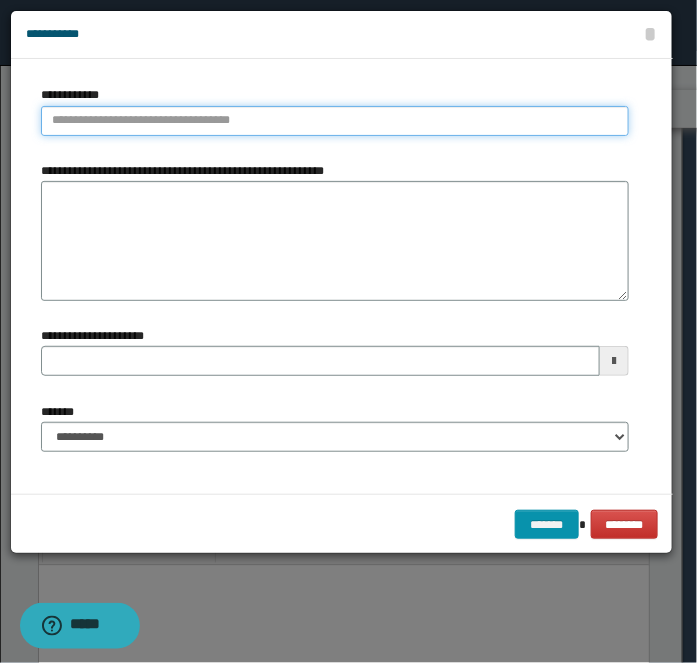 click on "**********" at bounding box center [335, 121] 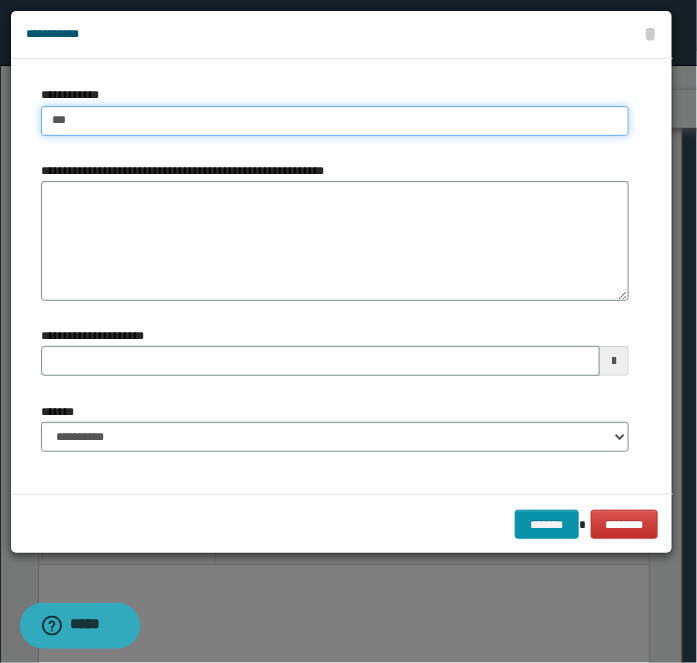 type on "****" 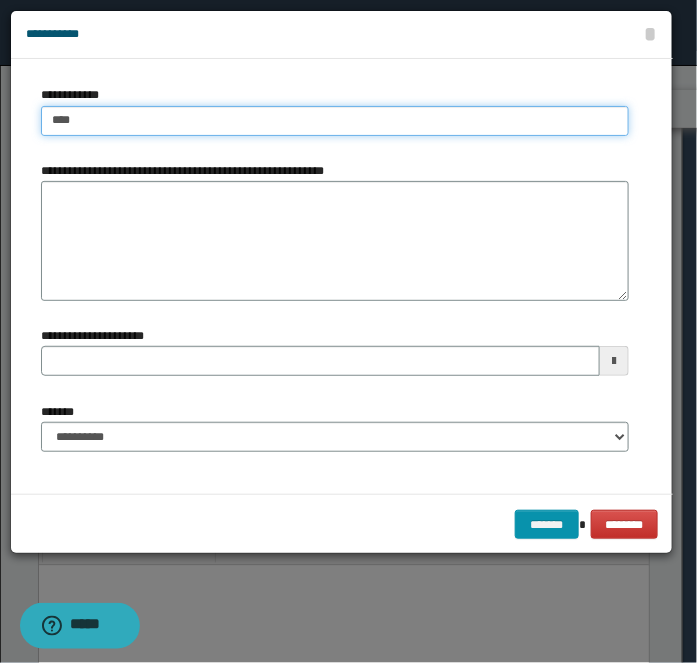type on "****" 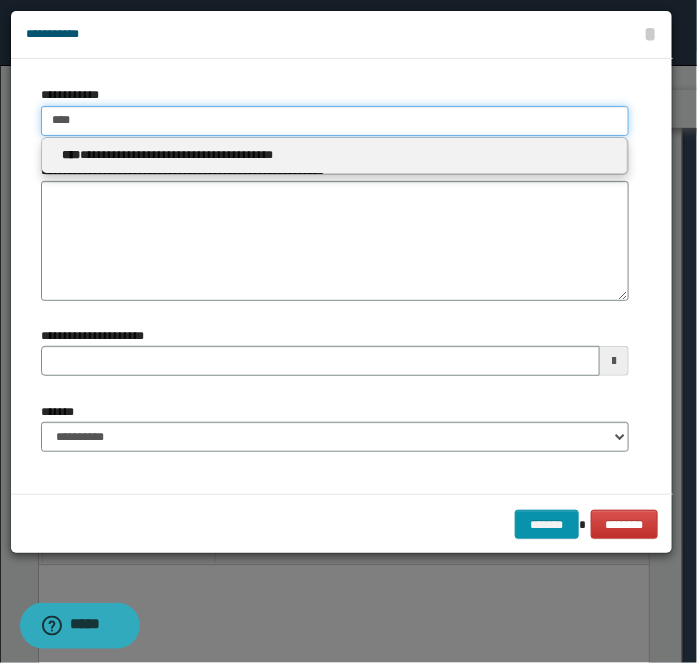 type 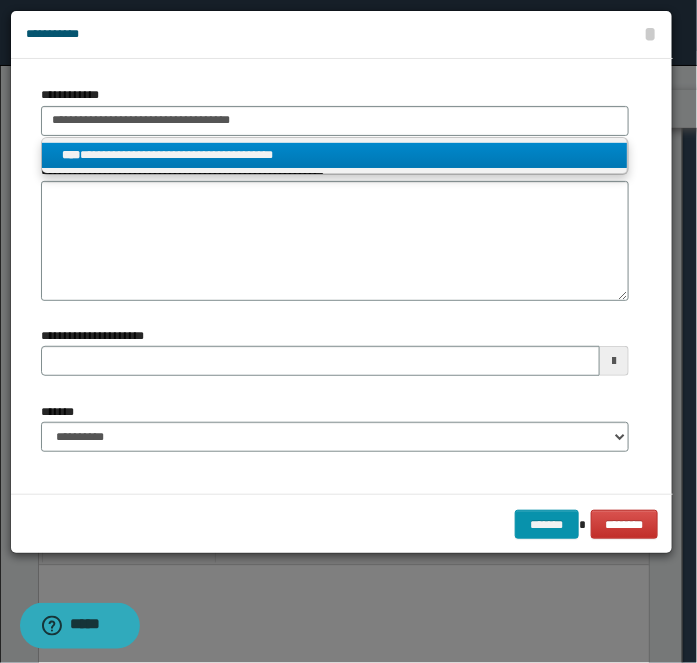 type on "****" 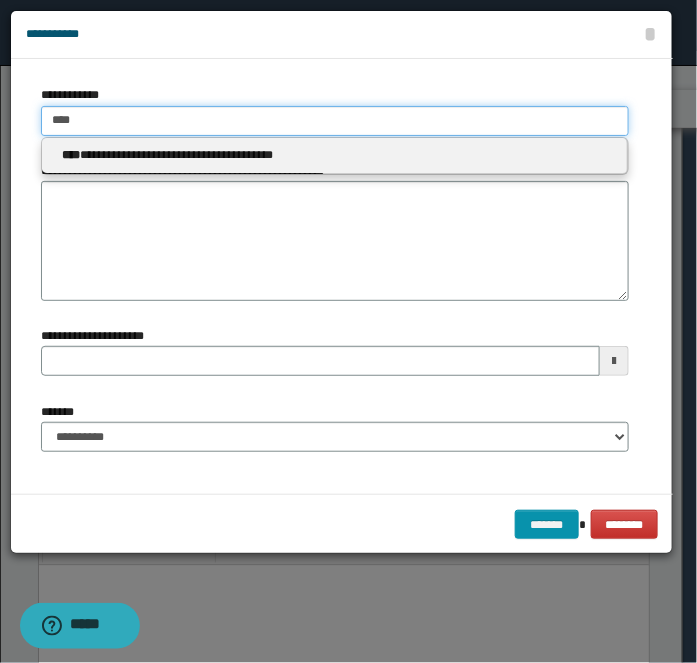 type on "****" 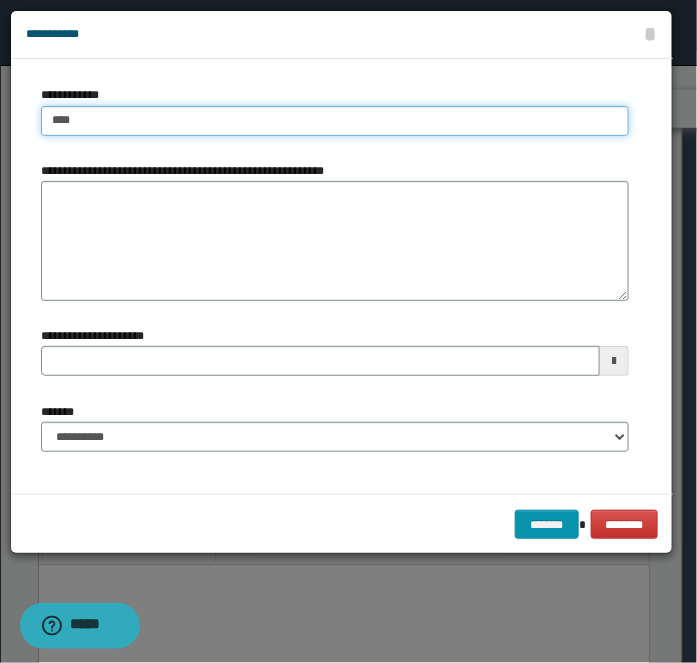 type on "****" 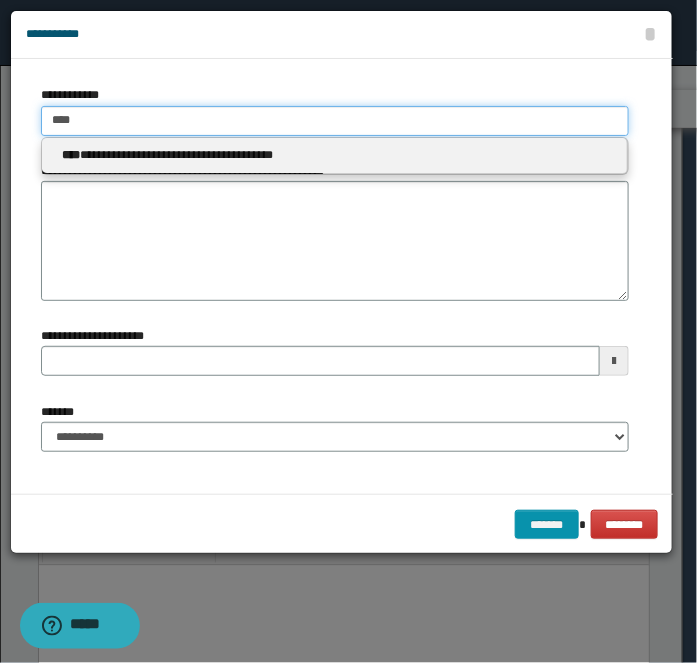 drag, startPoint x: 151, startPoint y: 113, endPoint x: -3, endPoint y: 113, distance: 154 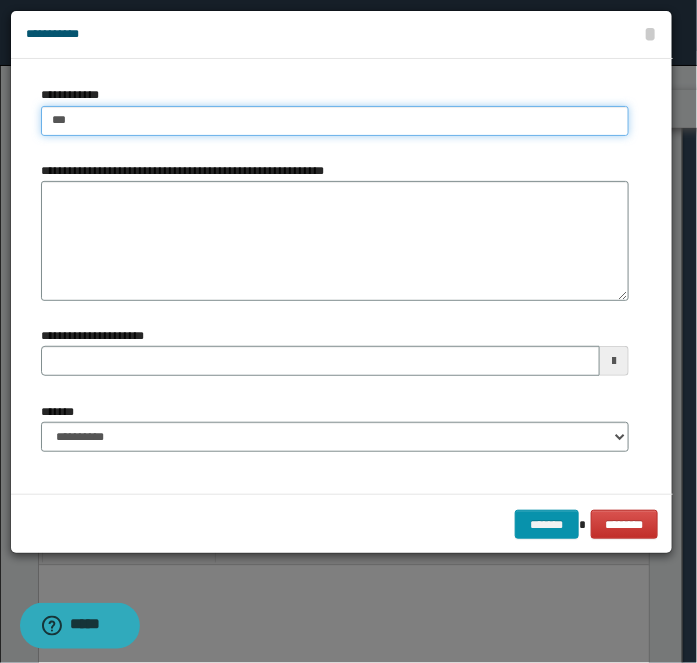 type on "****" 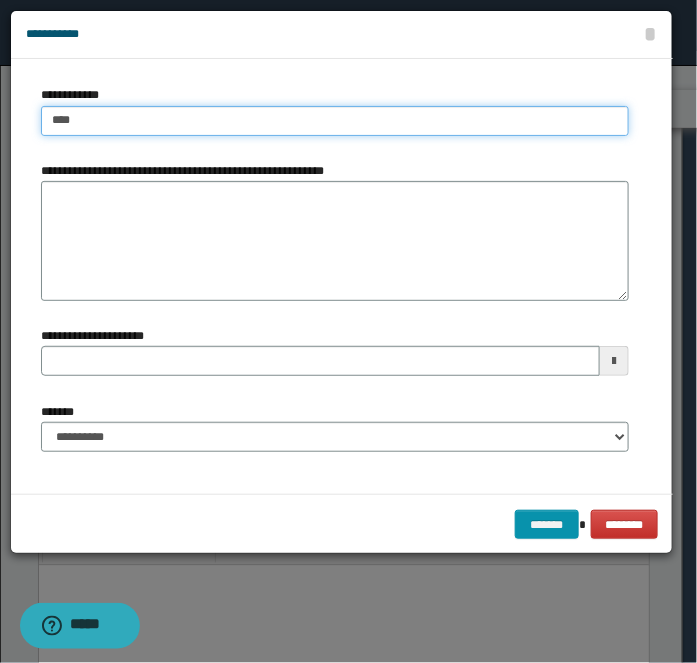 type on "****" 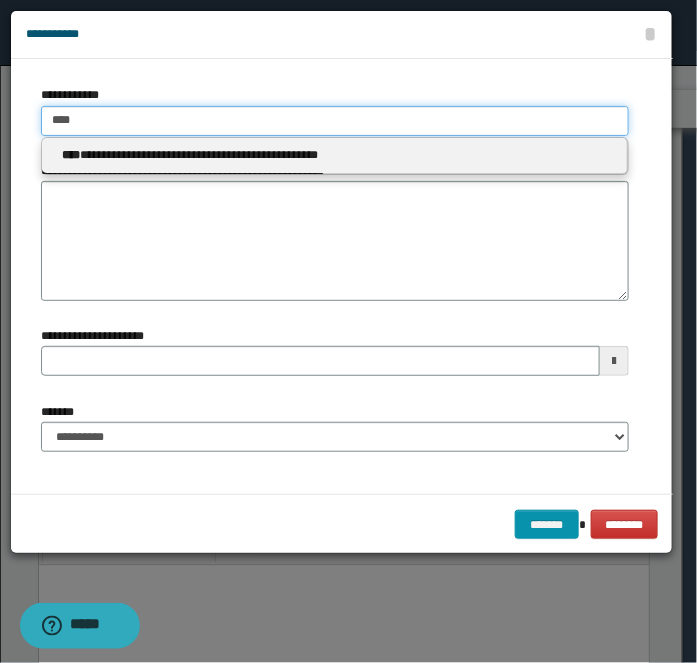 type 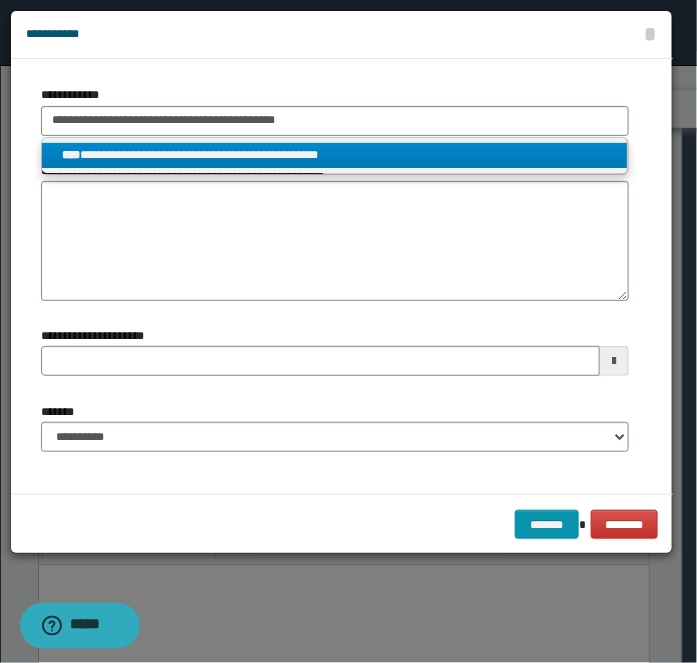 type on "****" 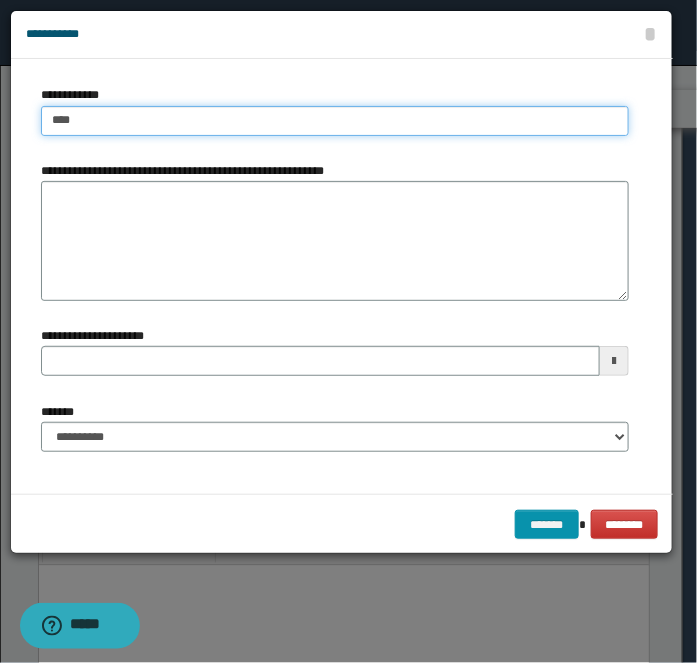 type on "****" 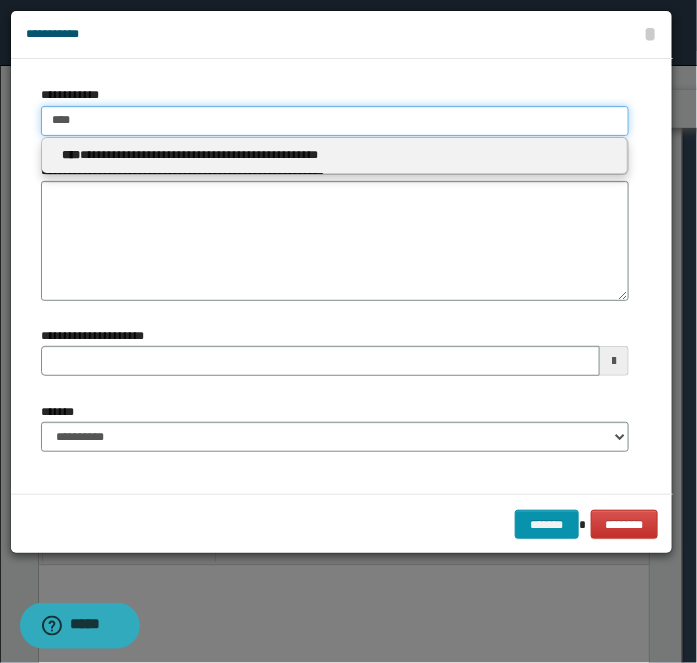 type 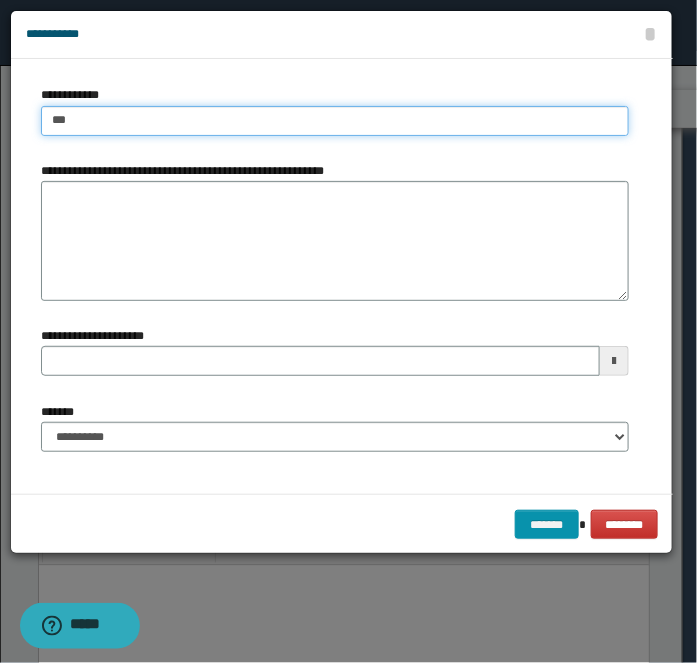 type on "****" 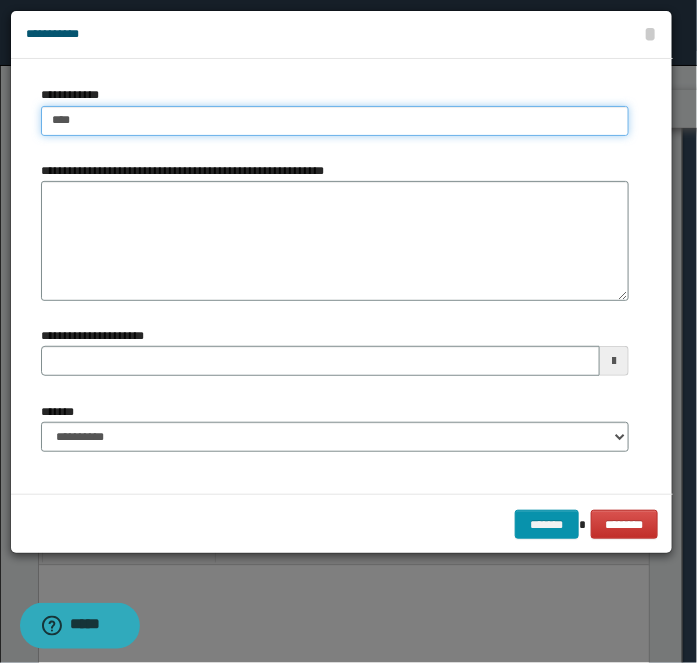 type on "****" 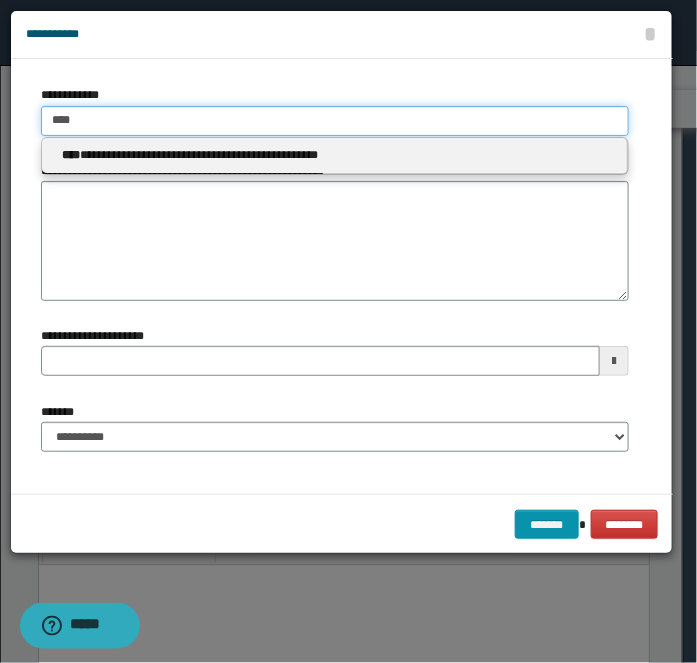 type 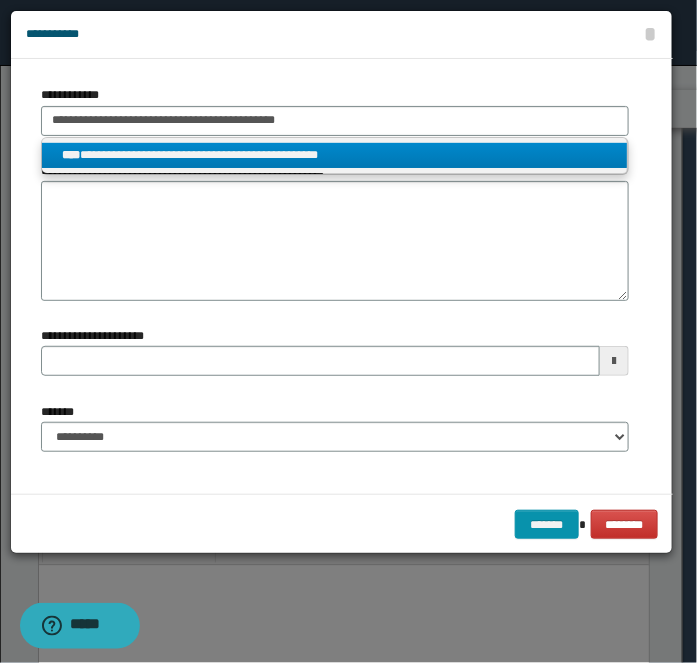 type on "****" 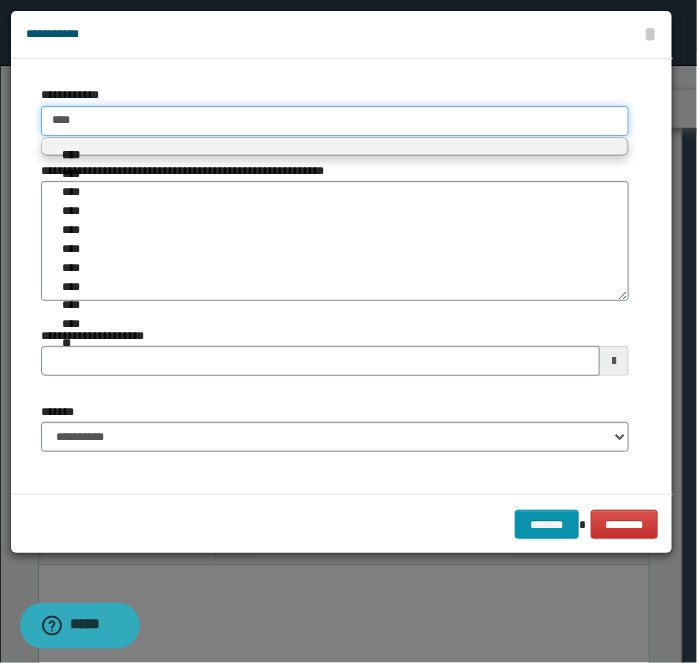 type on "****" 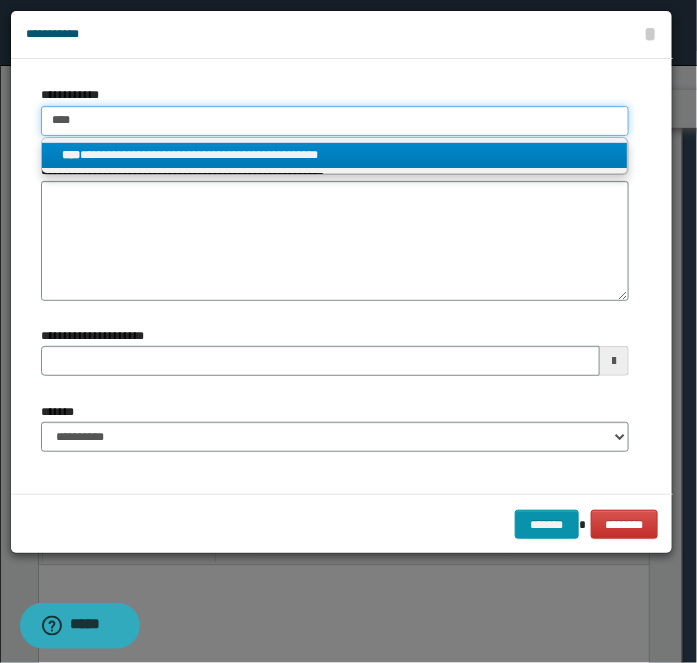 type 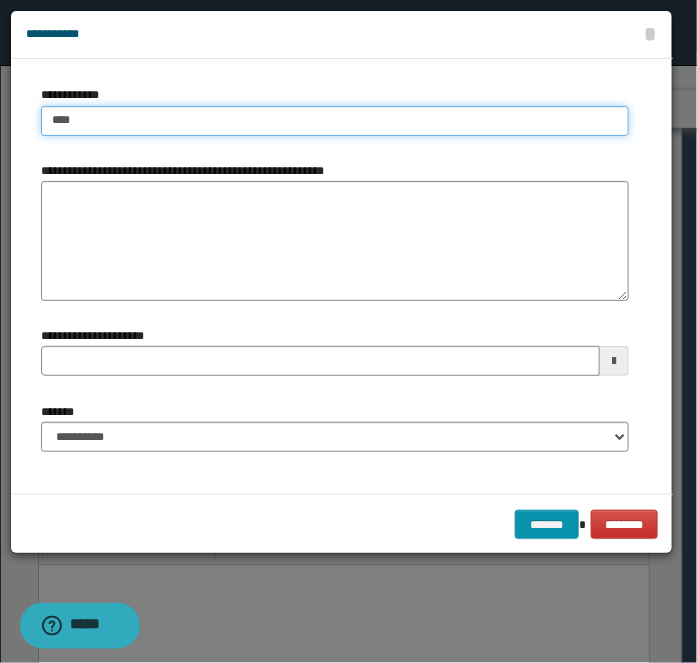 type on "****" 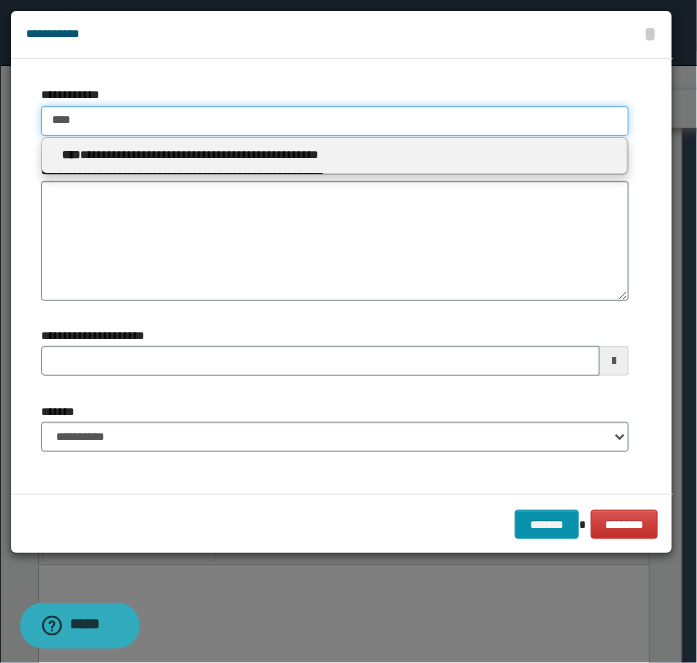 click on "****" at bounding box center (335, 121) 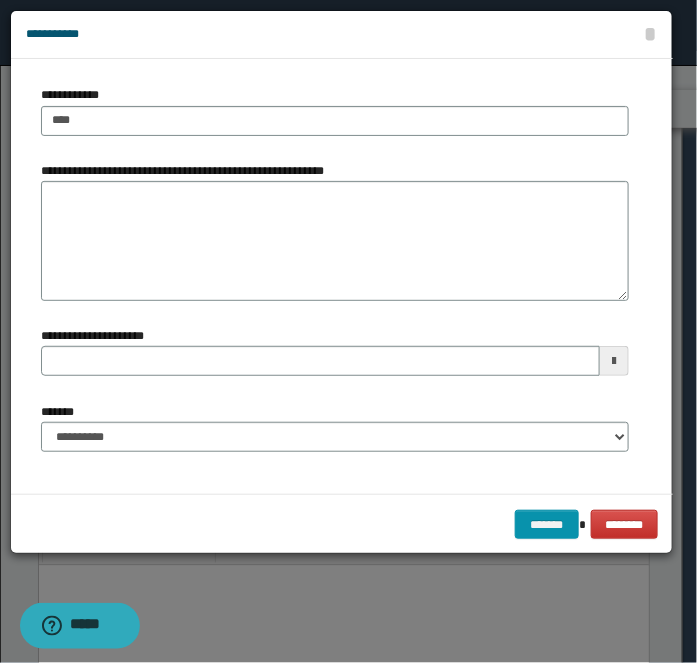 click on "**********" at bounding box center (335, 120) 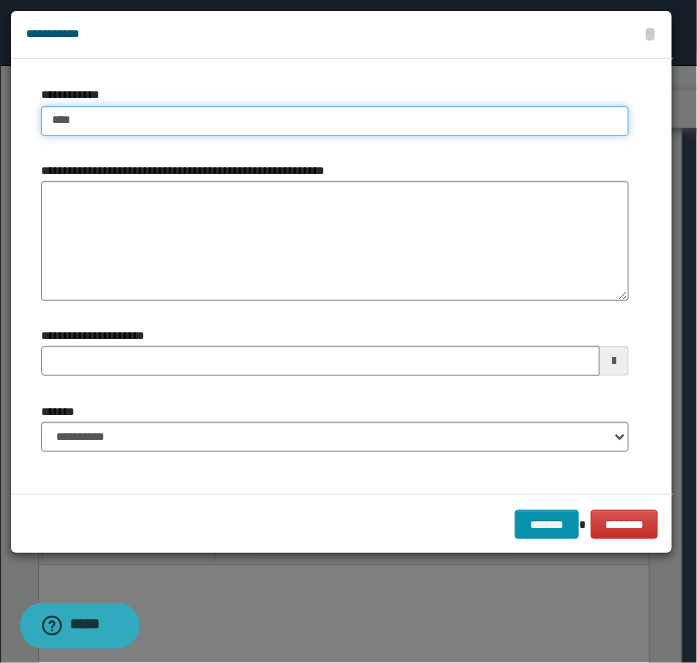 type on "****" 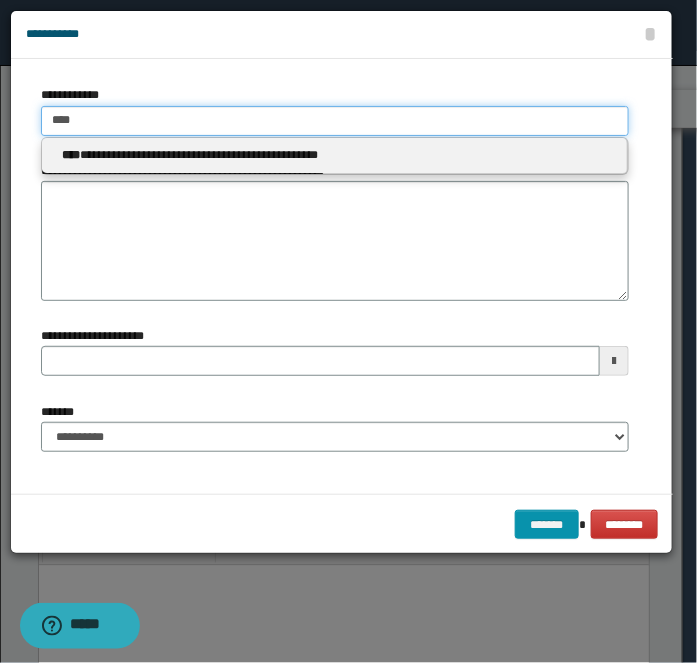 drag, startPoint x: 104, startPoint y: 120, endPoint x: 3, endPoint y: 114, distance: 101.17806 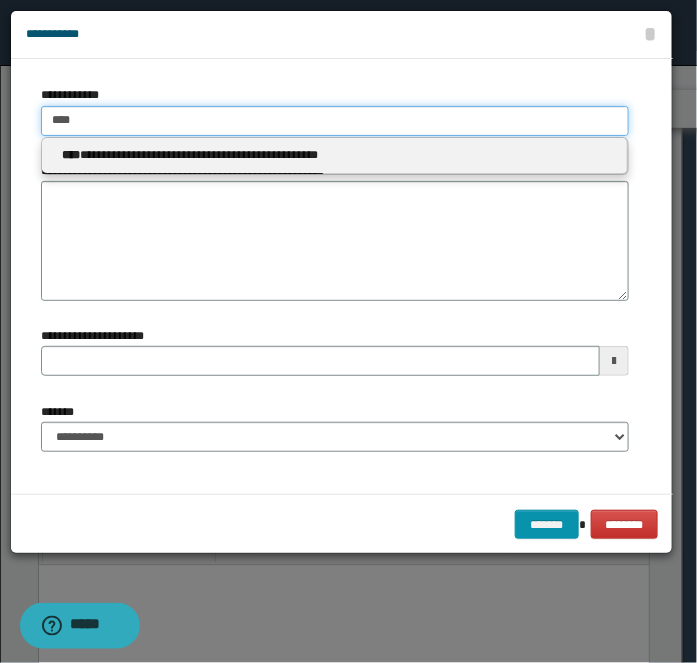 type 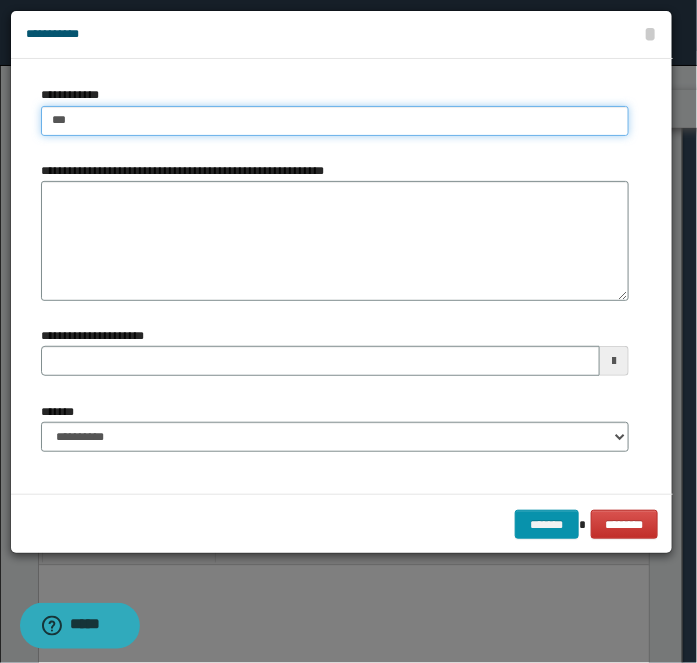type on "****" 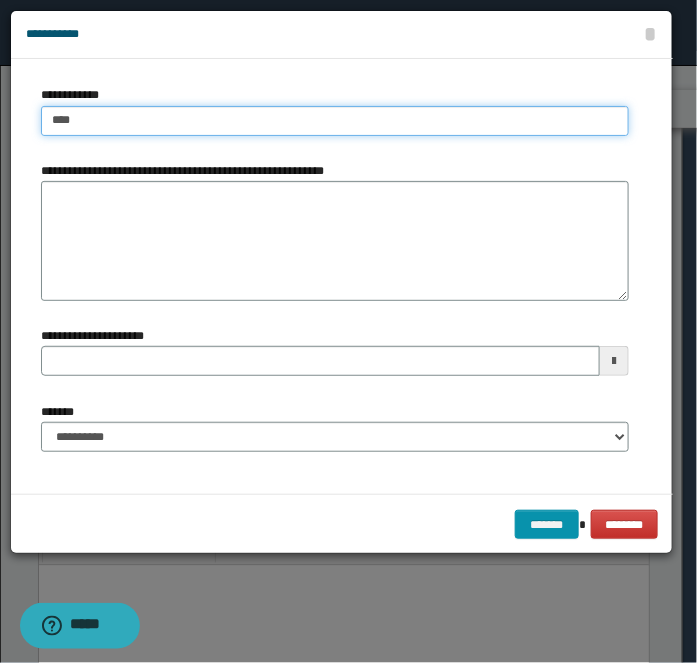 type on "****" 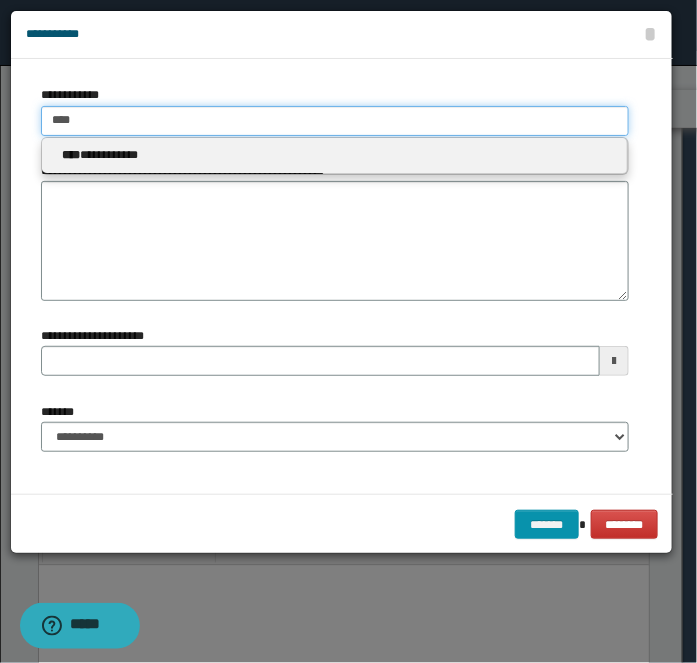 type 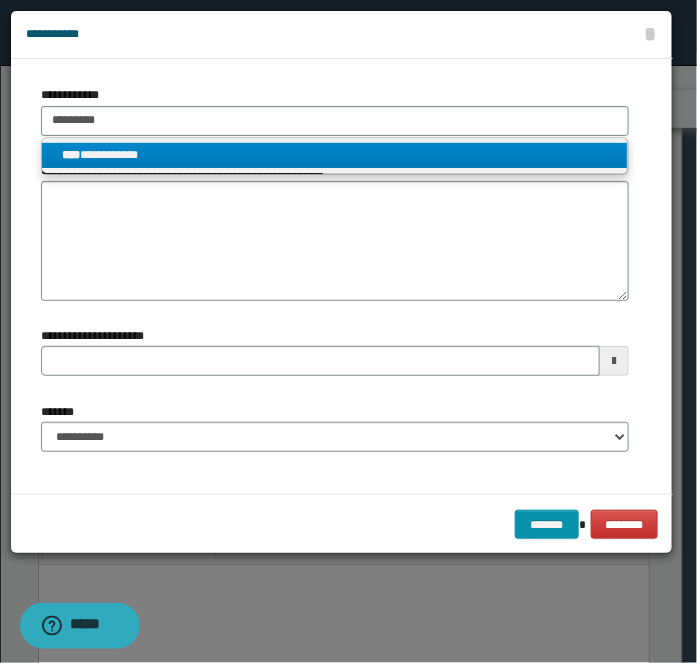 type on "****" 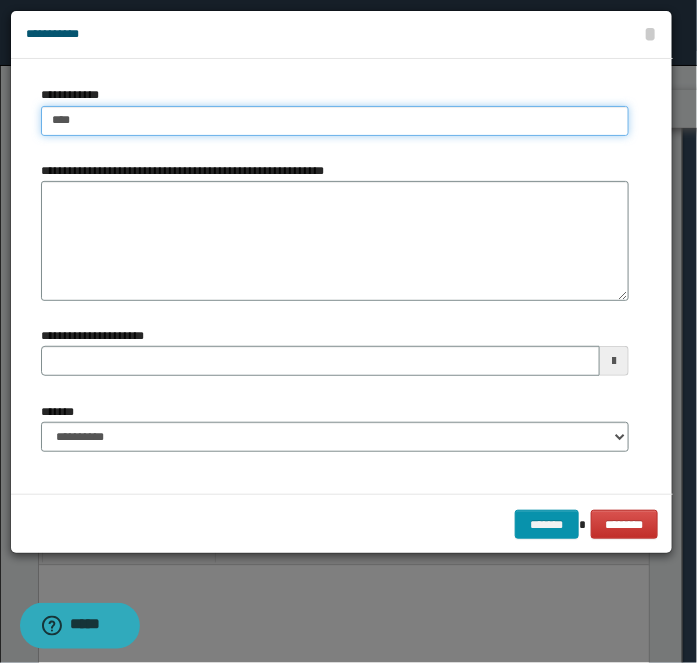 type on "****" 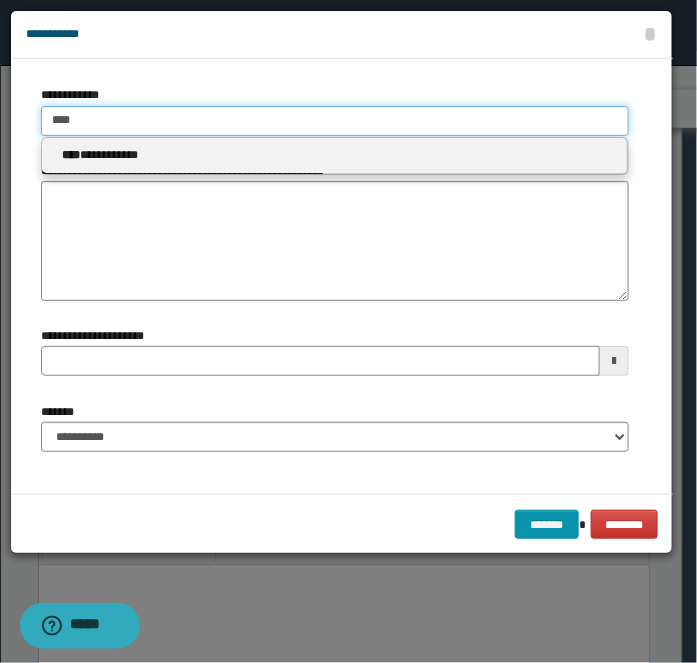 type 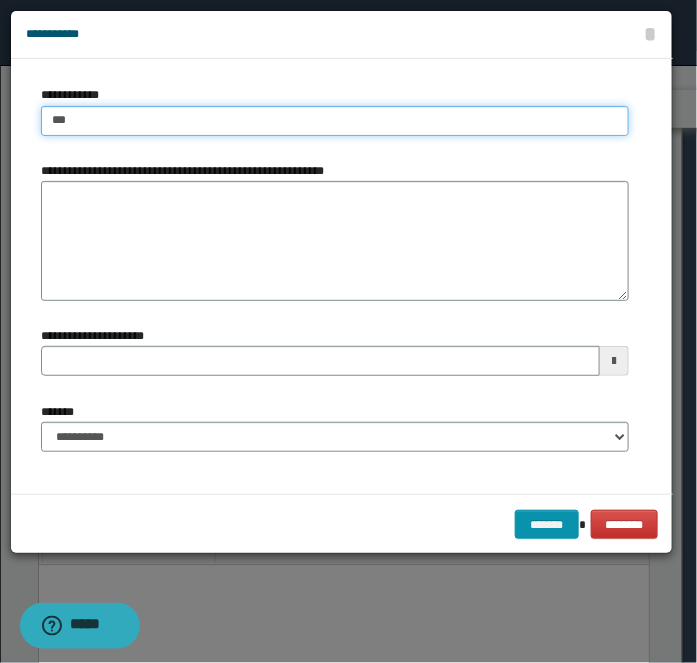 type on "****" 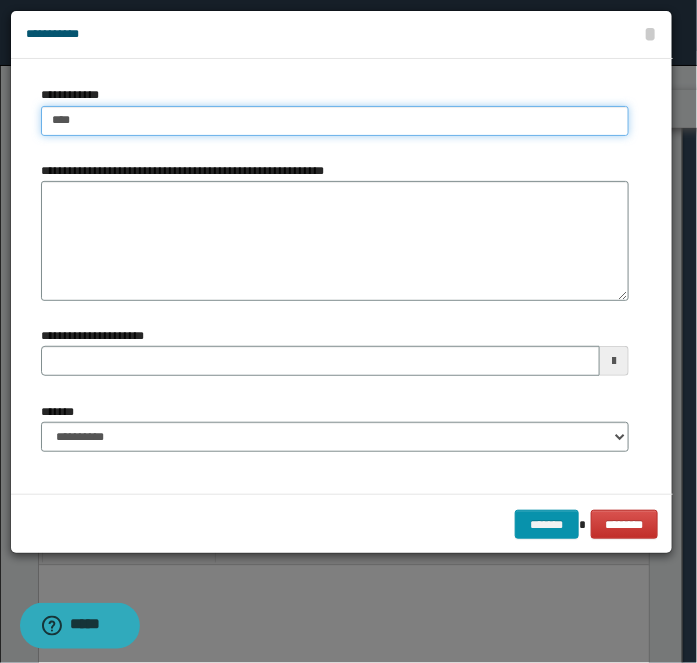 type on "****" 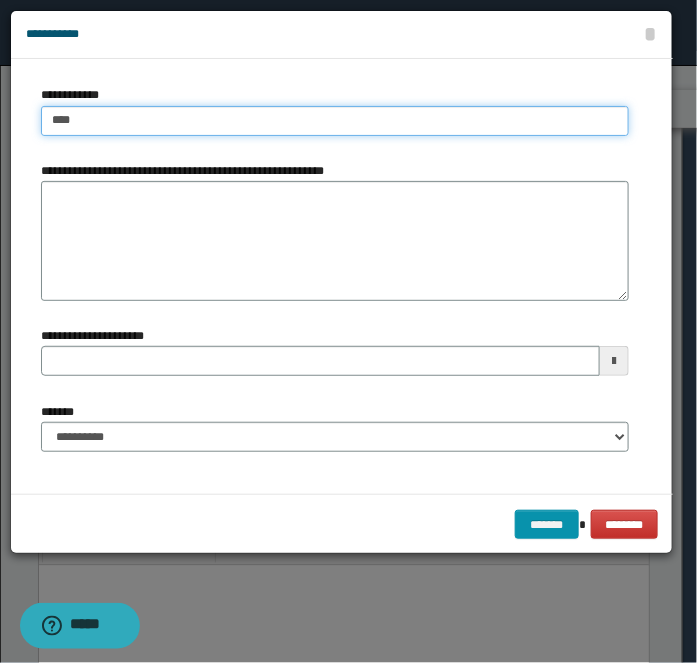 type 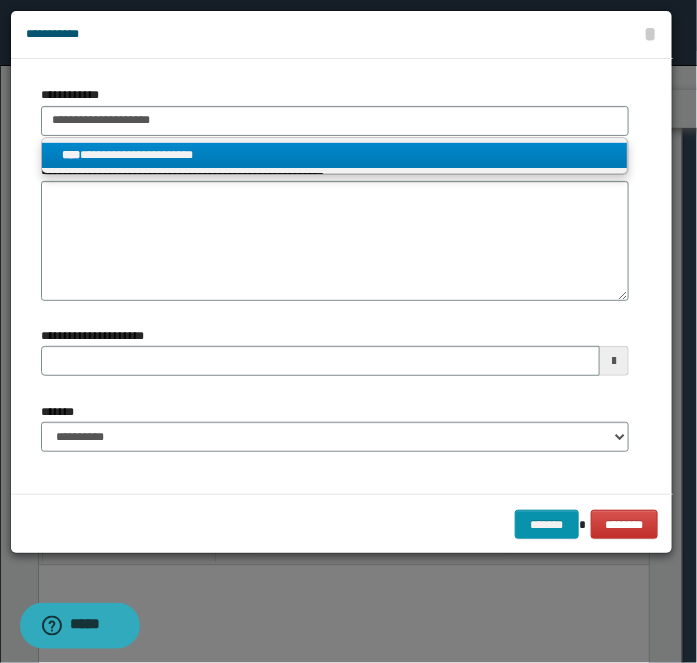 type on "****" 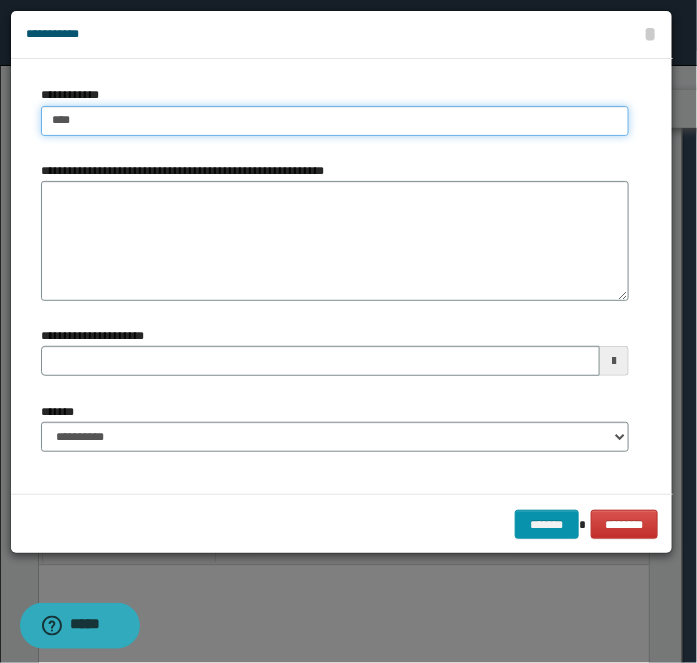 type on "****" 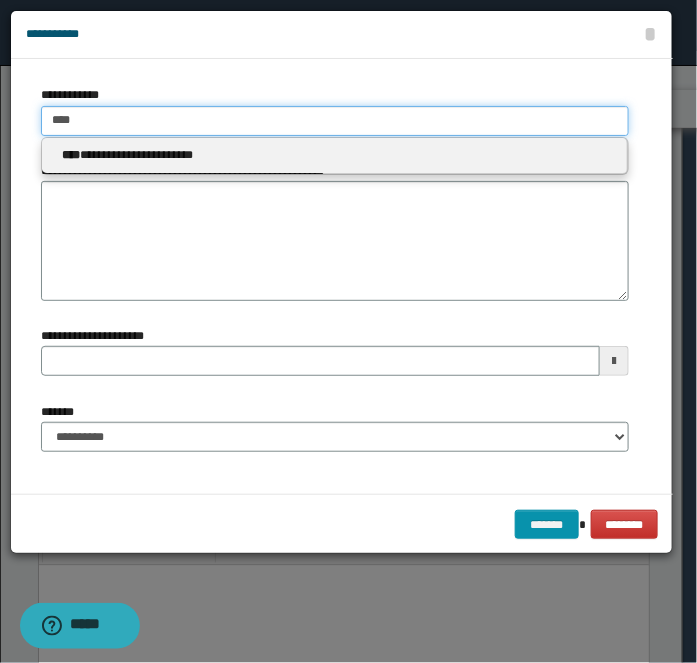 type 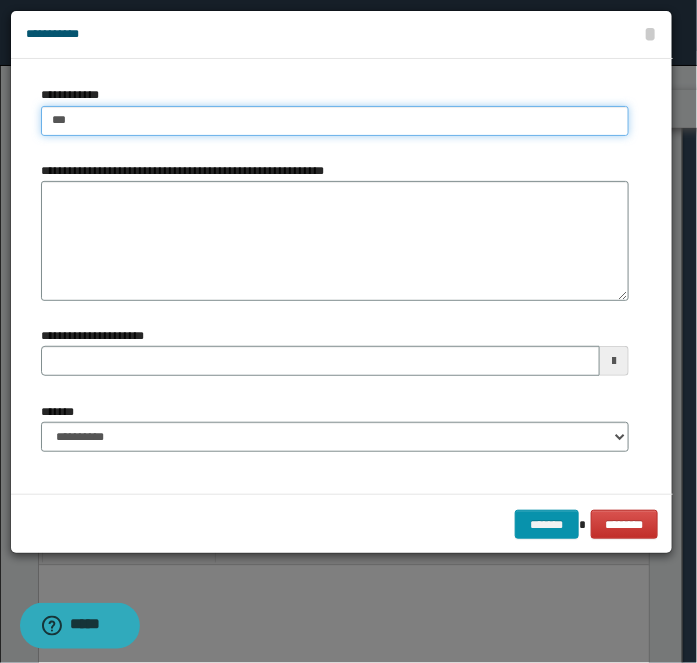 type on "****" 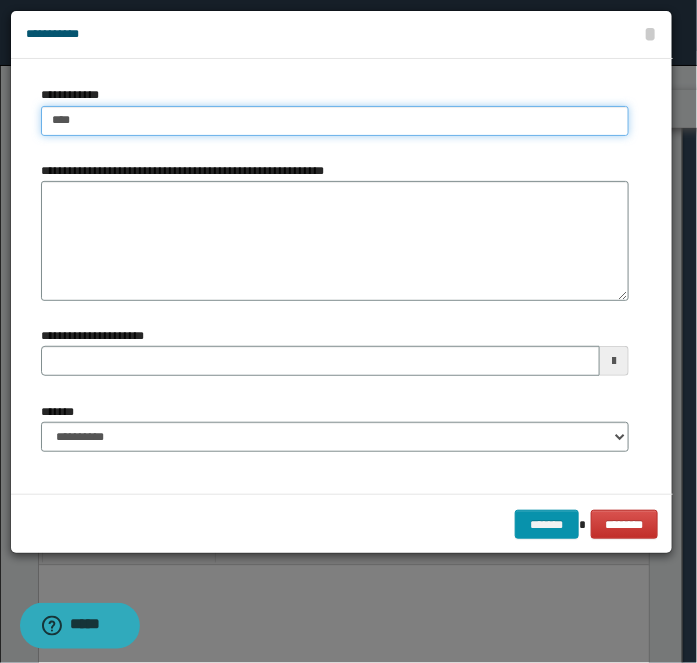 type on "****" 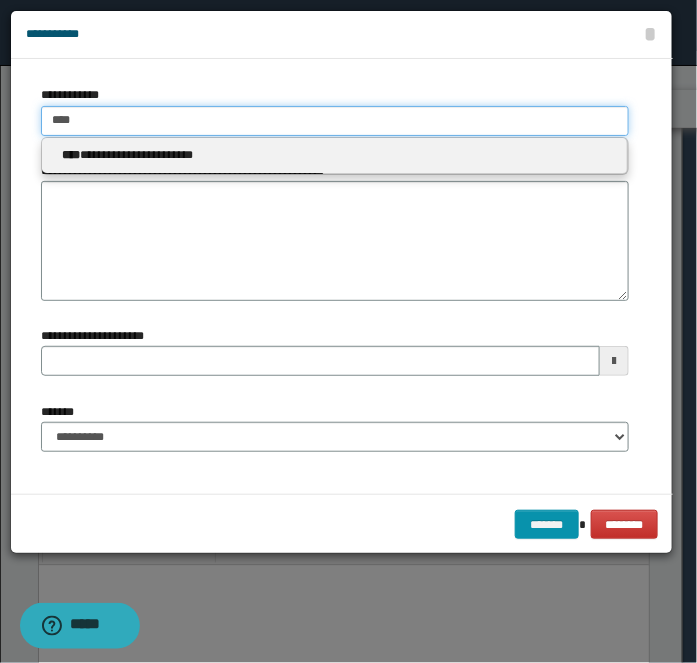 type 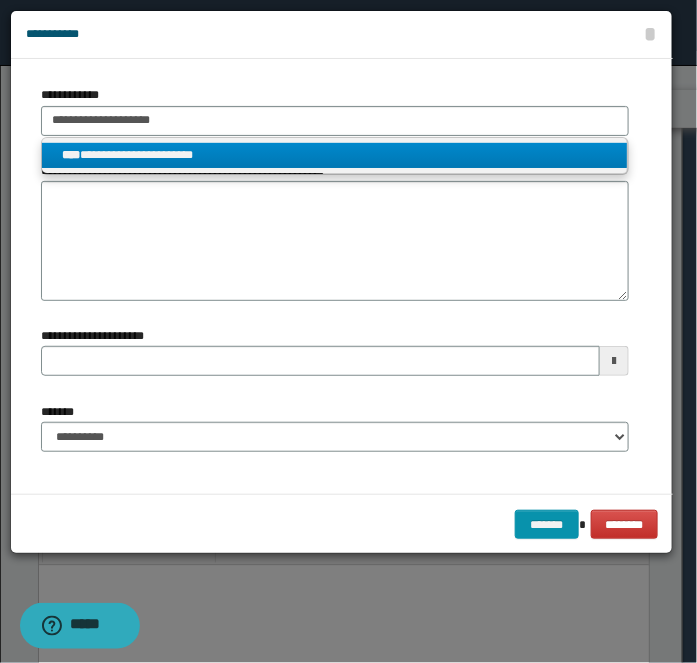 type on "****" 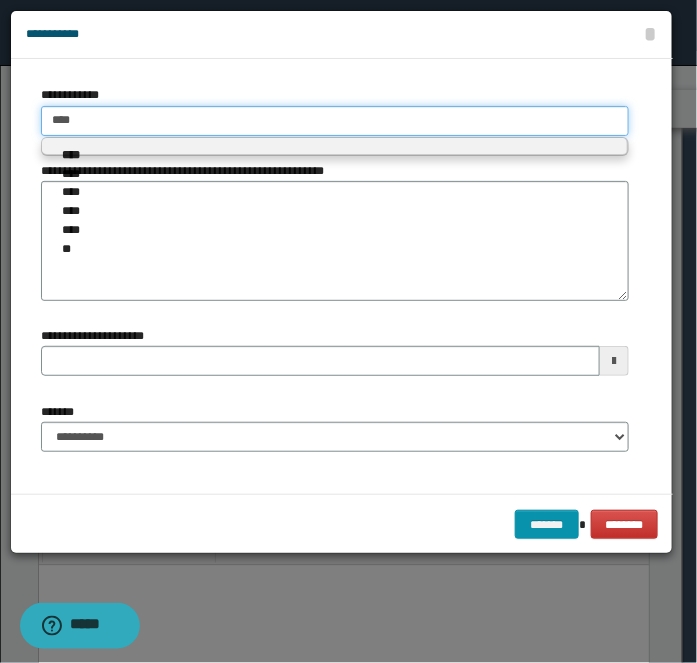 type on "****" 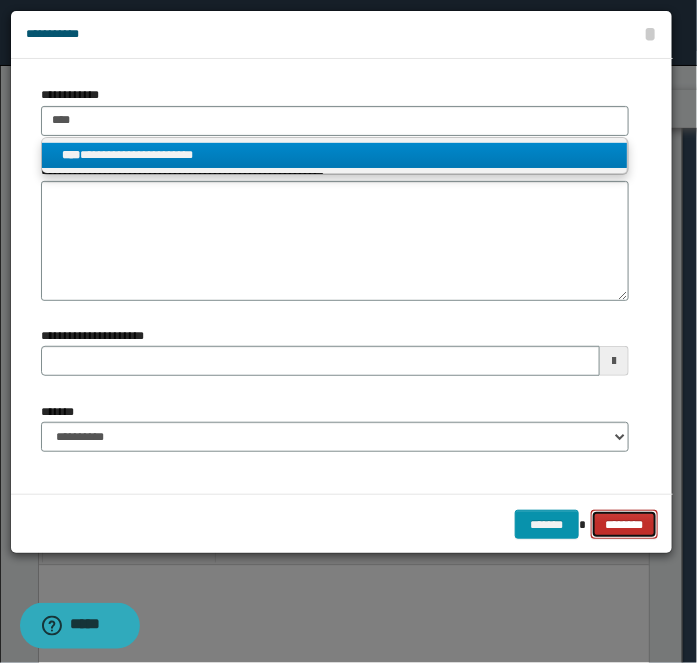 type 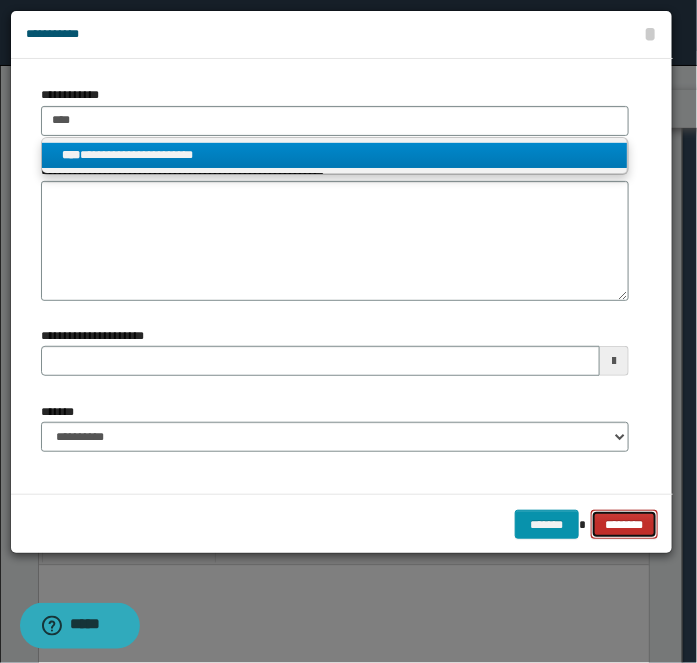 click on "********" at bounding box center [624, 524] 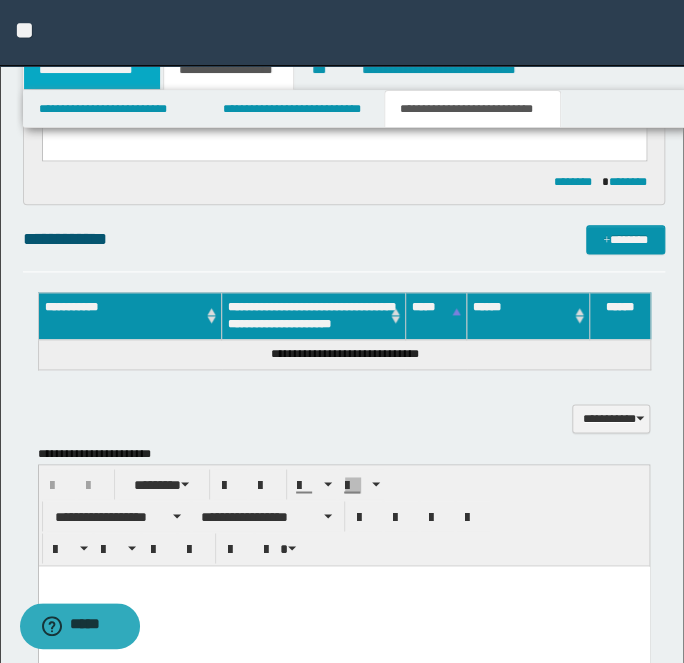 click on "**********" at bounding box center (92, 70) 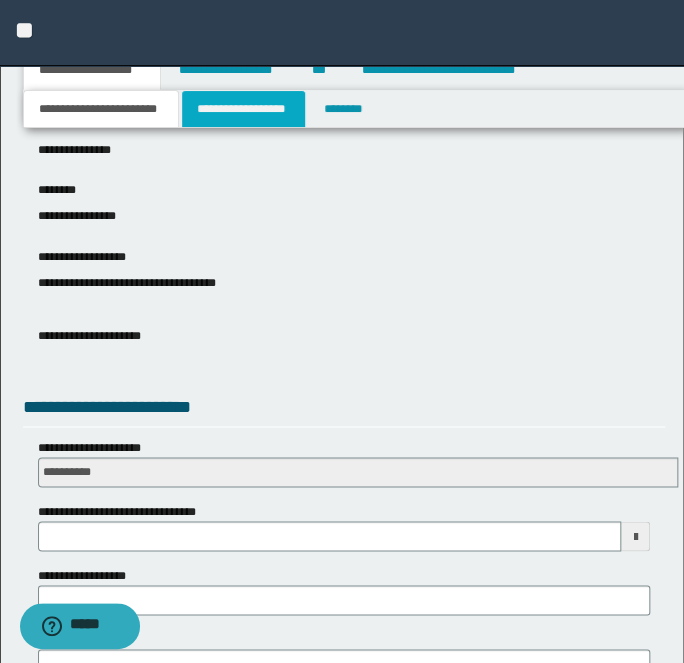 click on "**********" at bounding box center [243, 109] 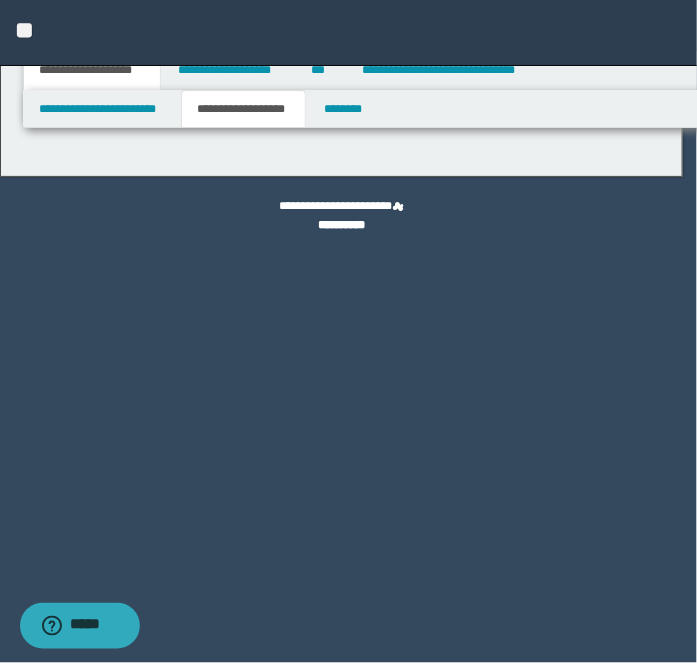 type on "********" 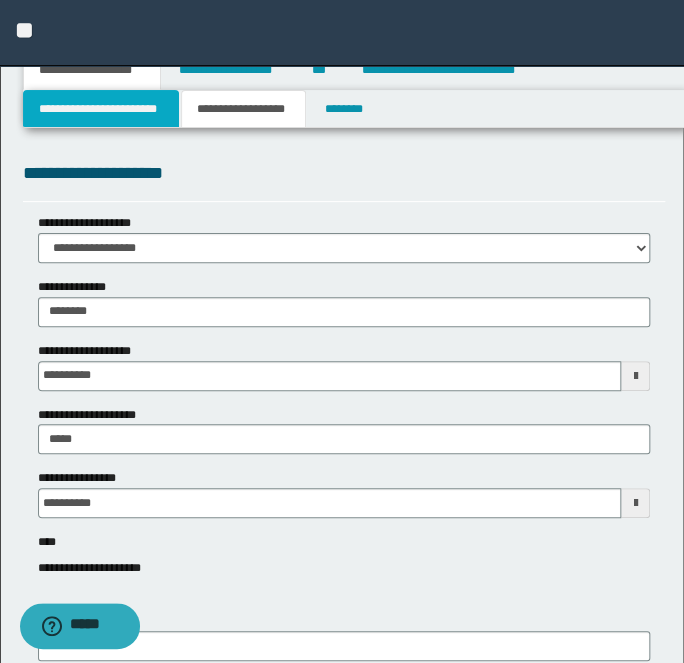 click on "**********" at bounding box center (101, 109) 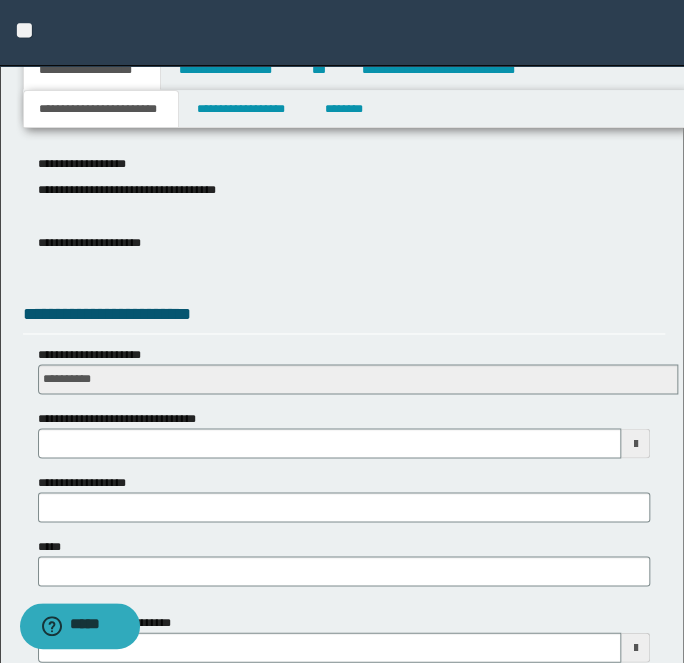 scroll, scrollTop: 636, scrollLeft: 0, axis: vertical 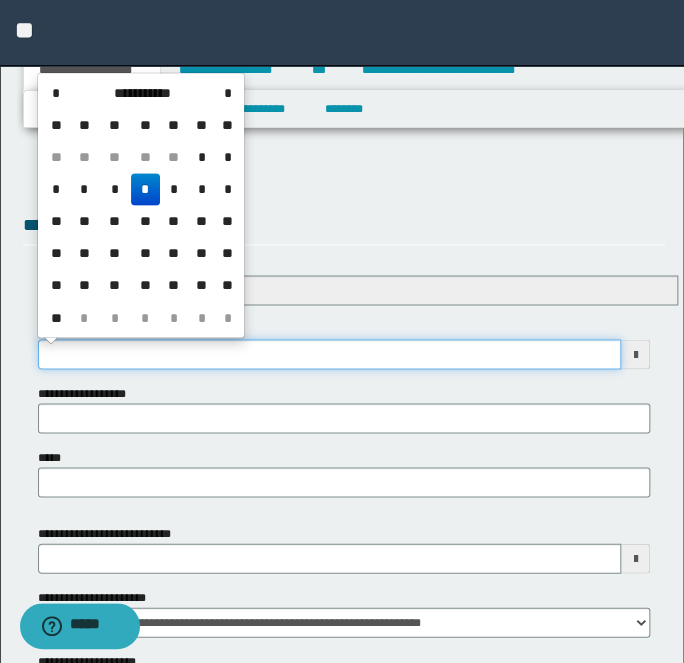 click on "**********" at bounding box center [330, 354] 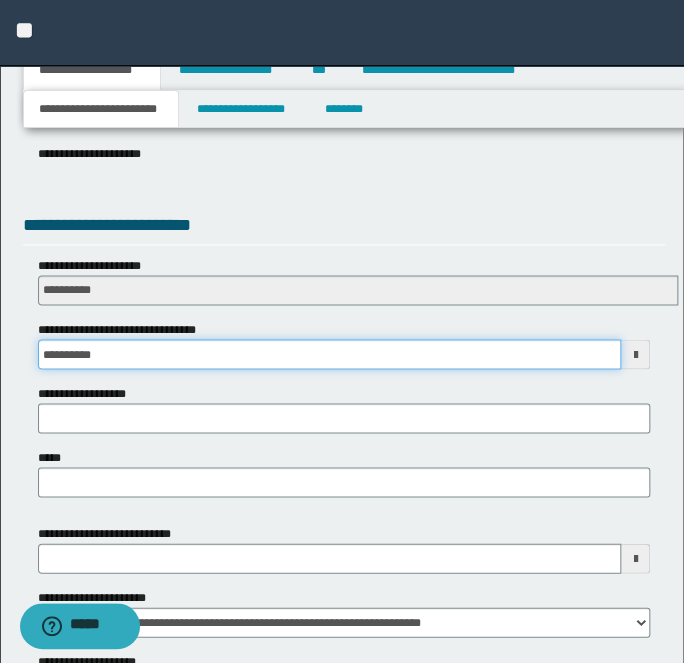 type on "**********" 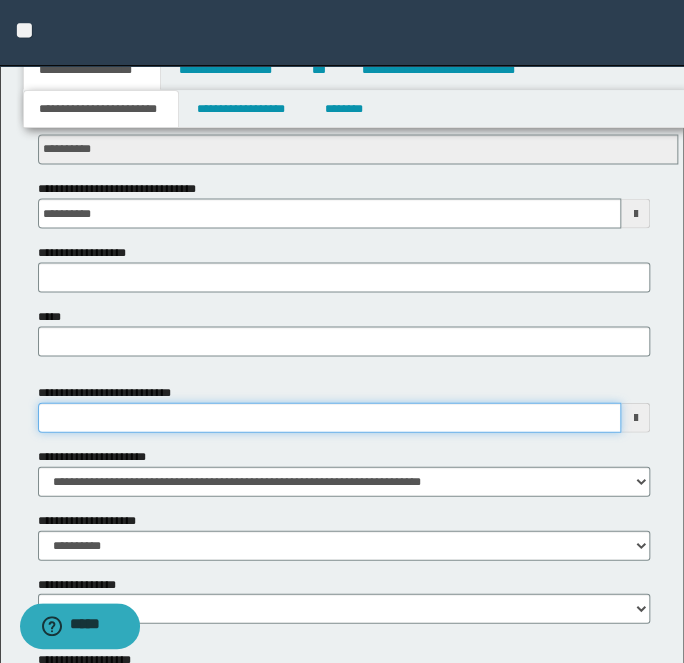 scroll, scrollTop: 1000, scrollLeft: 0, axis: vertical 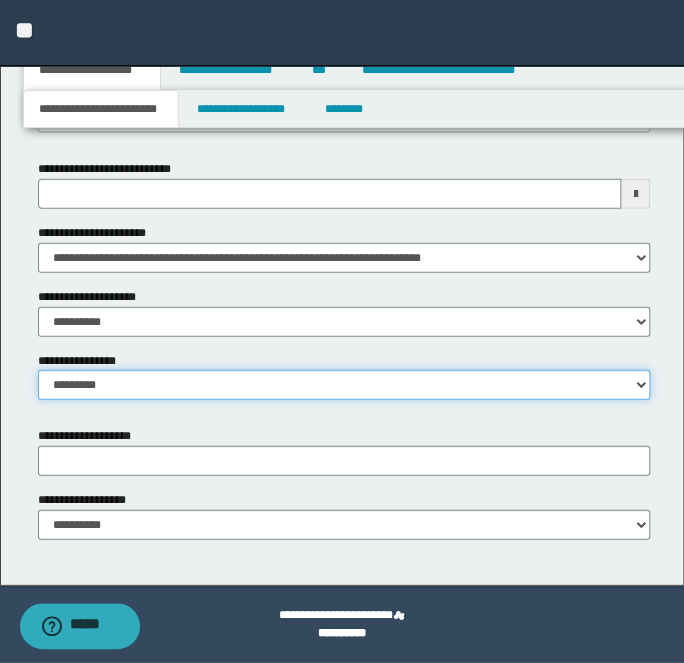 select on "*" 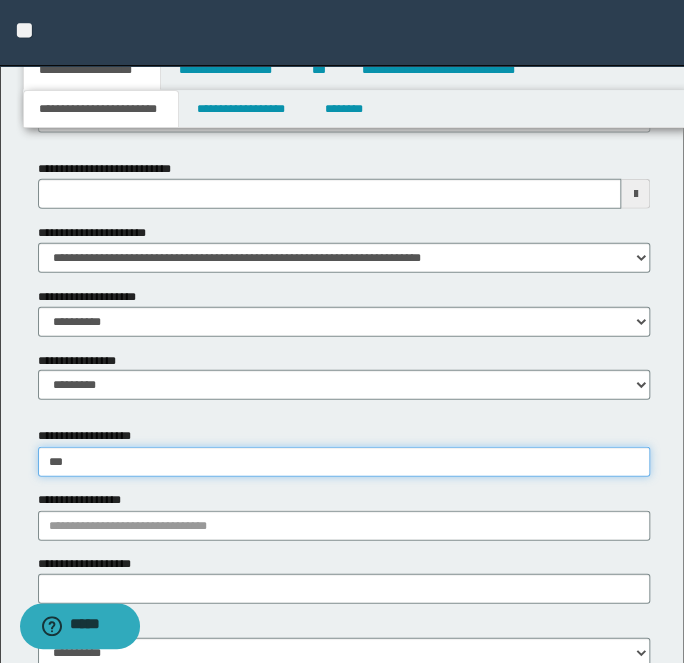 type on "****" 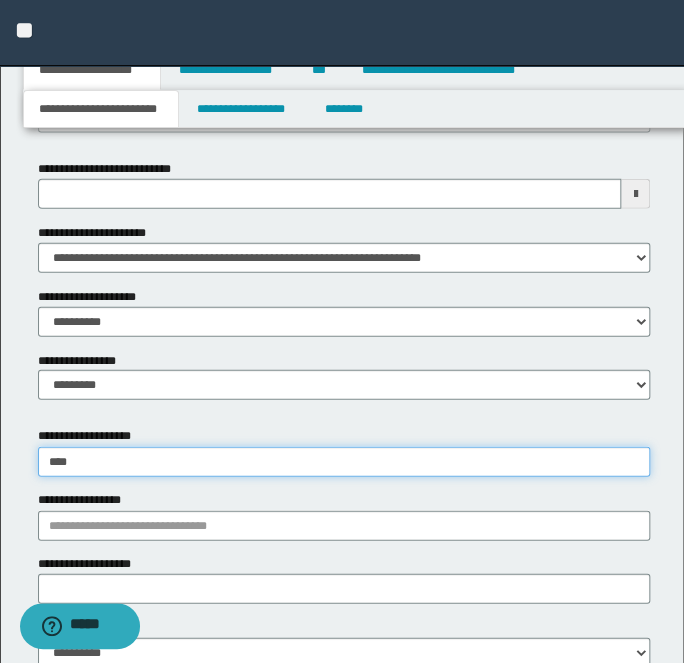 type on "**********" 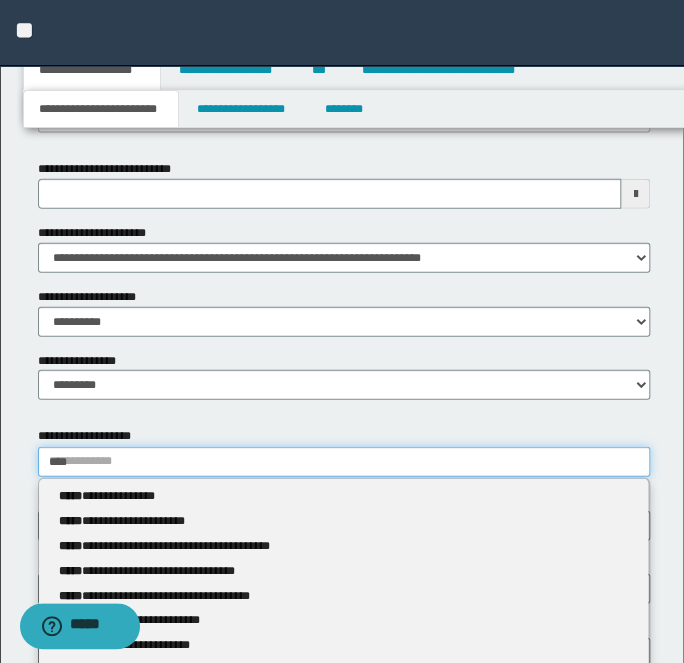 type 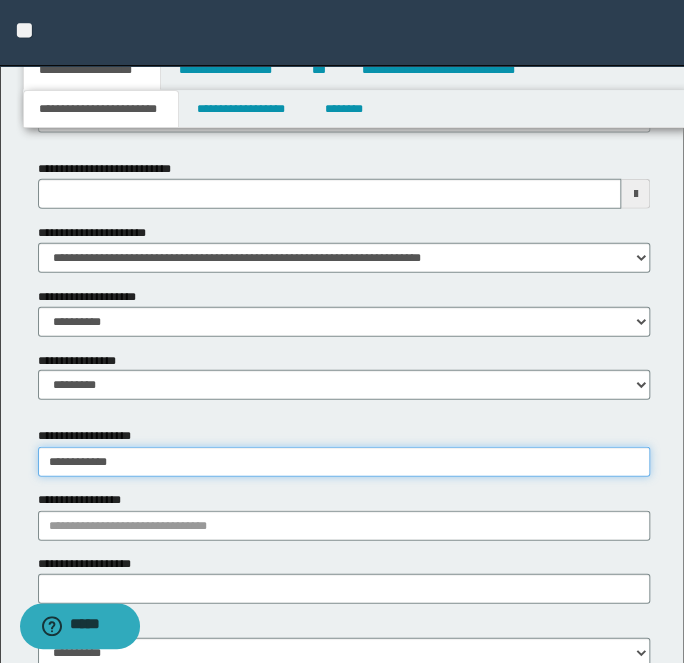 type on "**********" 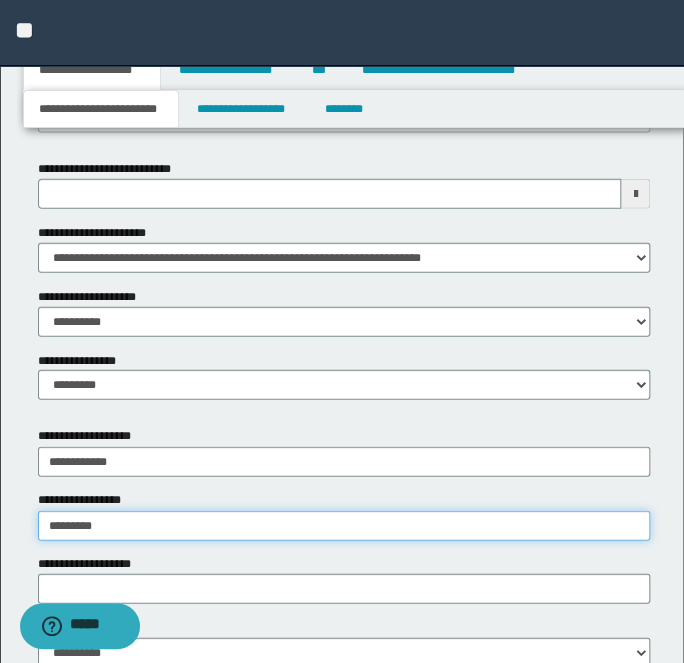 type on "**********" 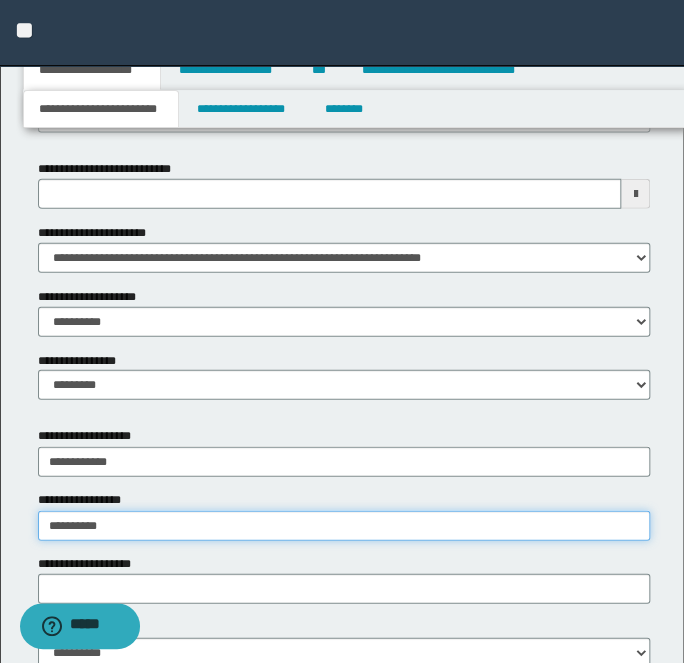 type on "**********" 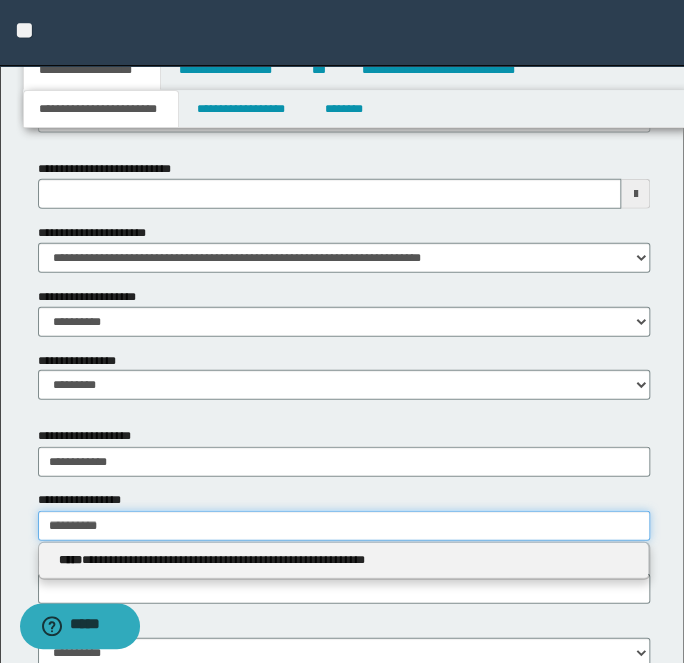 type 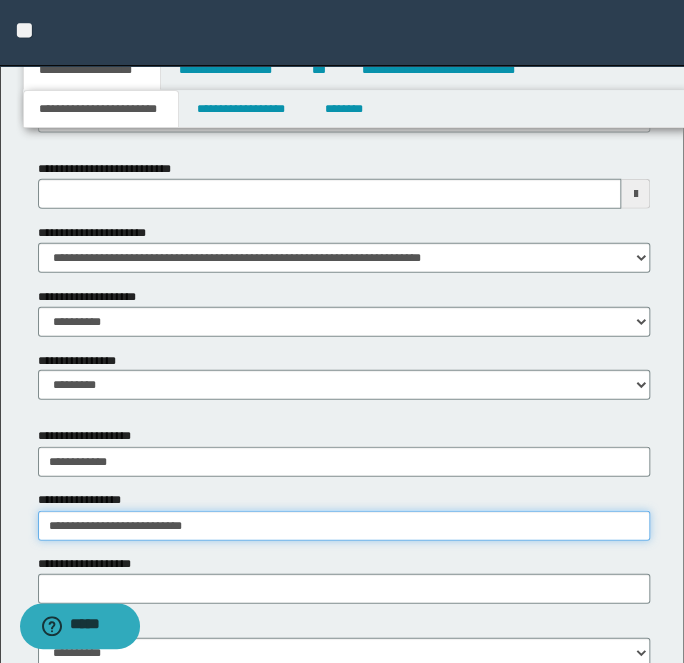type on "**********" 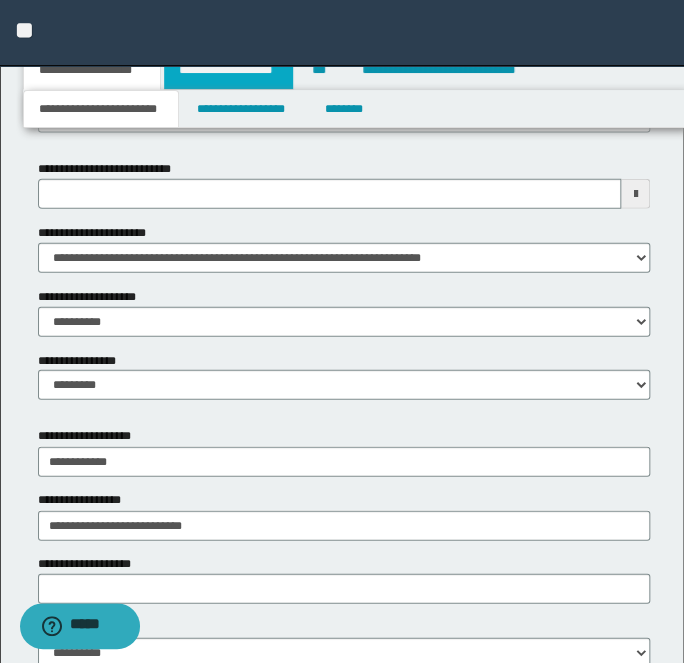 click on "**********" at bounding box center (228, 70) 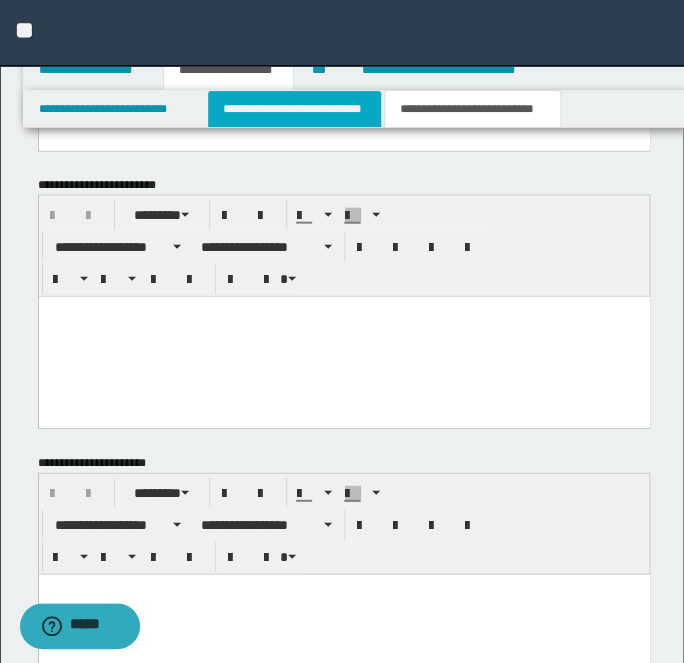 click on "**********" at bounding box center (294, 109) 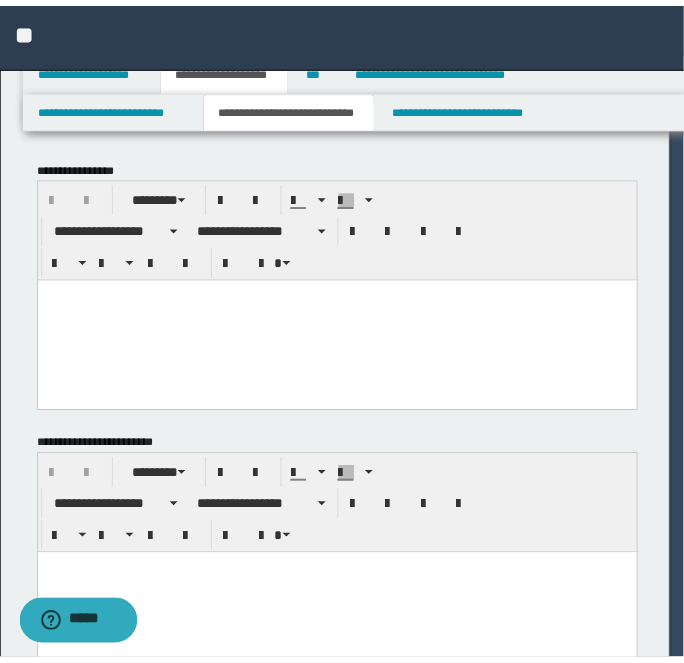 scroll, scrollTop: 0, scrollLeft: 0, axis: both 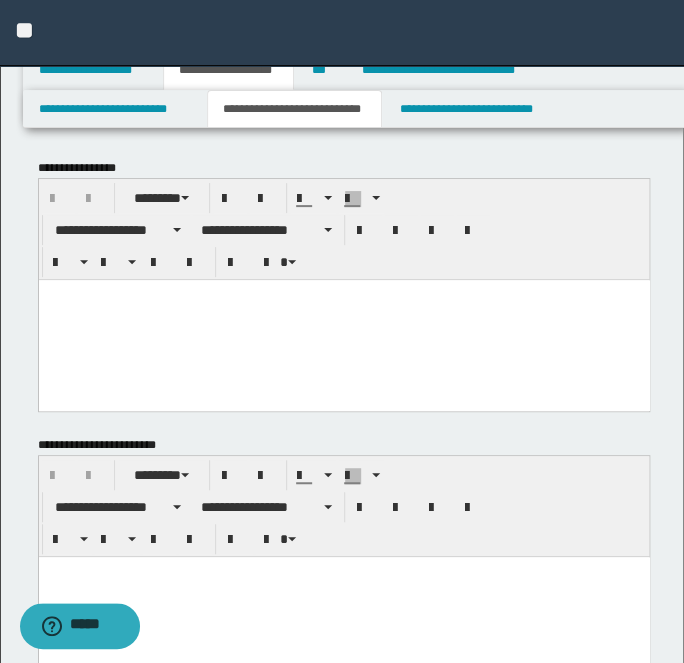 click at bounding box center [343, 320] 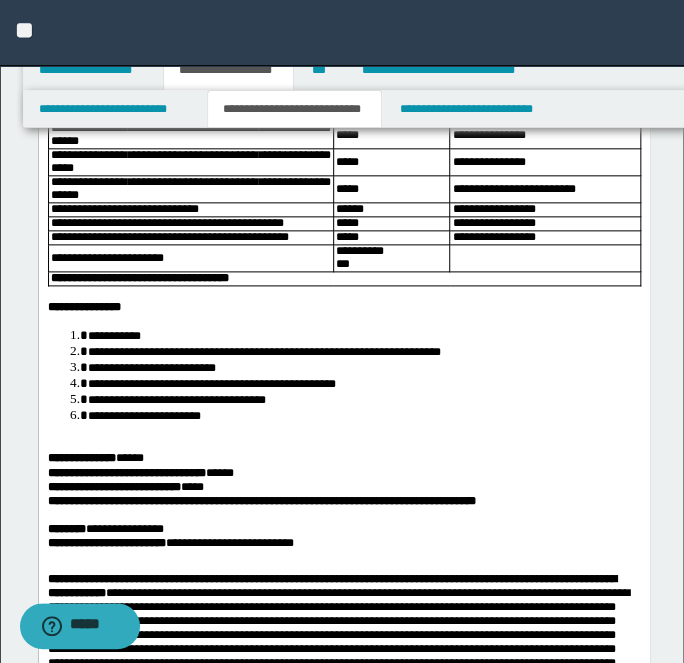 scroll, scrollTop: 545, scrollLeft: 0, axis: vertical 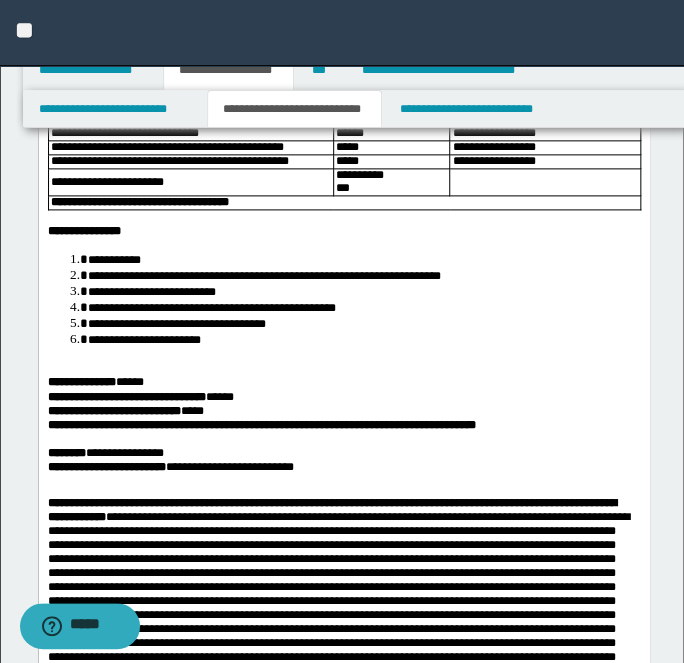 click on "**********" at bounding box center [363, 339] 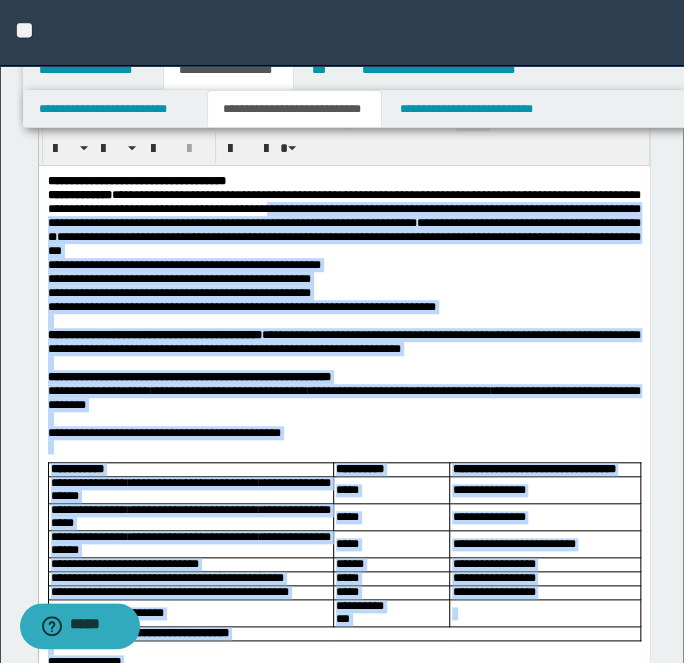 scroll, scrollTop: 0, scrollLeft: 0, axis: both 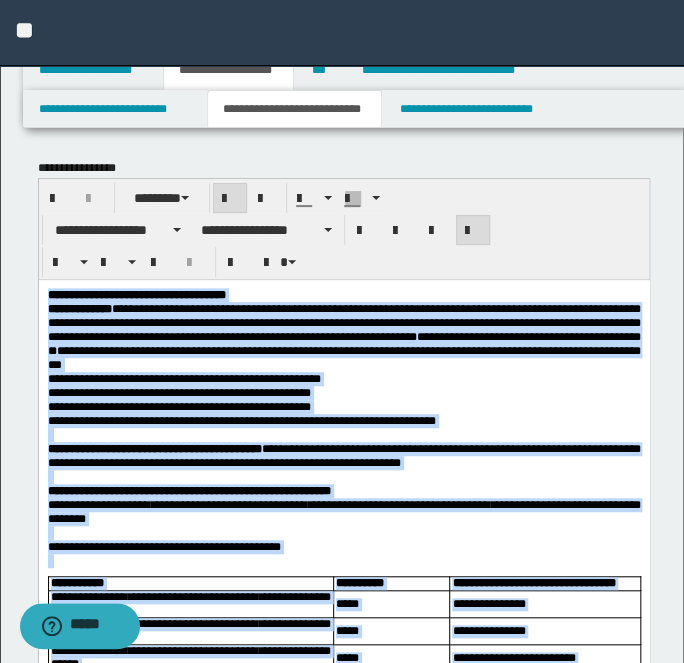 drag, startPoint x: 483, startPoint y: 1952, endPoint x: -106, endPoint y: 199, distance: 1849.3053 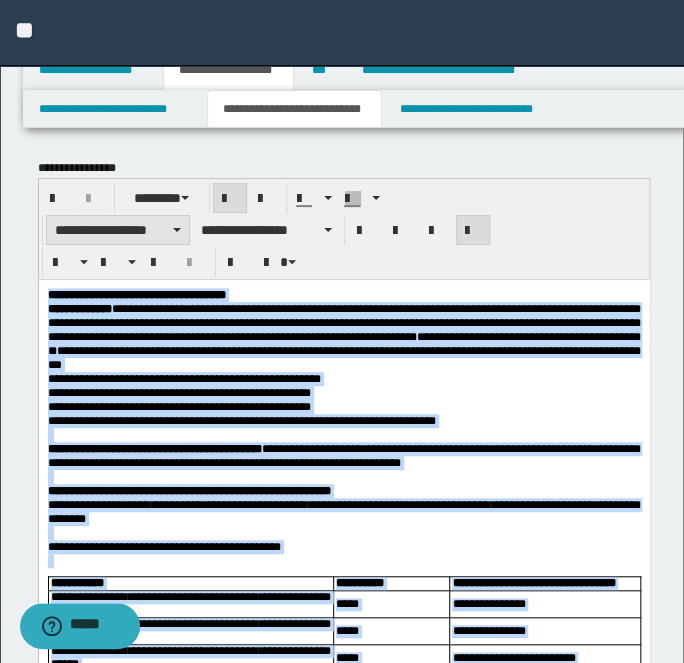 click on "**********" at bounding box center [118, 230] 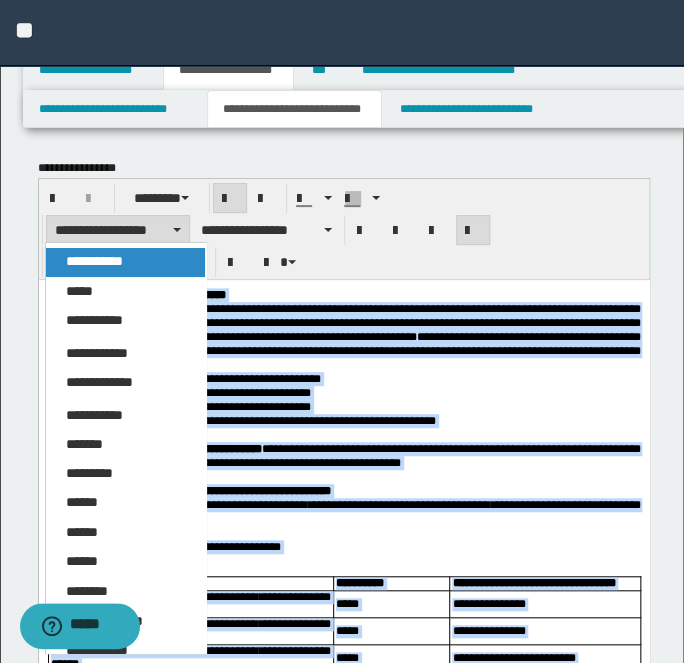 click on "**********" at bounding box center [125, 262] 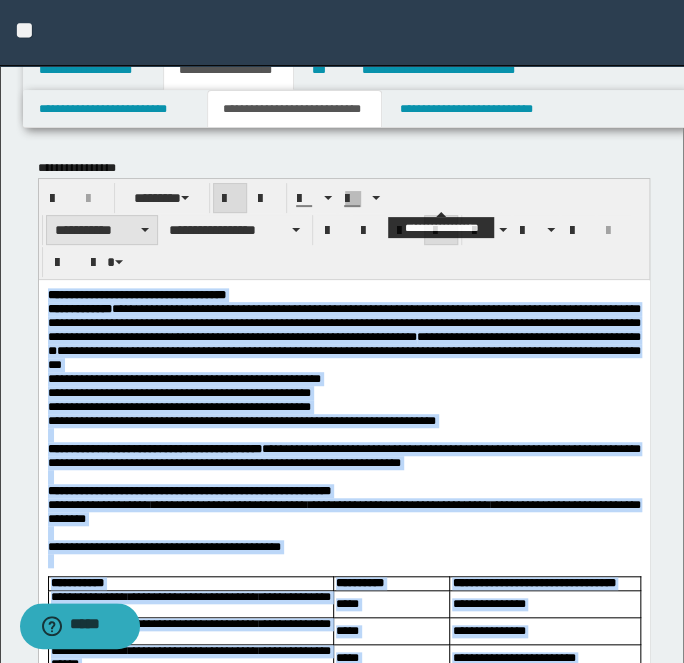 click on "**********" at bounding box center (102, 230) 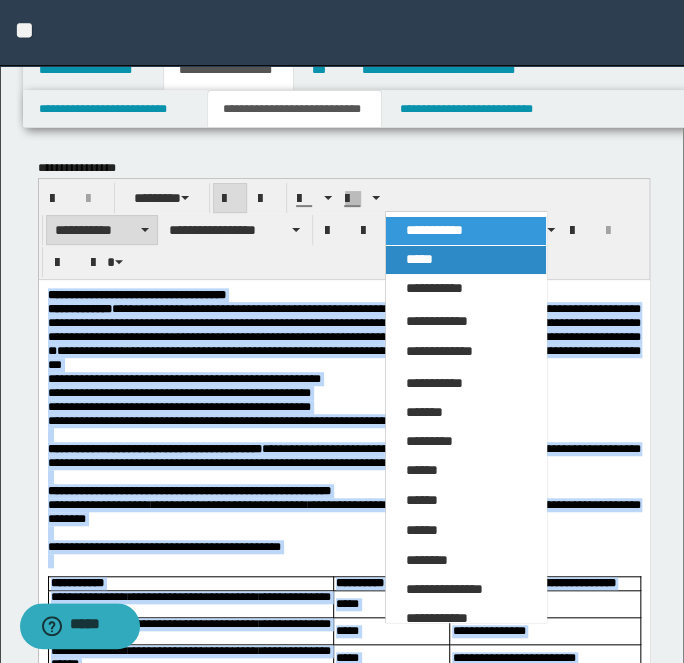 drag, startPoint x: 432, startPoint y: 256, endPoint x: 400, endPoint y: 2, distance: 256.0078 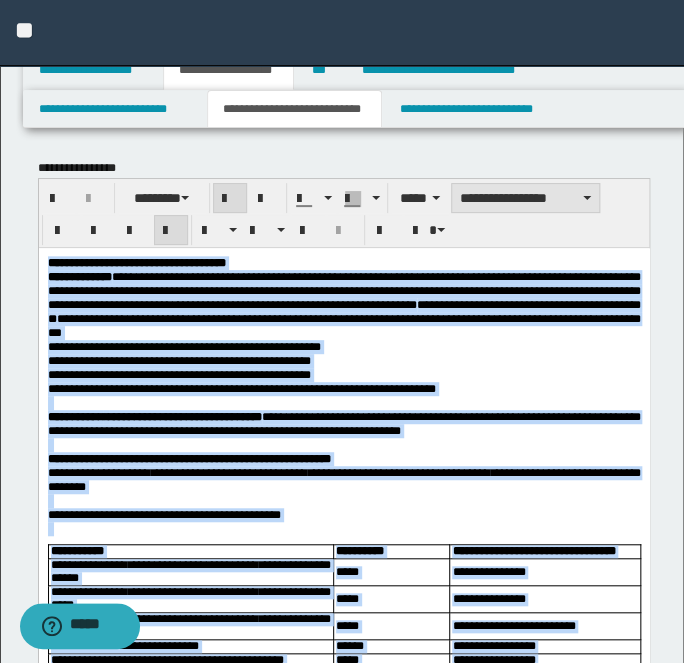 click on "**********" at bounding box center (525, 198) 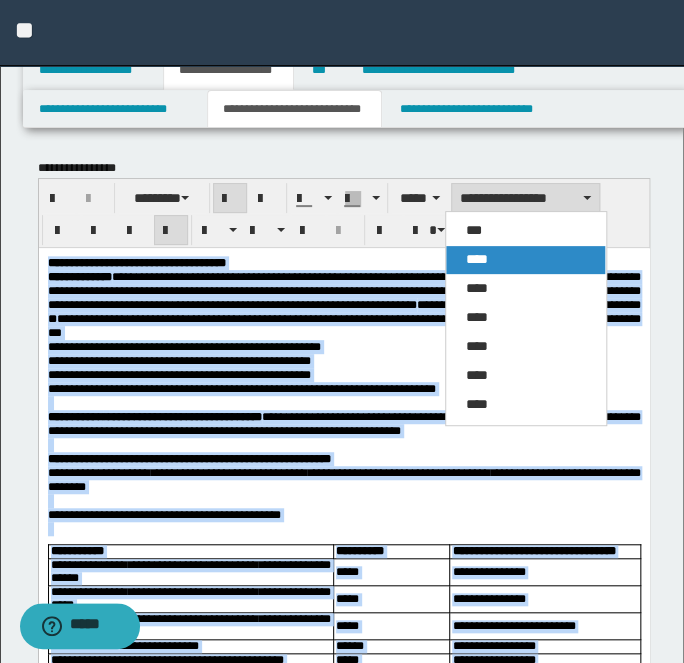 click on "****" at bounding box center [477, 259] 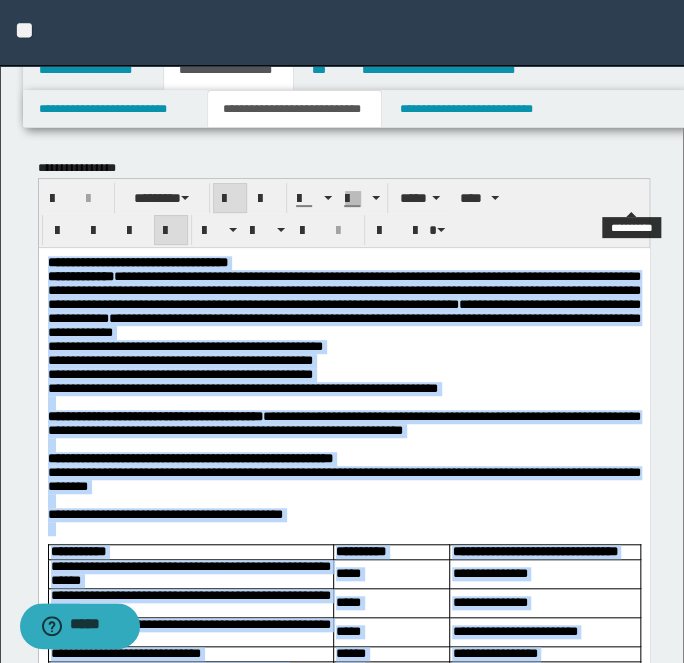 click at bounding box center (171, 230) 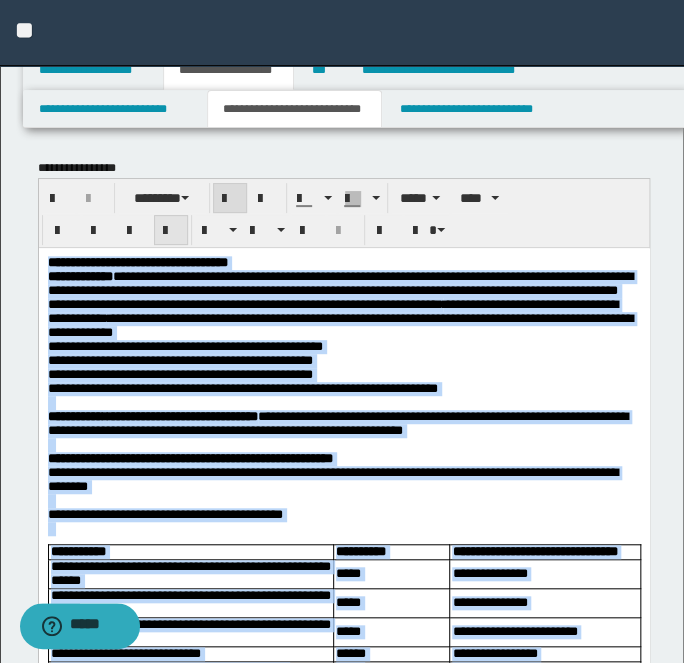 click at bounding box center [171, 230] 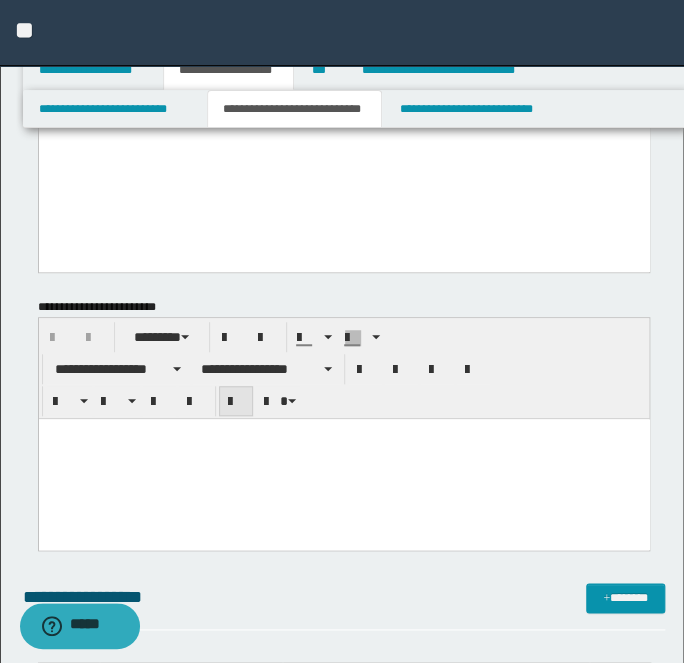 scroll, scrollTop: 2090, scrollLeft: 0, axis: vertical 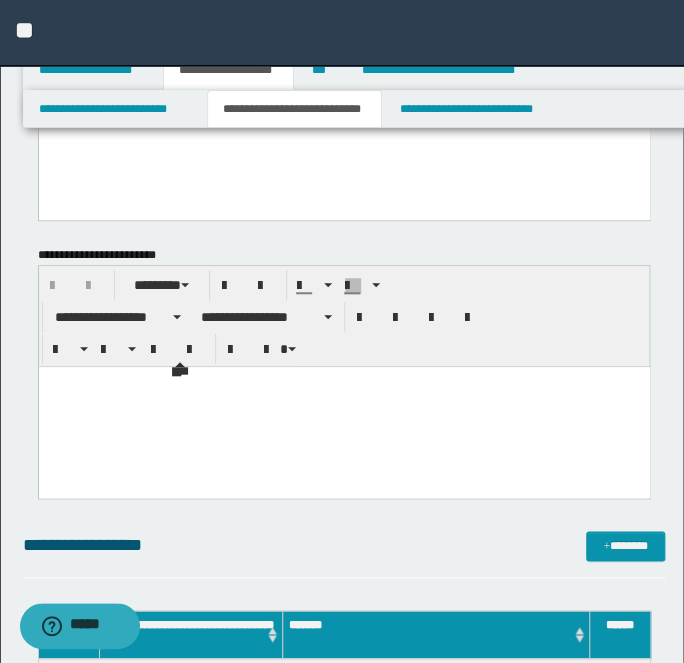 click on "**********" at bounding box center (344, 316) 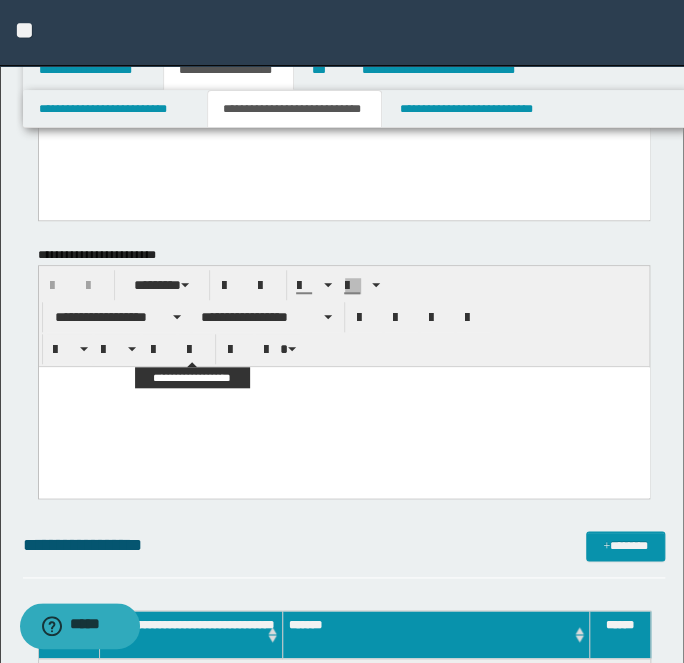 click at bounding box center [343, 381] 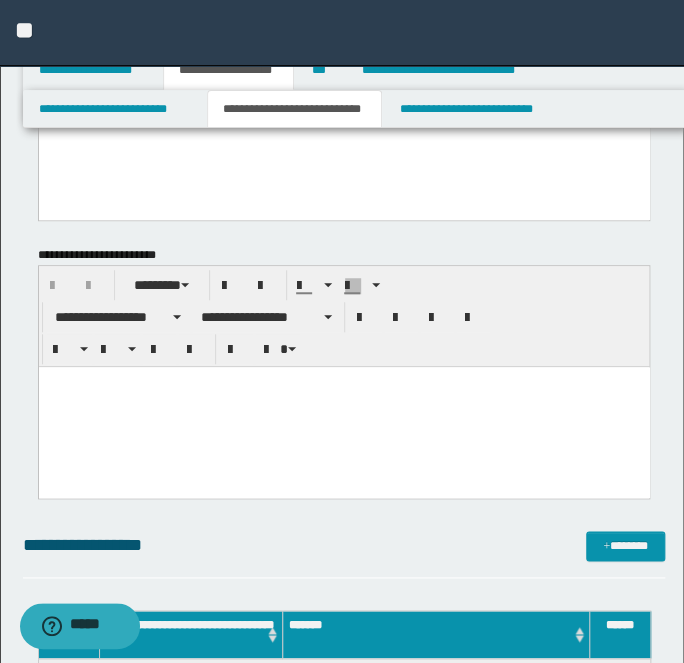 paste 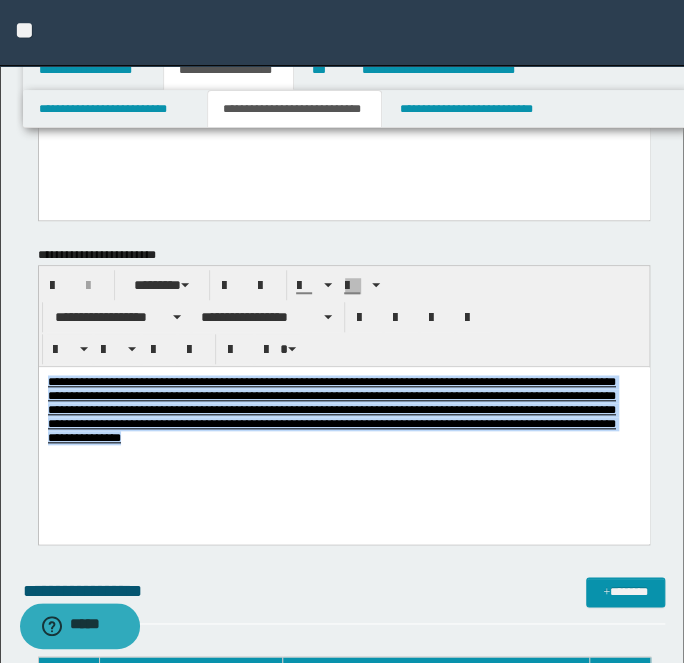 drag, startPoint x: 546, startPoint y: 461, endPoint x: -138, endPoint y: 290, distance: 705.0511 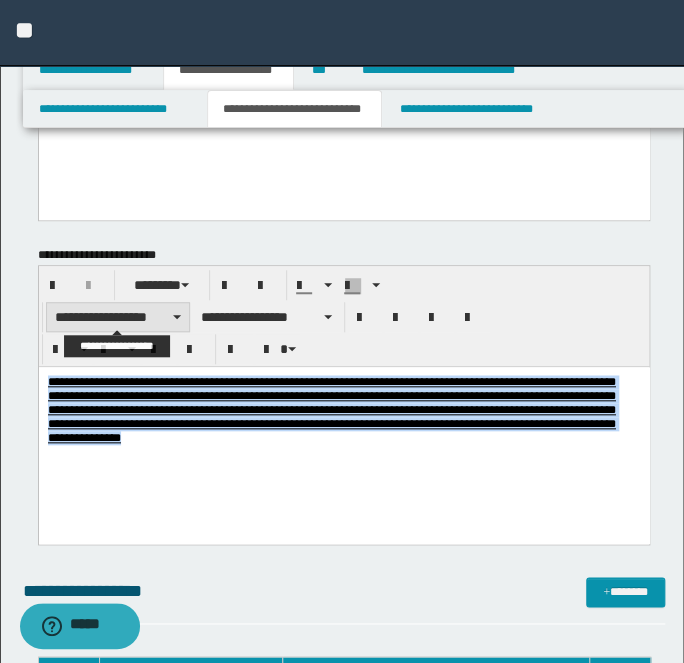 click on "**********" at bounding box center (118, 317) 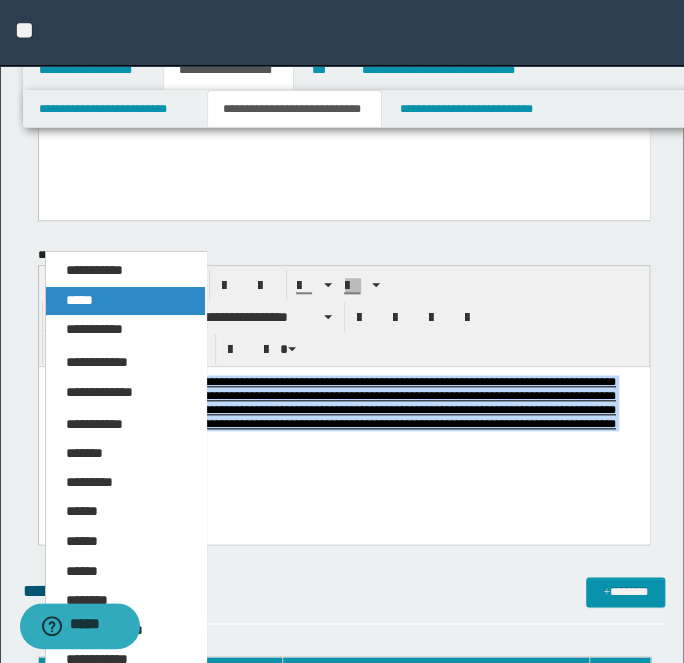click on "*****" at bounding box center [125, 301] 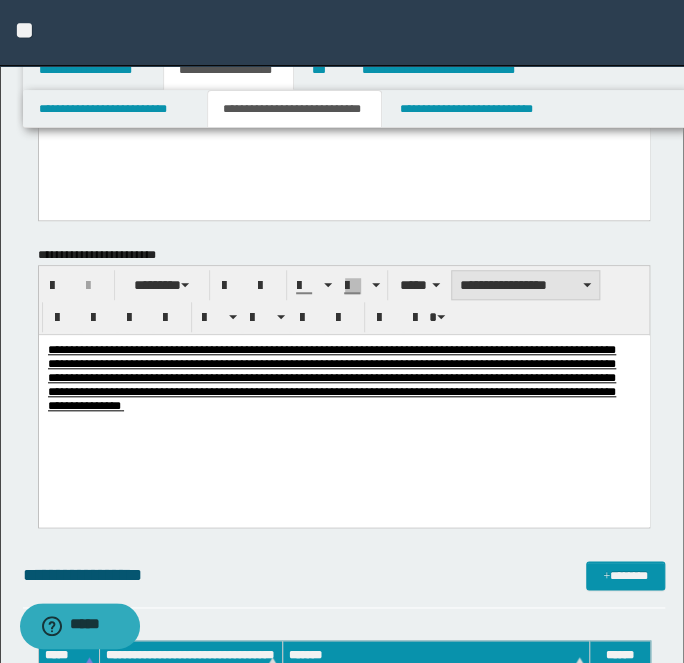 click on "**********" at bounding box center (525, 285) 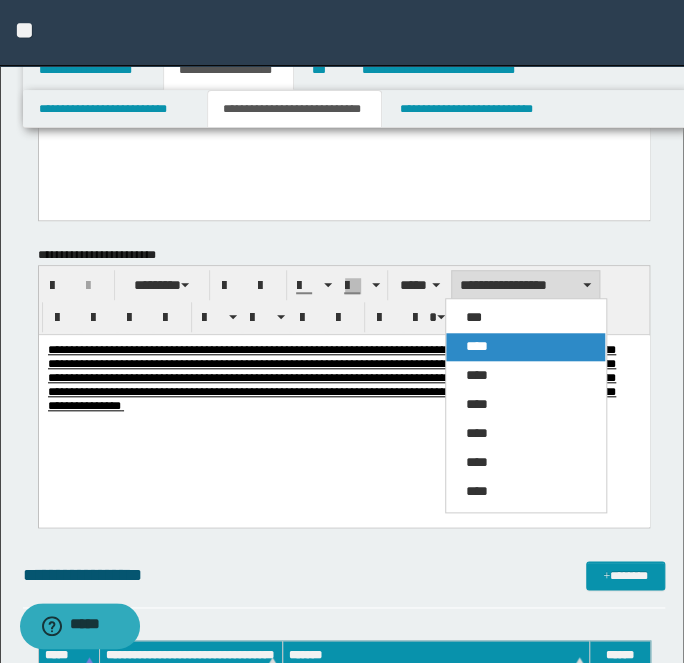 click on "****" at bounding box center [525, 347] 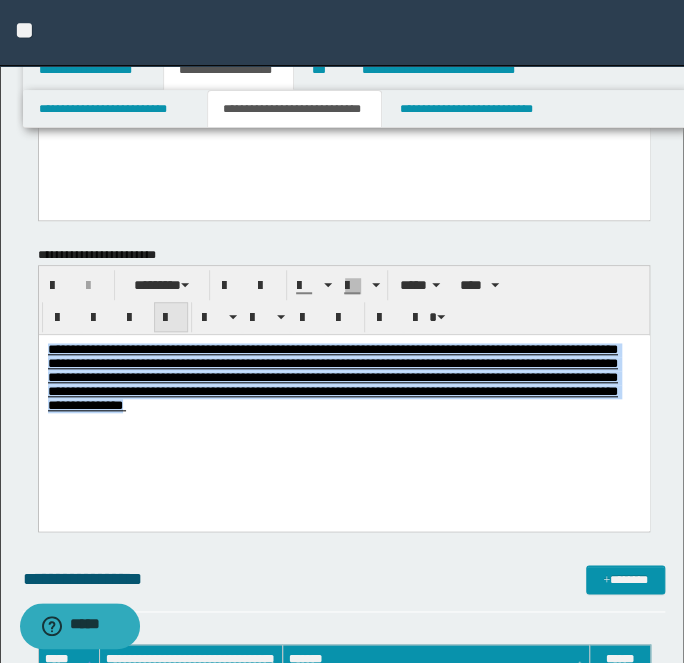 click at bounding box center (171, 318) 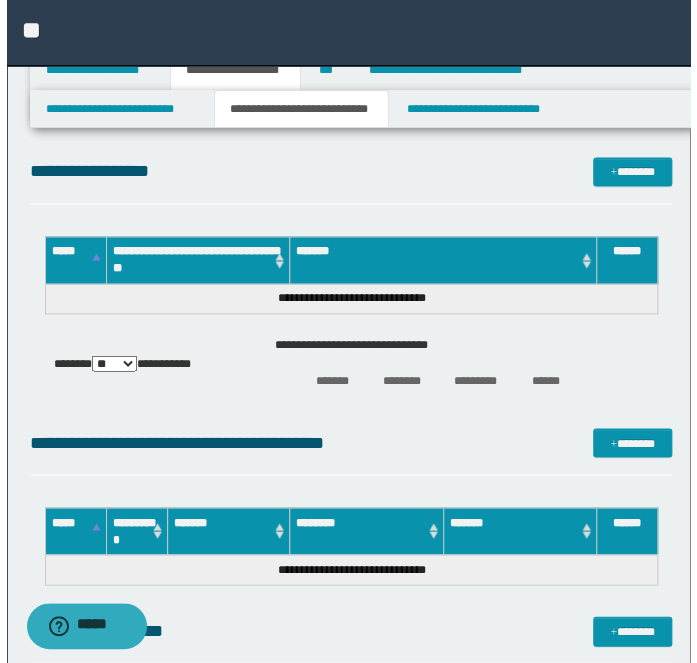 scroll, scrollTop: 2454, scrollLeft: 0, axis: vertical 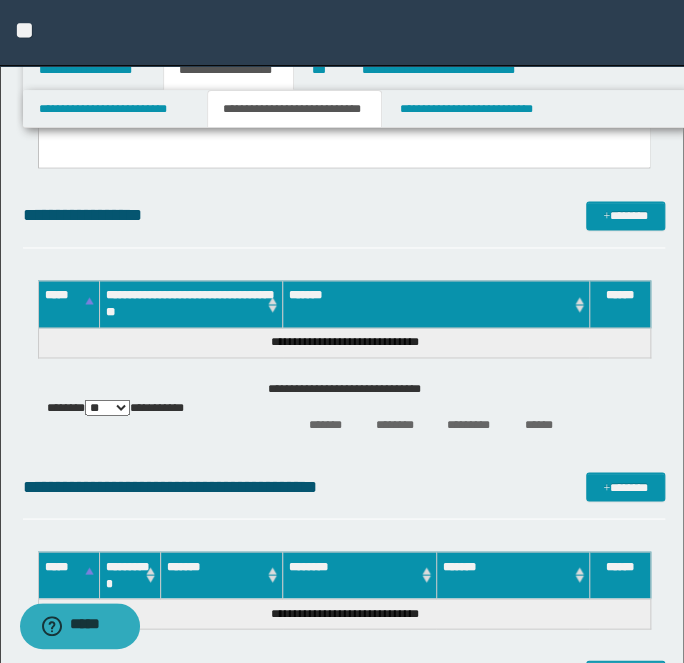 click on "**********" at bounding box center [344, -458] 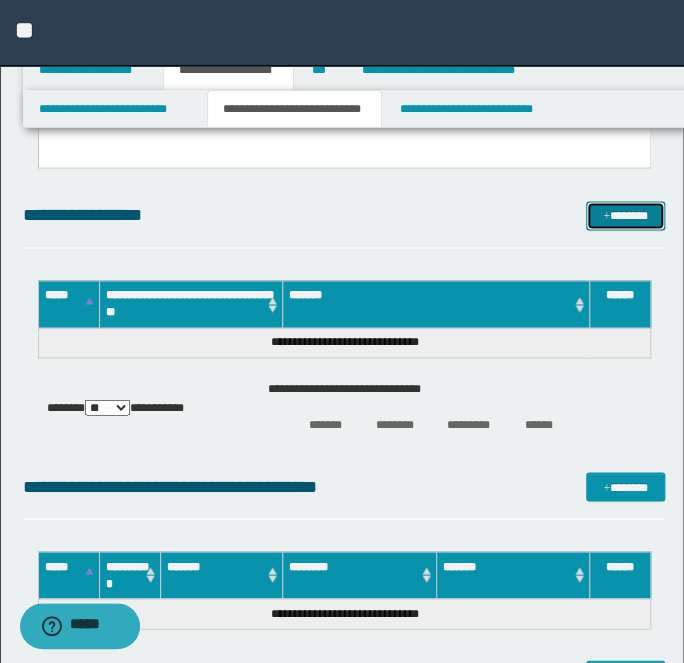click on "*******" at bounding box center [625, 215] 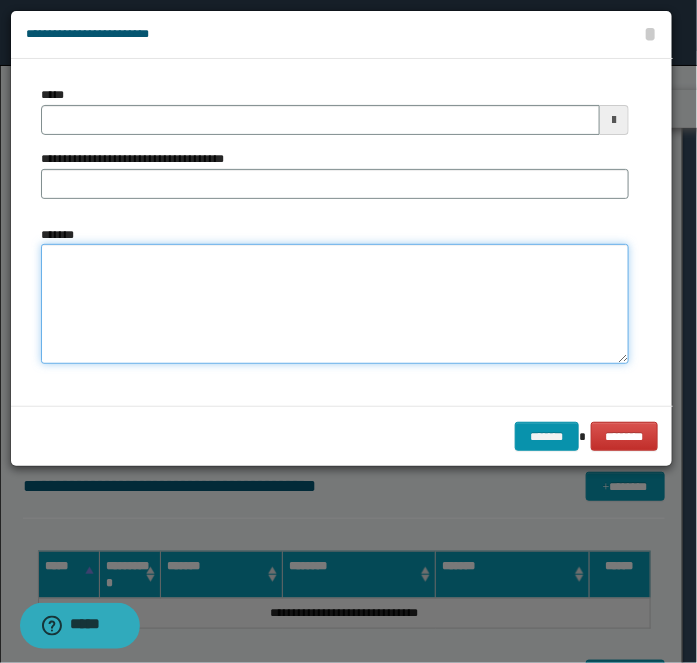 click on "*******" at bounding box center (335, 304) 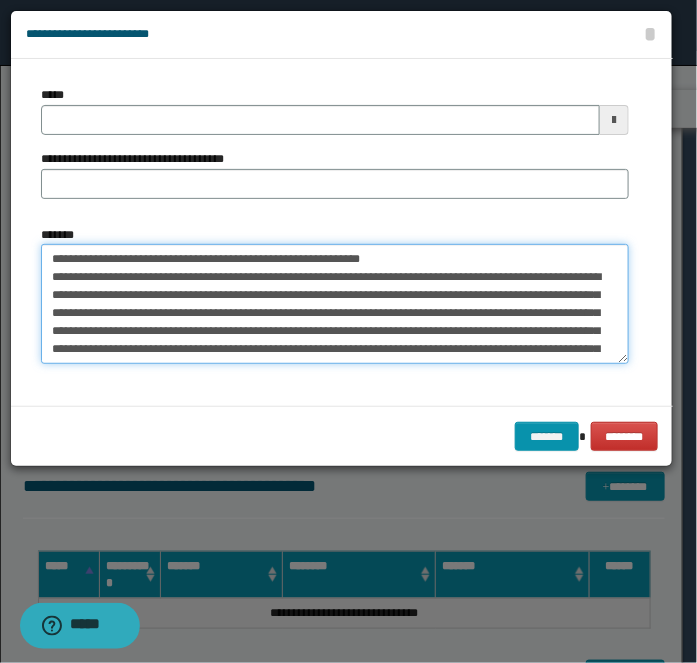 scroll, scrollTop: 66, scrollLeft: 0, axis: vertical 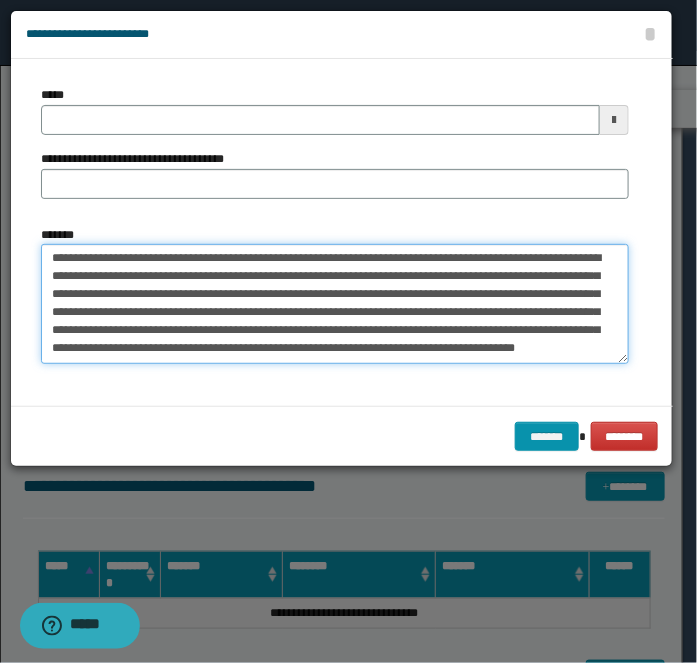 type on "**********" 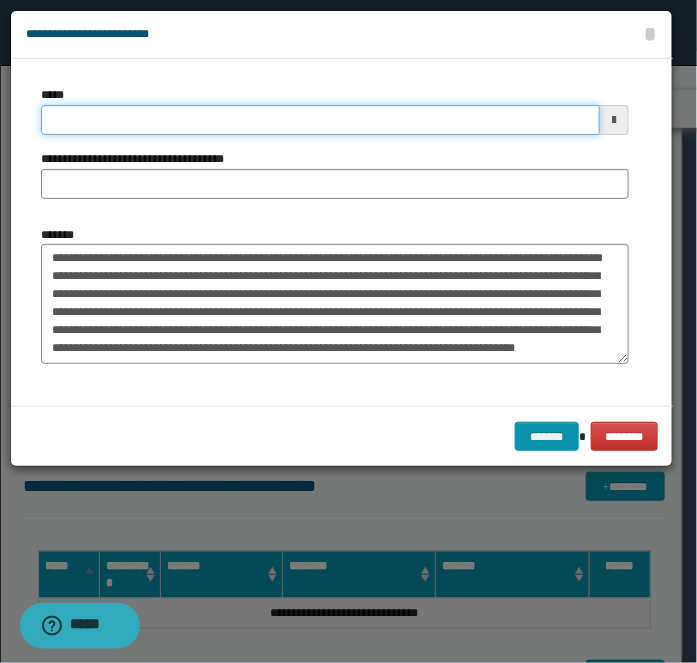 click on "*****" at bounding box center [320, 120] 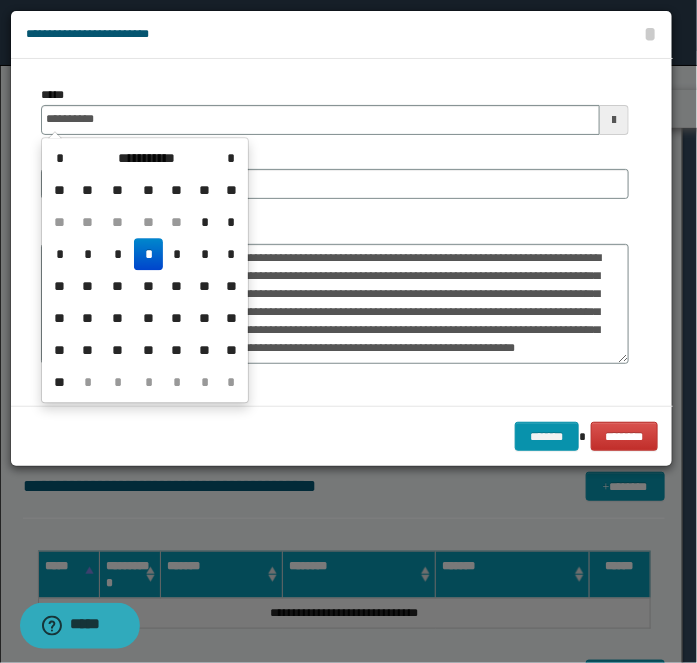 type on "**********" 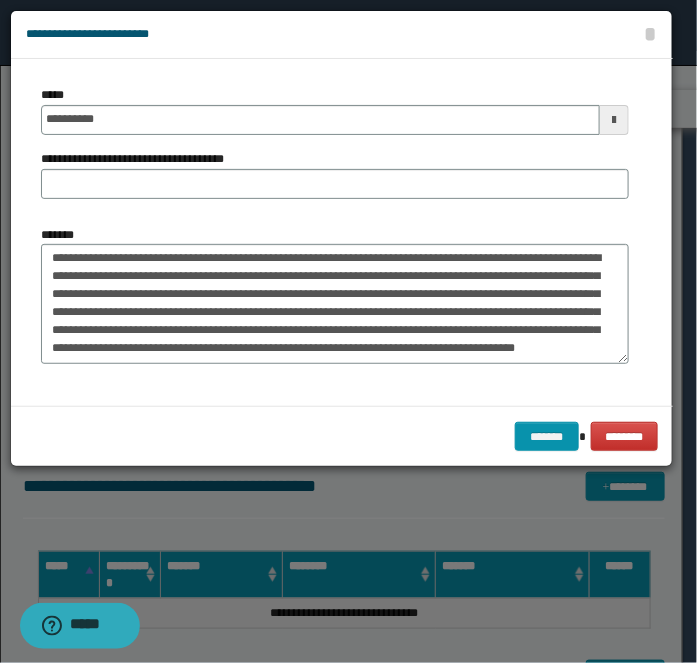 drag, startPoint x: 353, startPoint y: 237, endPoint x: 345, endPoint y: 244, distance: 10.630146 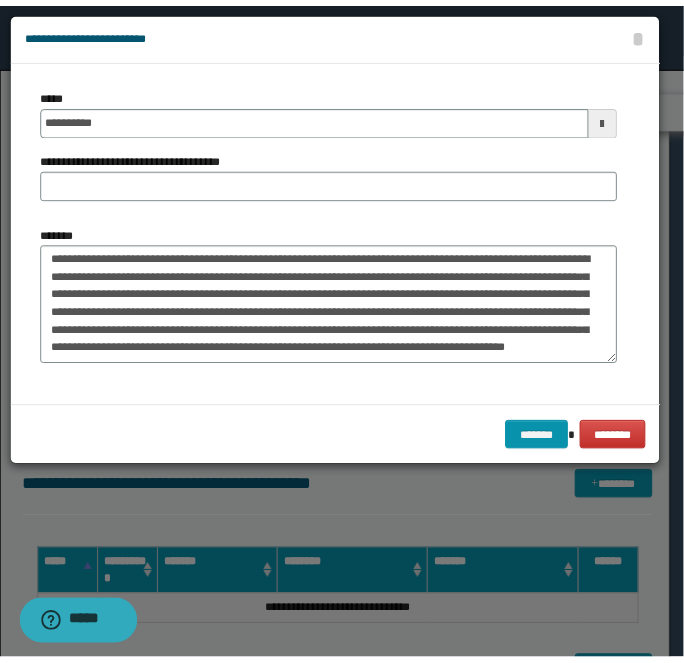 scroll, scrollTop: 0, scrollLeft: 0, axis: both 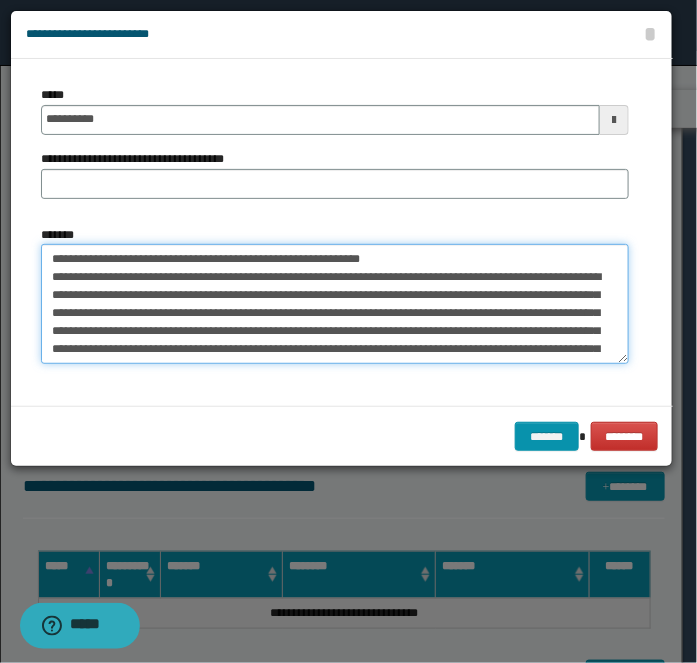 drag, startPoint x: 113, startPoint y: 260, endPoint x: 451, endPoint y: 216, distance: 340.85187 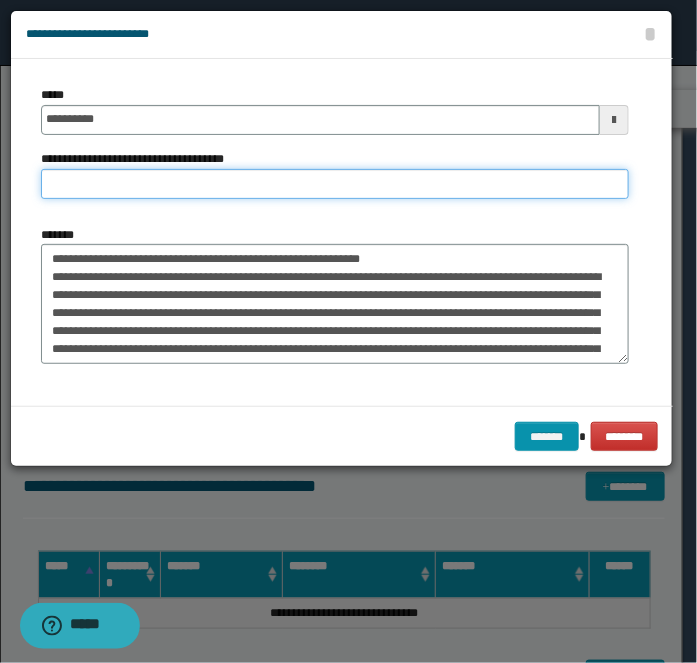 click on "**********" at bounding box center (335, 184) 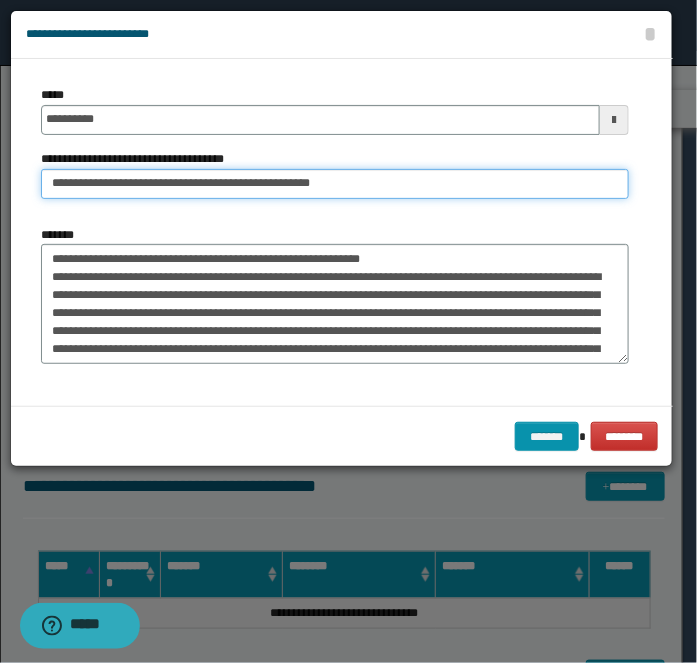 type on "**********" 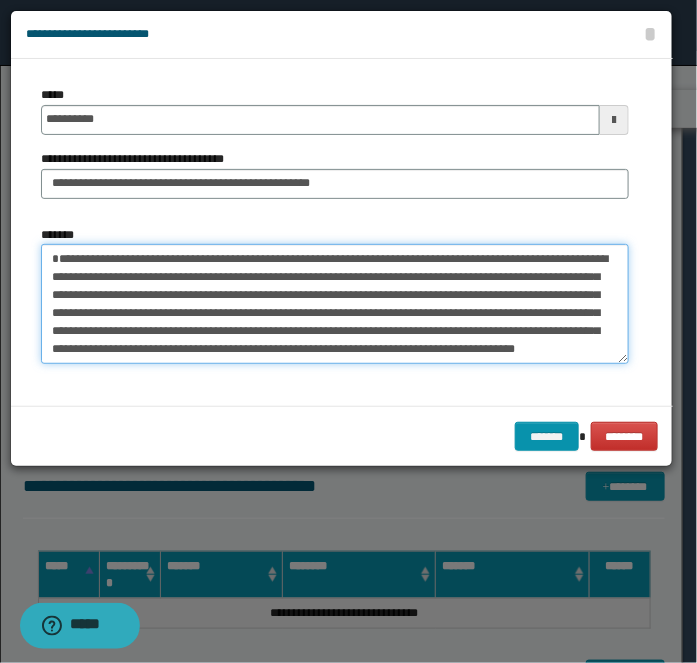 type on "**********" 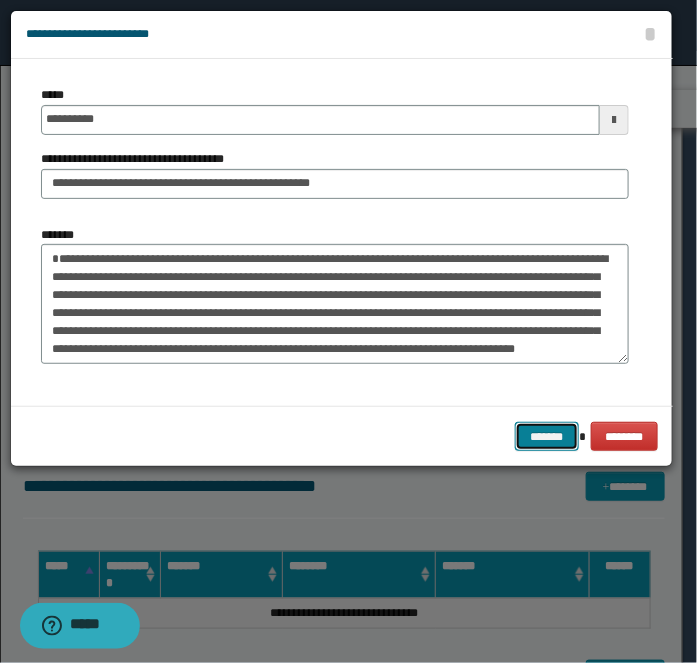 type 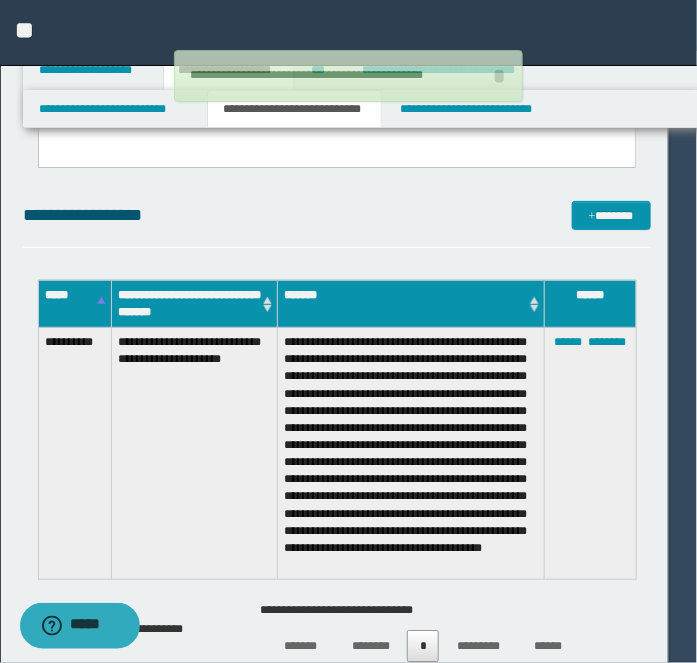 type 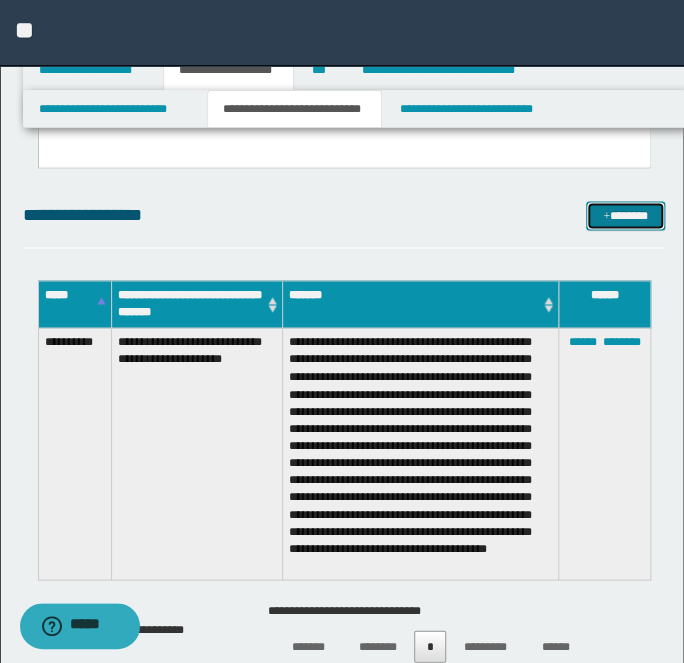 click on "*******" at bounding box center [625, 215] 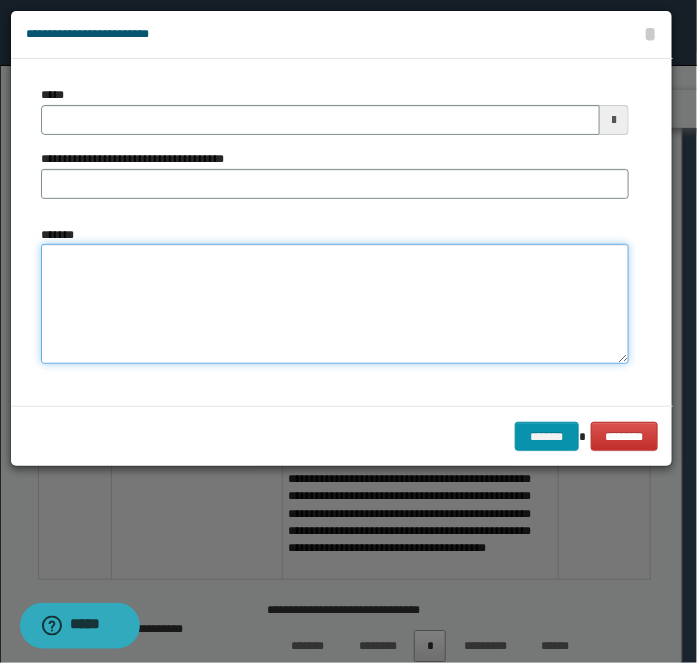 click on "*******" at bounding box center [335, 303] 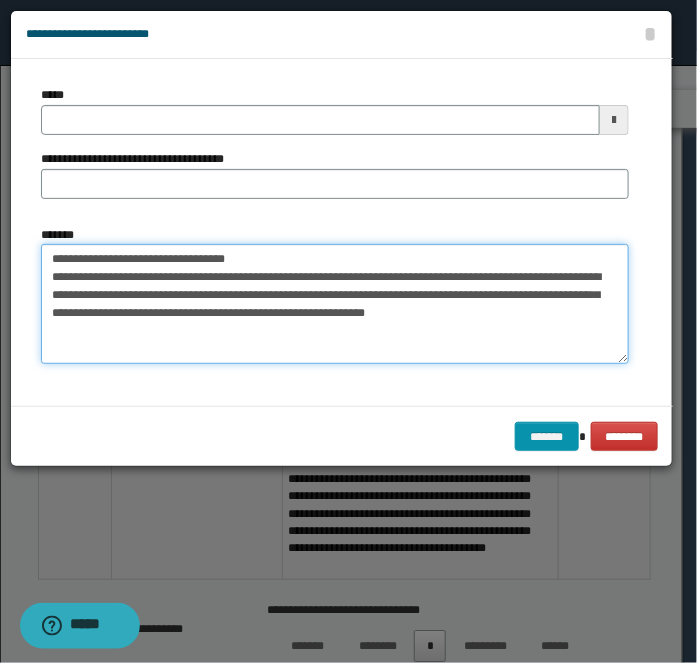 type 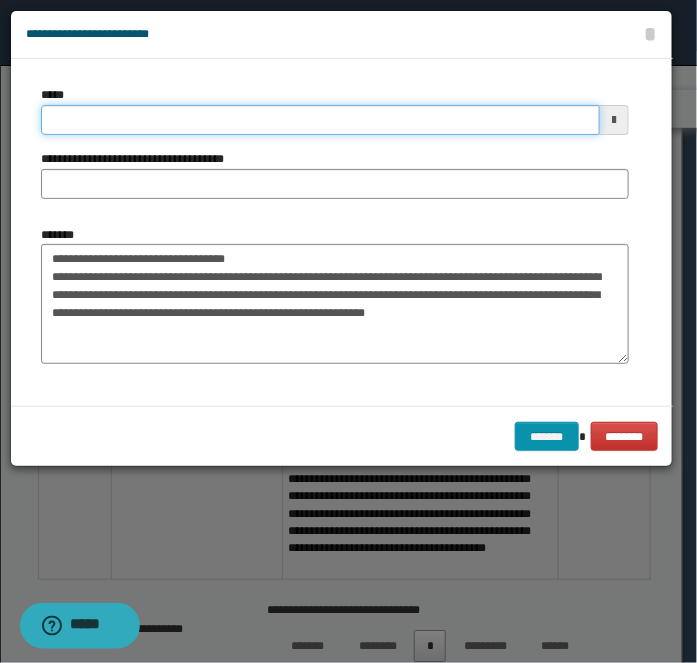 click on "*****" at bounding box center [320, 120] 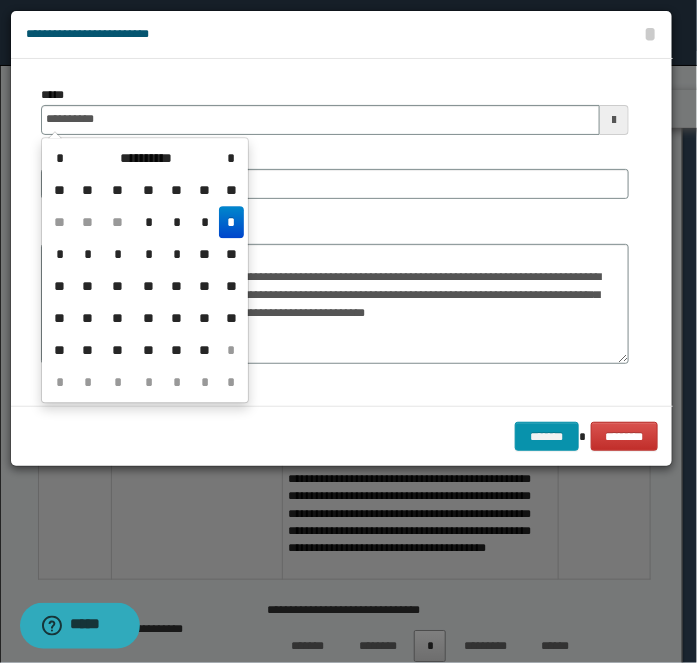 type on "**********" 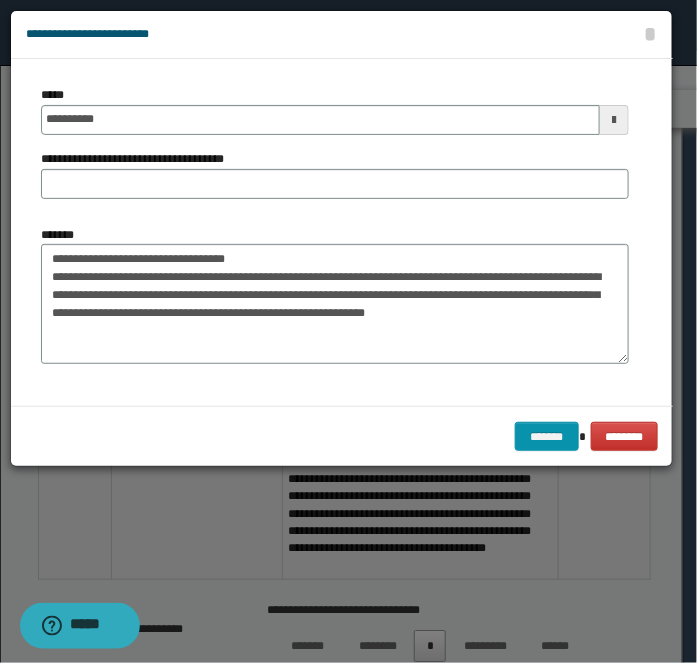 click on "**********" at bounding box center (335, 295) 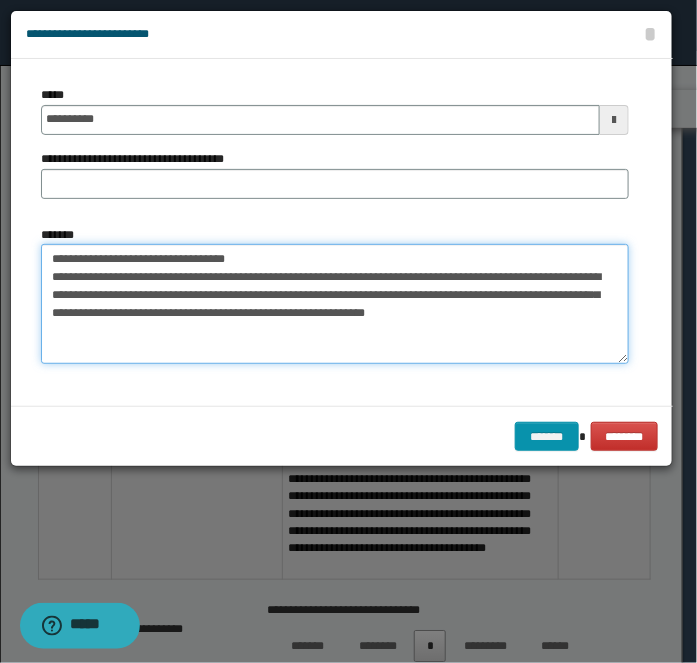drag, startPoint x: 291, startPoint y: 246, endPoint x: 117, endPoint y: 251, distance: 174.07182 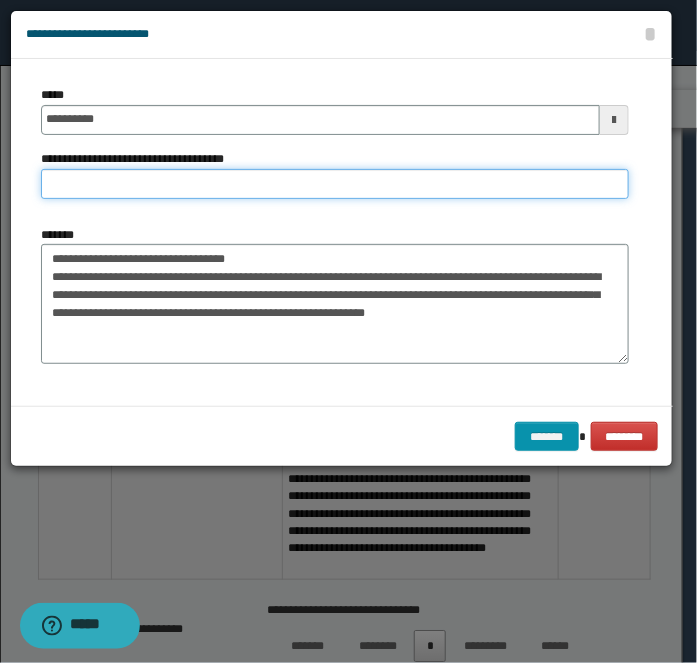 click on "**********" at bounding box center (335, 184) 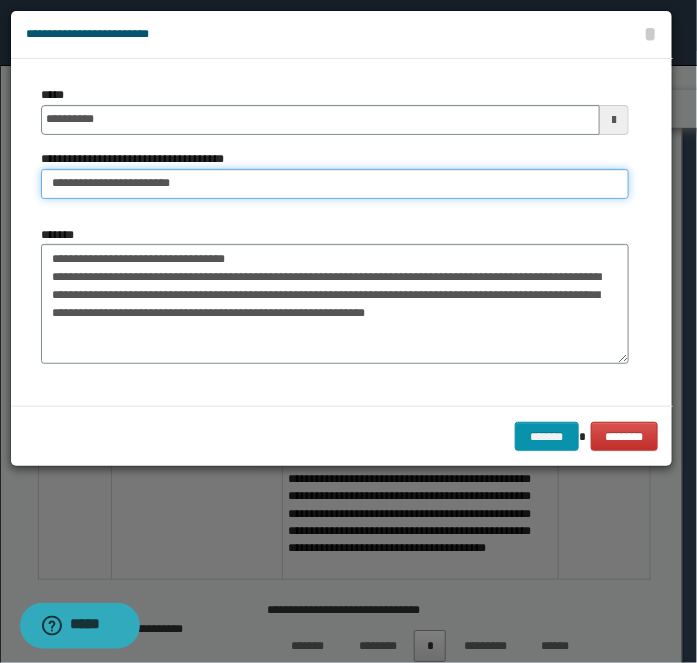 type on "**********" 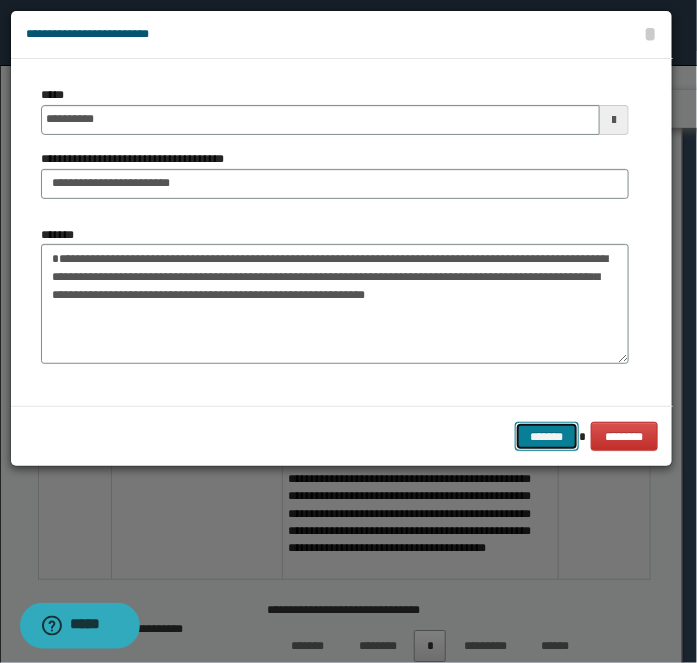 click on "*******" at bounding box center (547, 436) 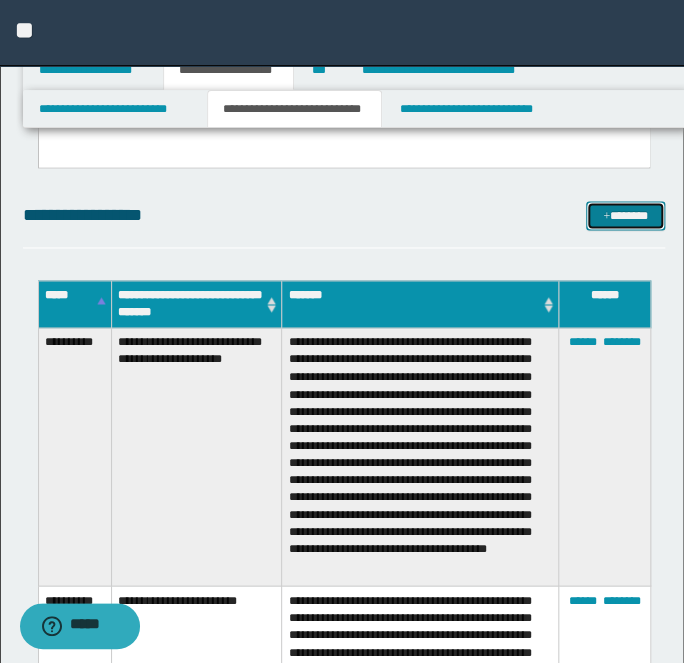 click on "*******" at bounding box center (625, 215) 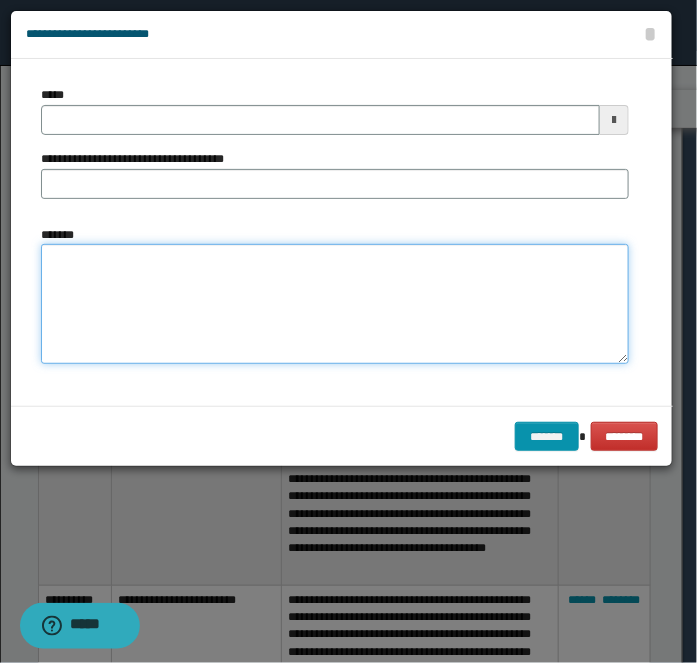 click on "*******" at bounding box center (335, 303) 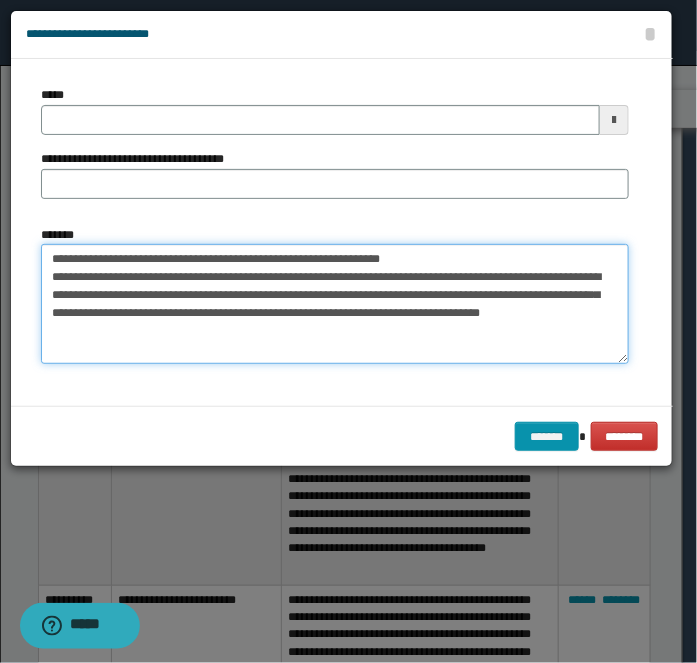 type 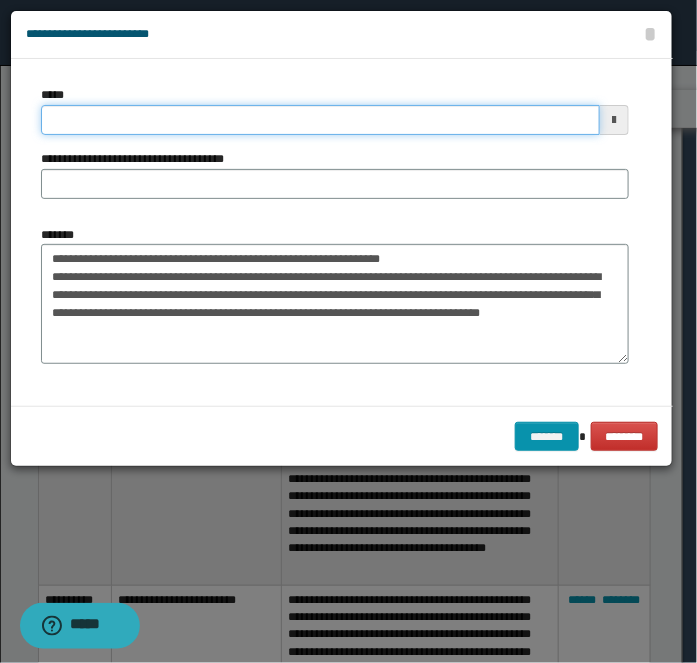 drag, startPoint x: 120, startPoint y: 125, endPoint x: 130, endPoint y: 127, distance: 10.198039 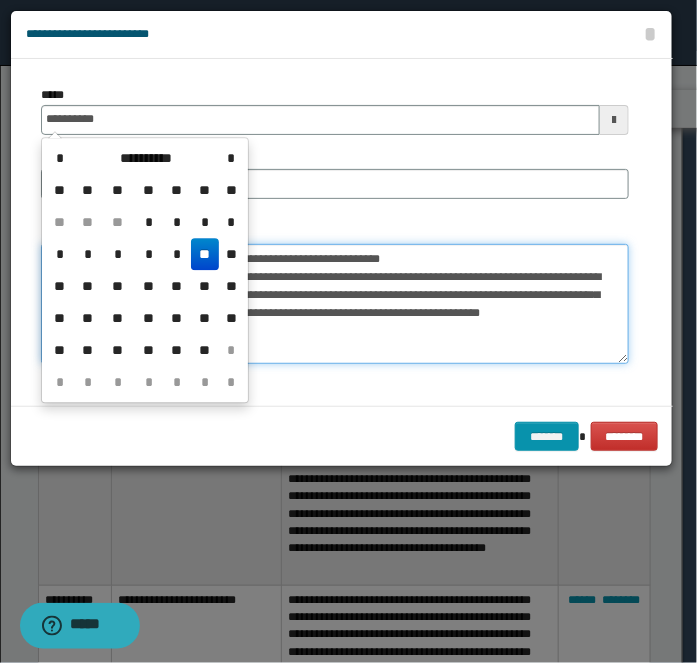 type on "**********" 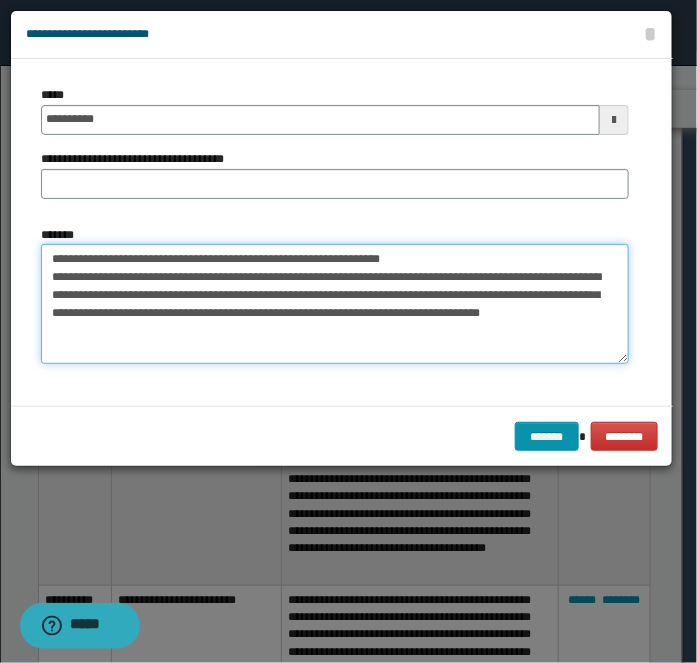 drag, startPoint x: 303, startPoint y: 252, endPoint x: 172, endPoint y: 294, distance: 137.56816 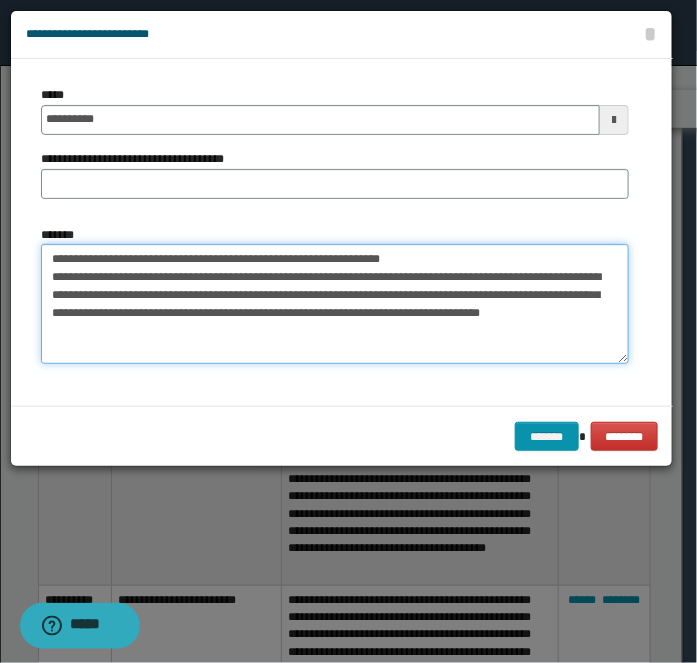 drag, startPoint x: 409, startPoint y: 251, endPoint x: 114, endPoint y: 265, distance: 295.33203 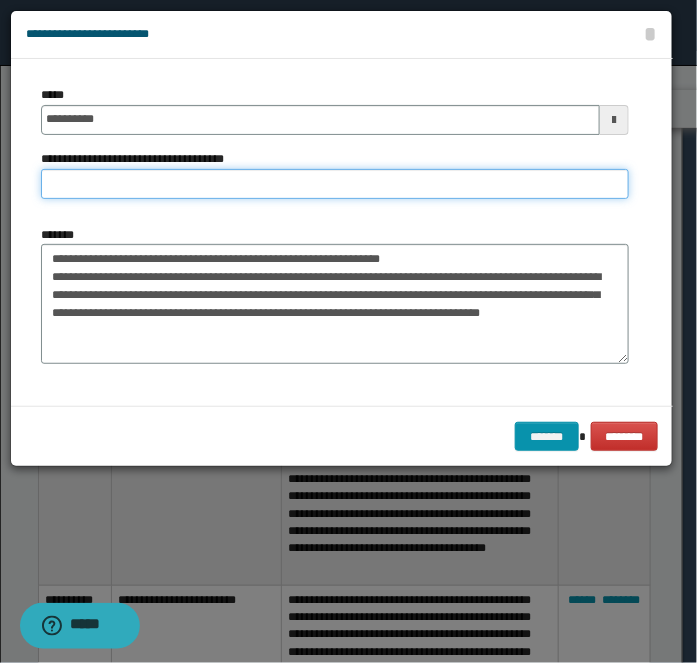 click on "**********" at bounding box center [335, 184] 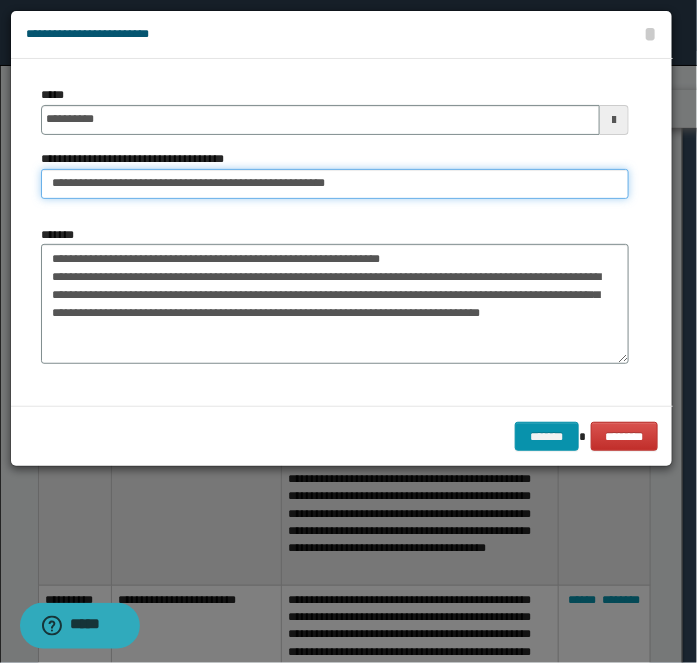 type on "**********" 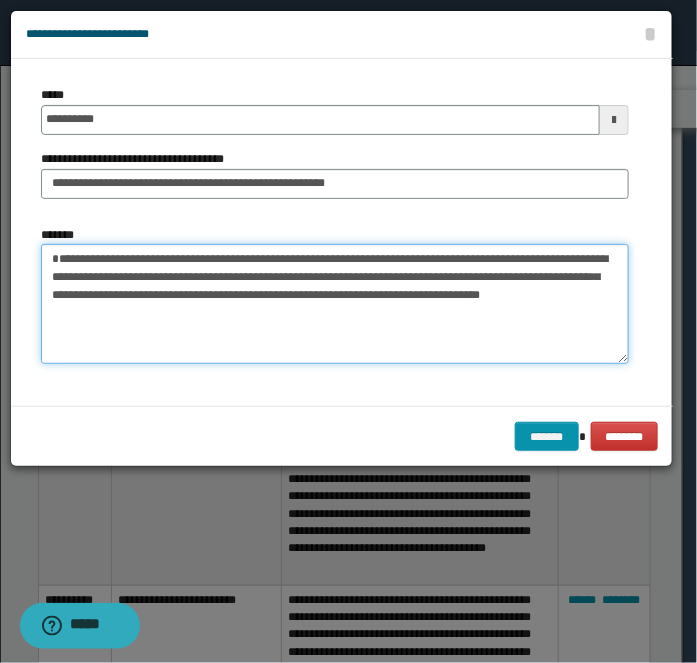 type on "**********" 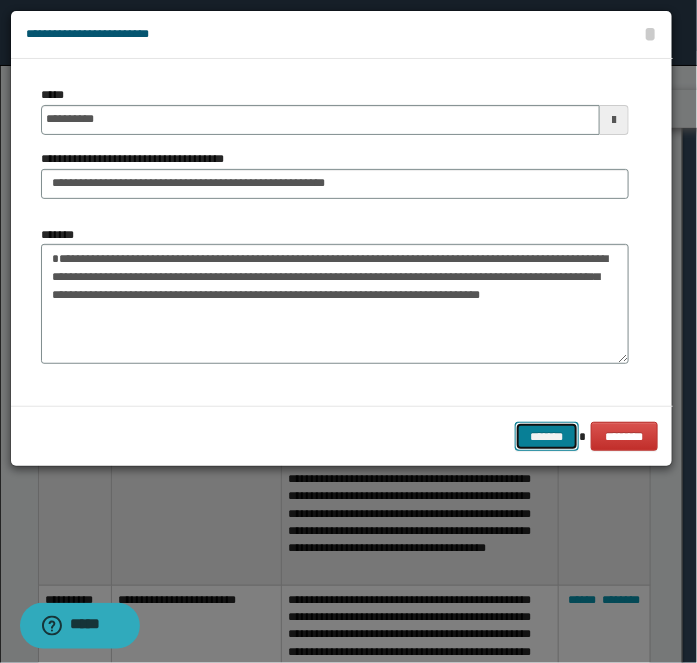 click on "*******" at bounding box center [547, 436] 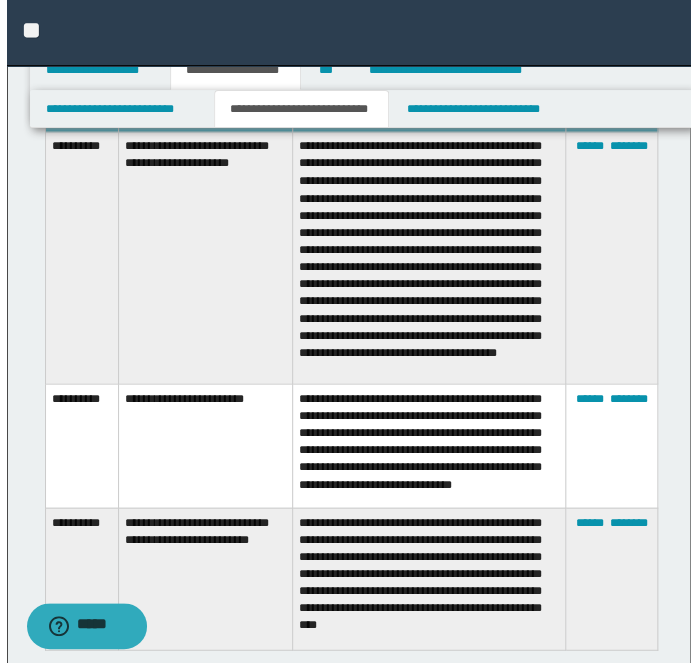 scroll, scrollTop: 2363, scrollLeft: 0, axis: vertical 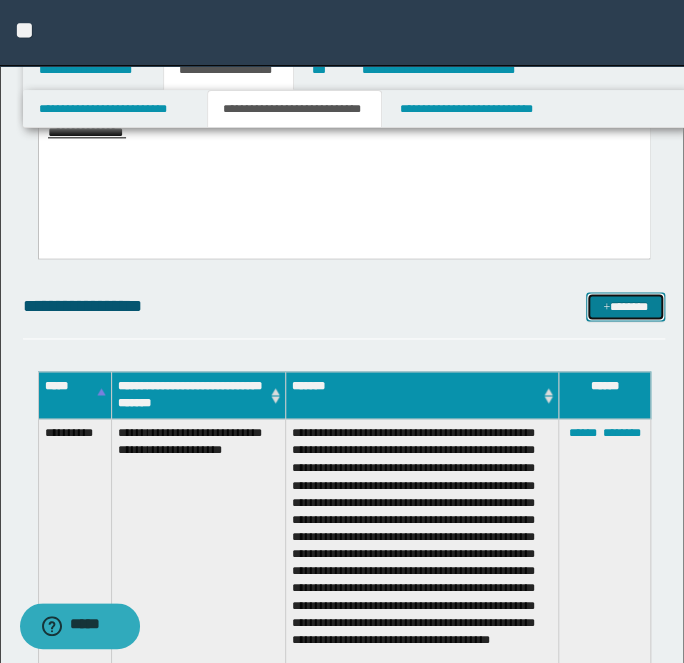 click on "*******" at bounding box center [625, 306] 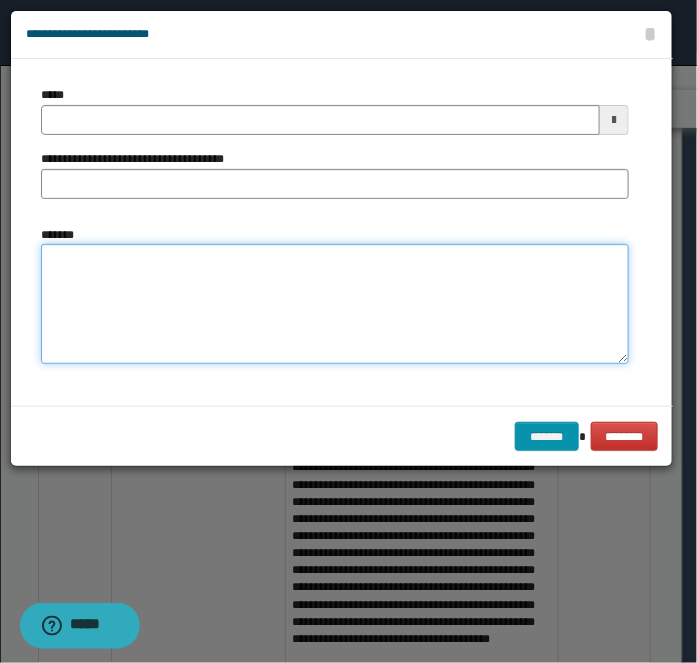 click on "*******" at bounding box center [335, 303] 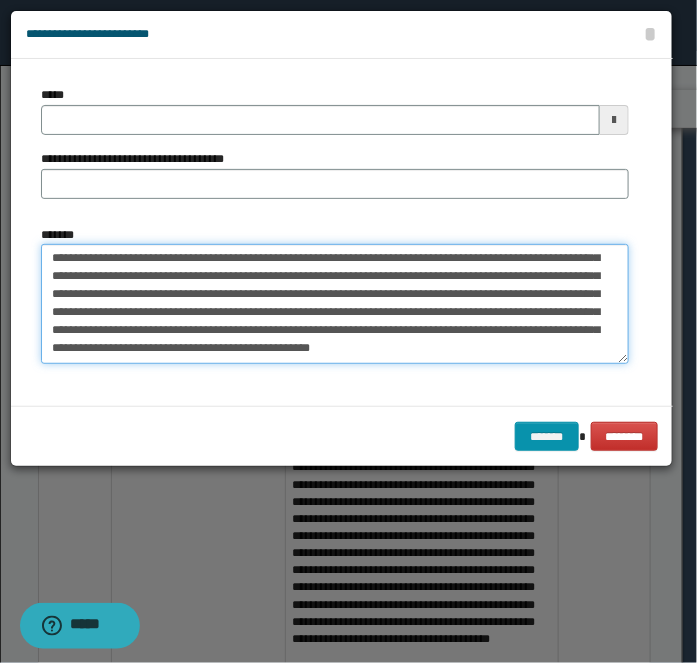 type on "**********" 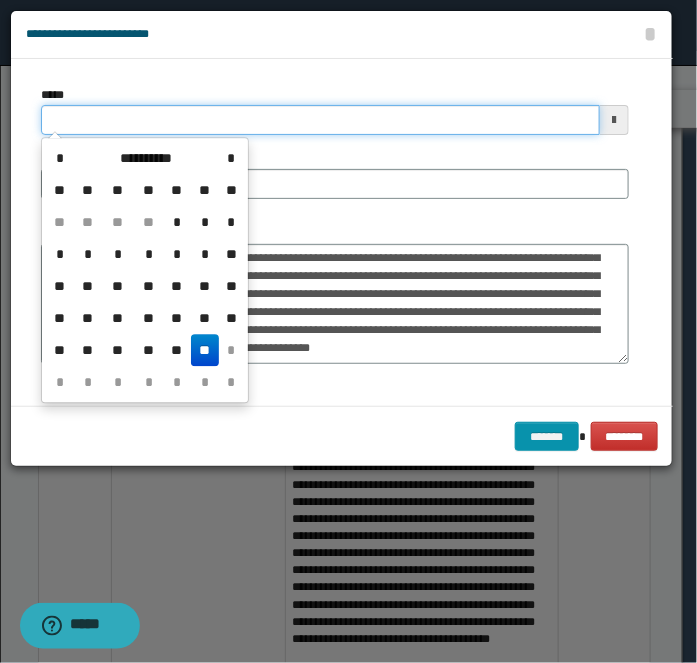 click on "*****" at bounding box center (320, 120) 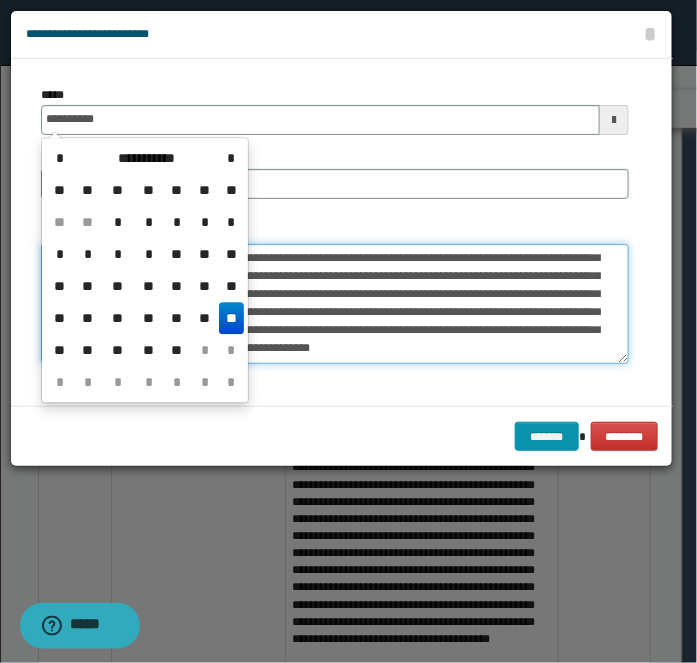 type on "**********" 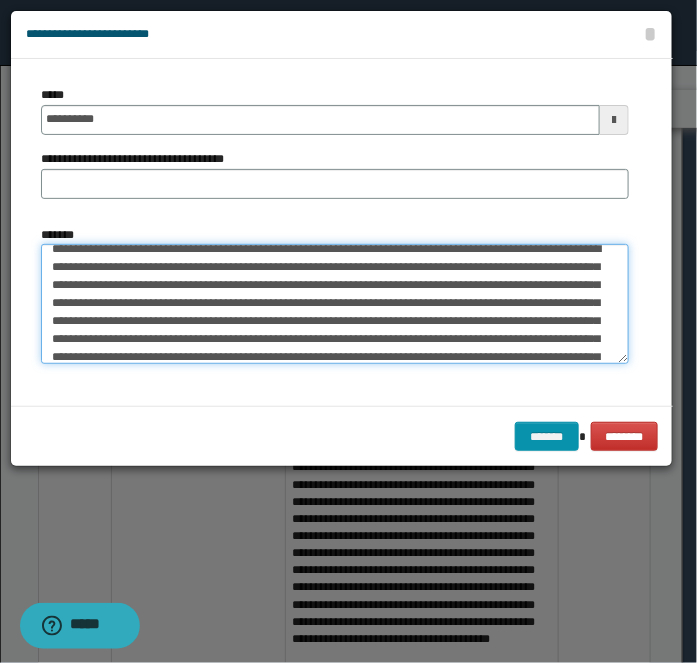 scroll, scrollTop: 0, scrollLeft: 0, axis: both 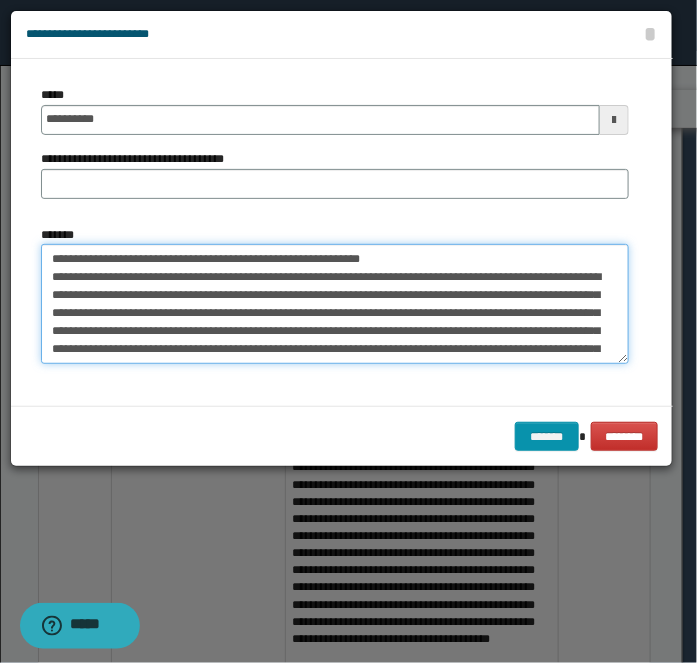 drag, startPoint x: 116, startPoint y: 256, endPoint x: 476, endPoint y: 212, distance: 362.67892 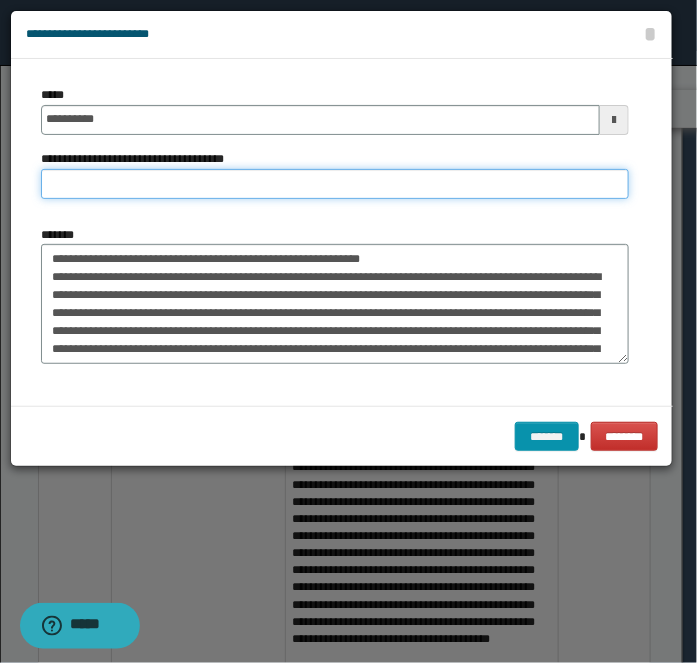 click on "**********" at bounding box center [335, 184] 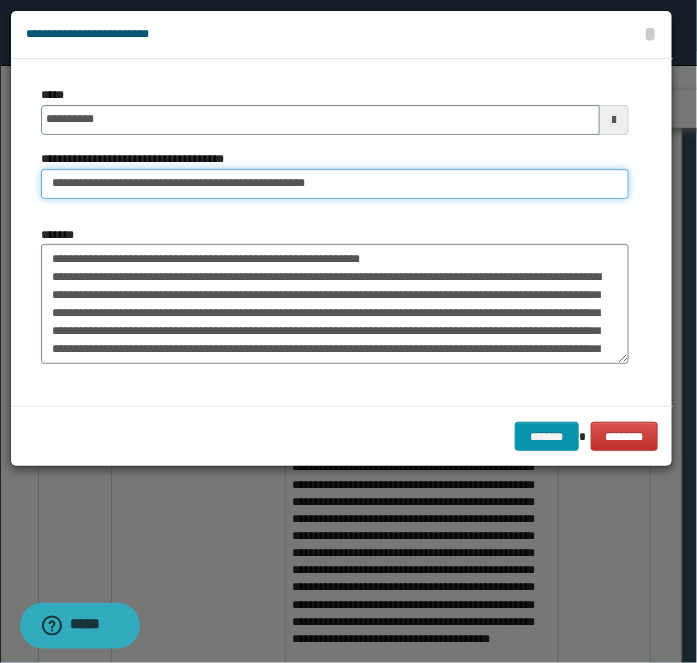 type on "**********" 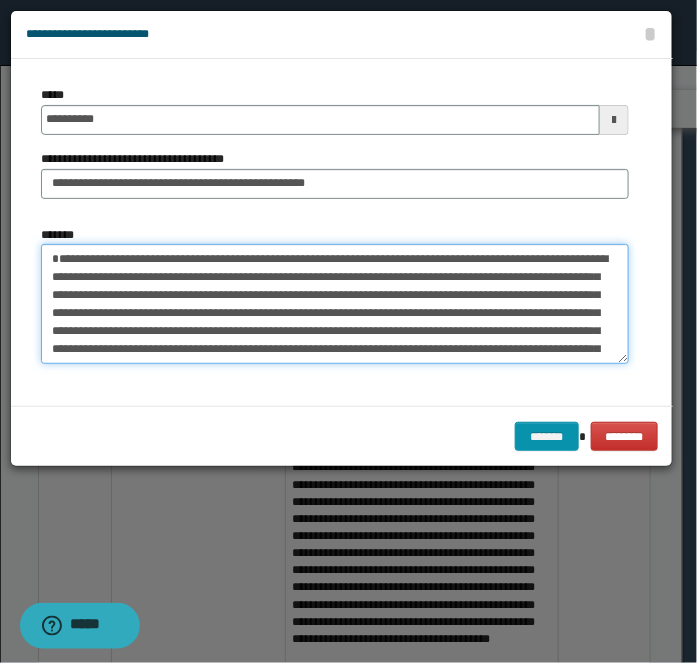 type on "**********" 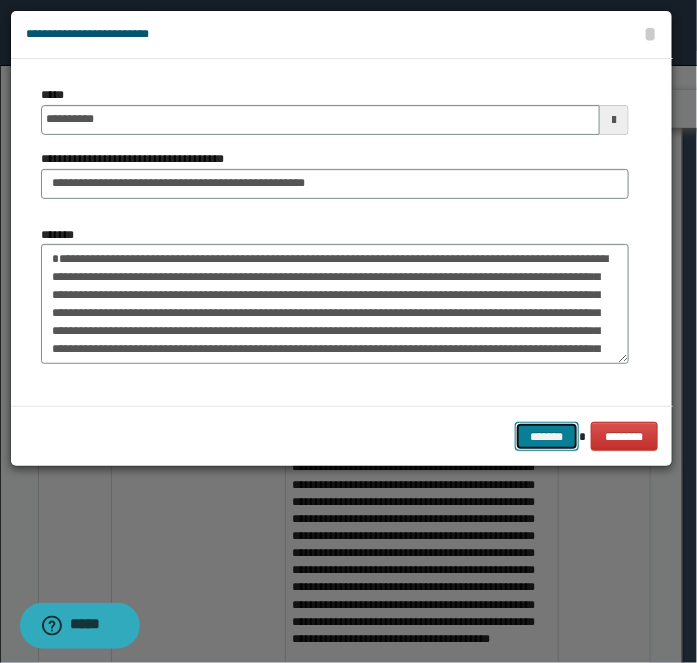 click on "*******" at bounding box center [547, 436] 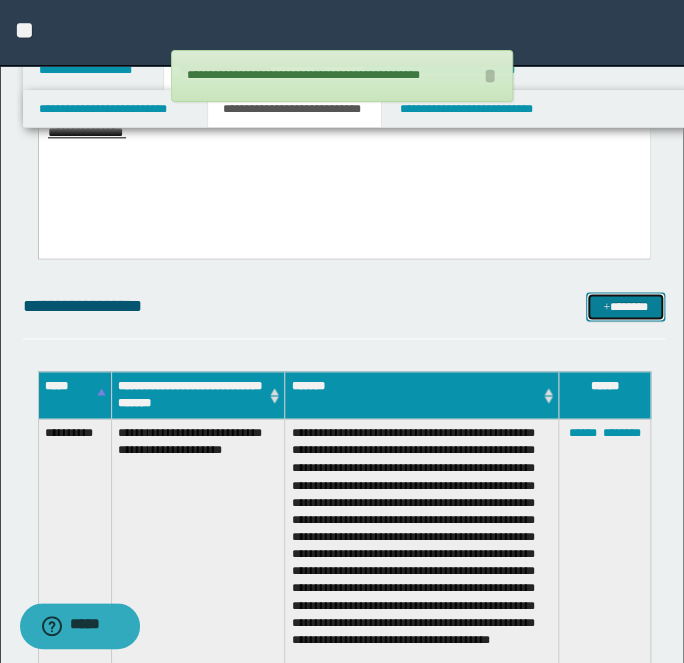 click on "*******" at bounding box center (625, 306) 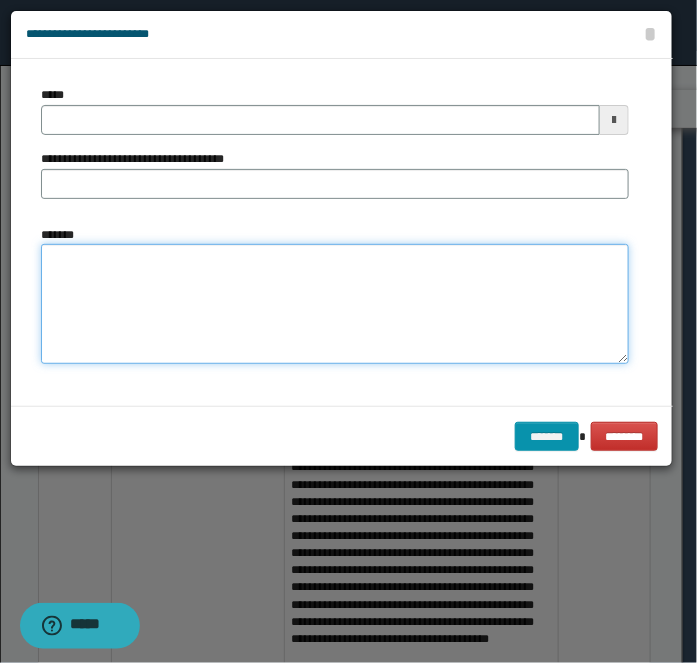 click on "*******" at bounding box center (335, 303) 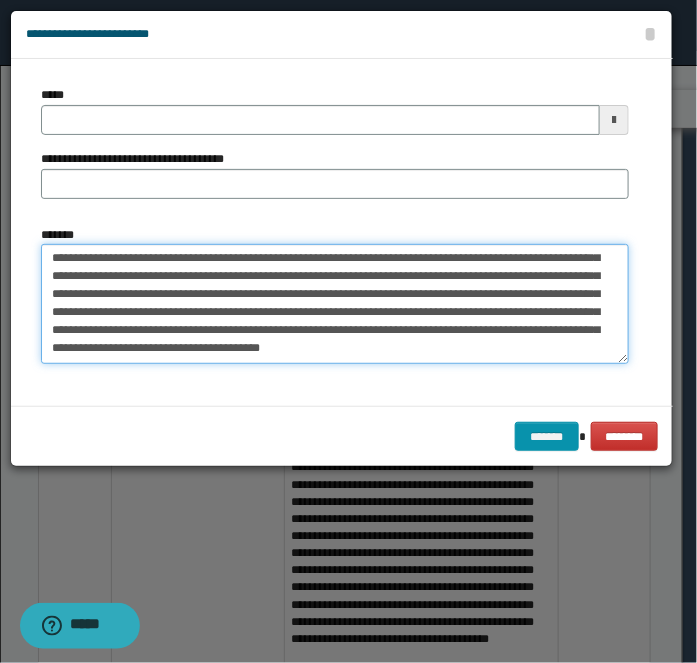 type on "**********" 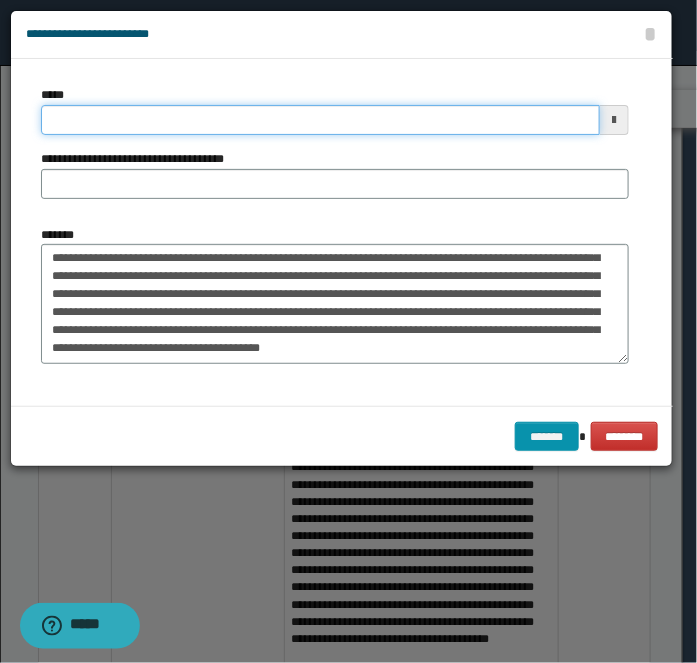 click on "*****" at bounding box center (320, 120) 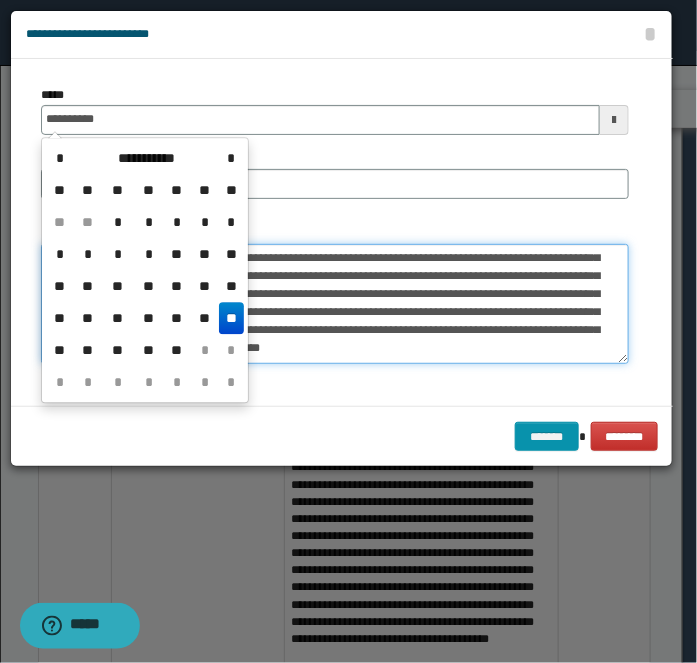 type on "**********" 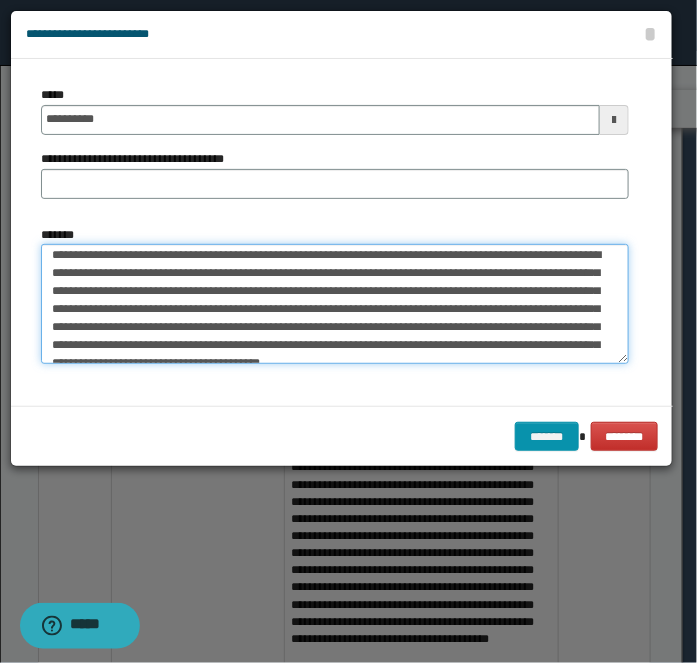 scroll, scrollTop: 0, scrollLeft: 0, axis: both 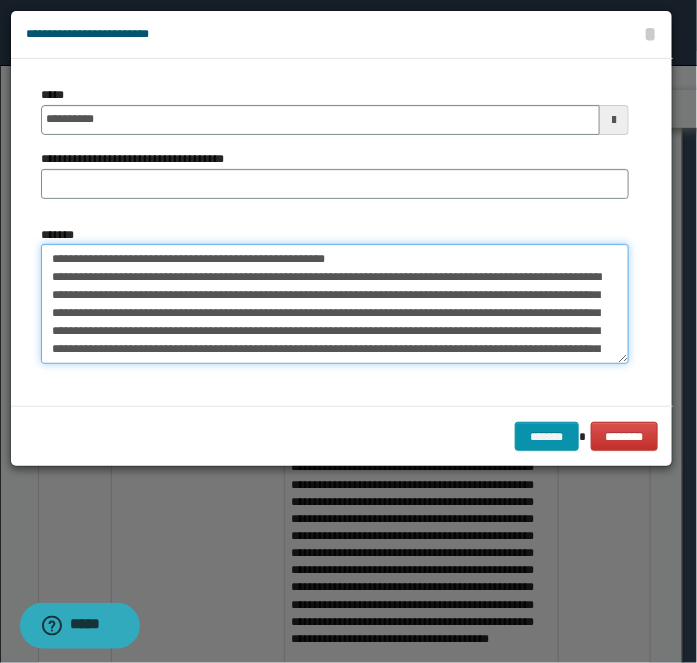 drag, startPoint x: 117, startPoint y: 258, endPoint x: 491, endPoint y: 198, distance: 378.78226 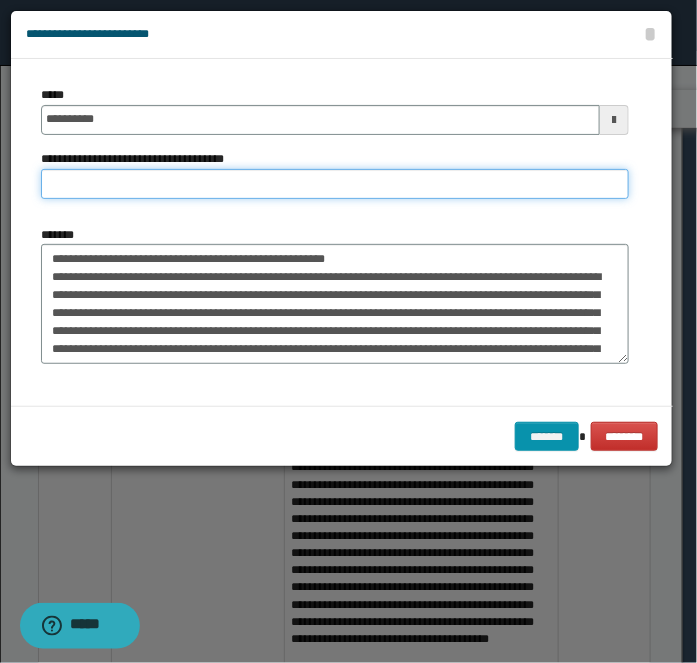 click on "**********" at bounding box center [335, 184] 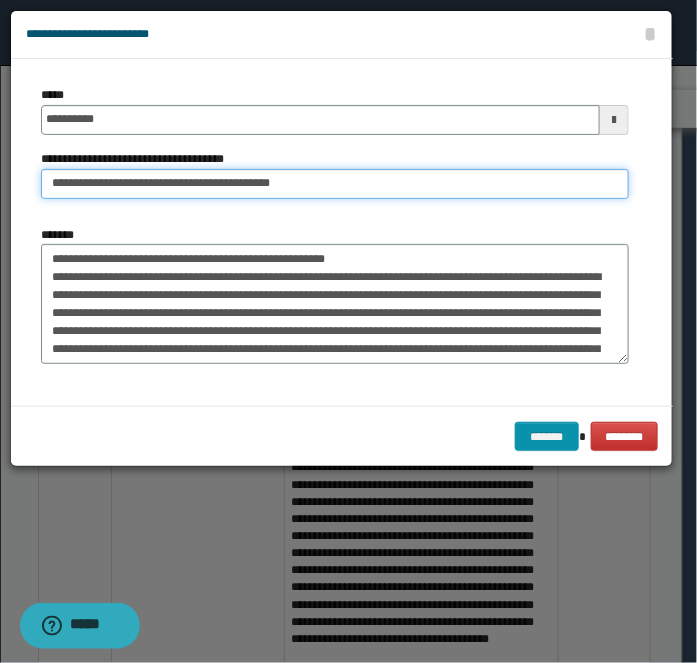 type on "**********" 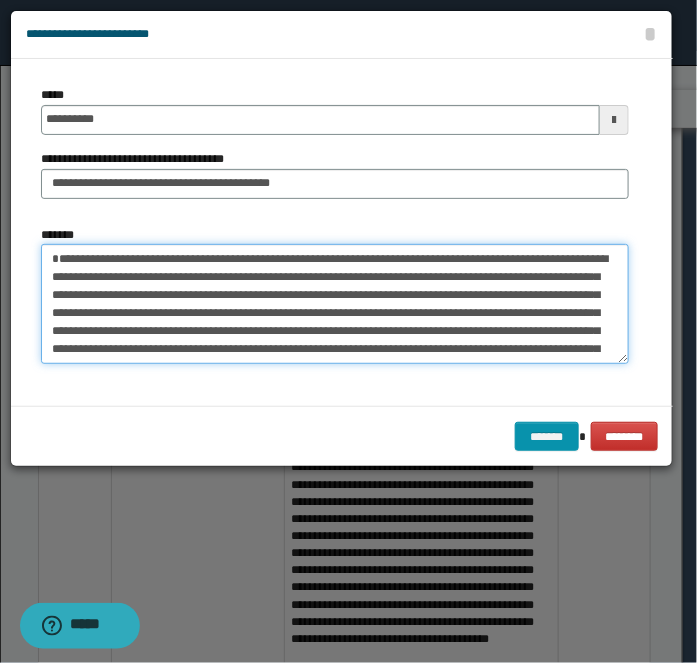 type on "**********" 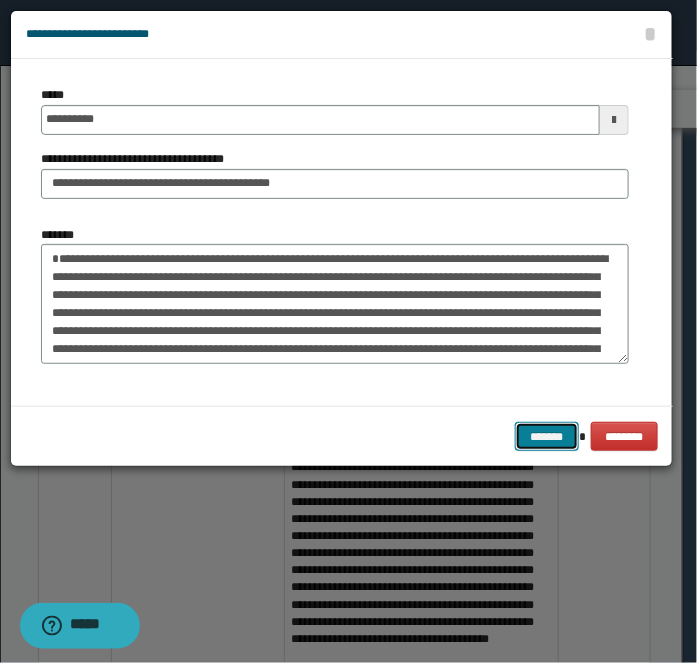 click on "*******" at bounding box center (547, 436) 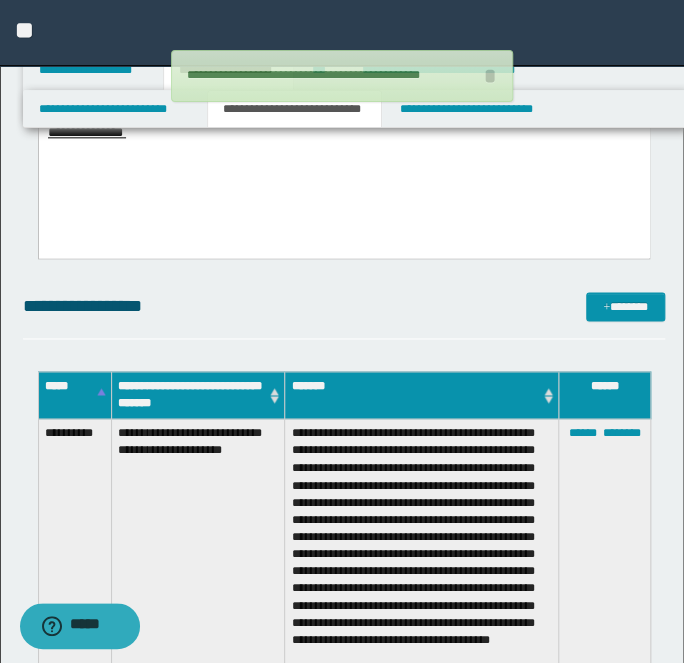 type 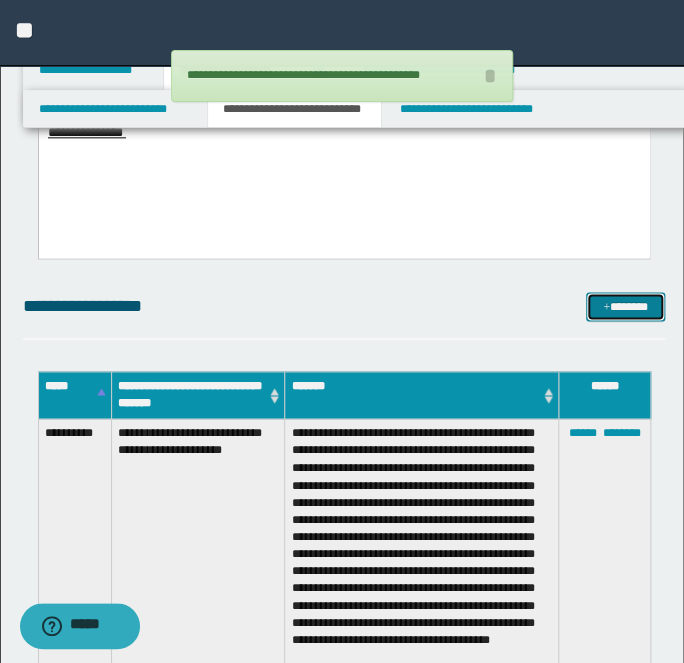 click on "*******" at bounding box center [625, 306] 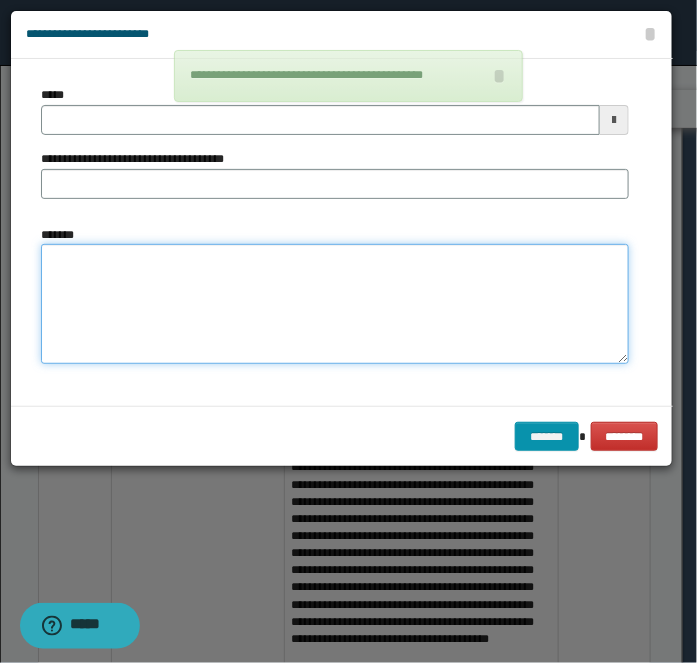 click on "*******" at bounding box center (335, 303) 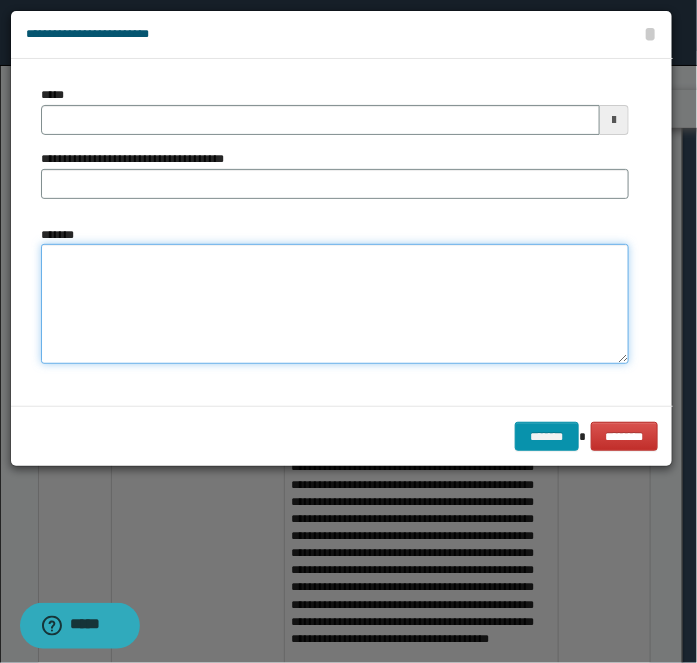 paste on "**********" 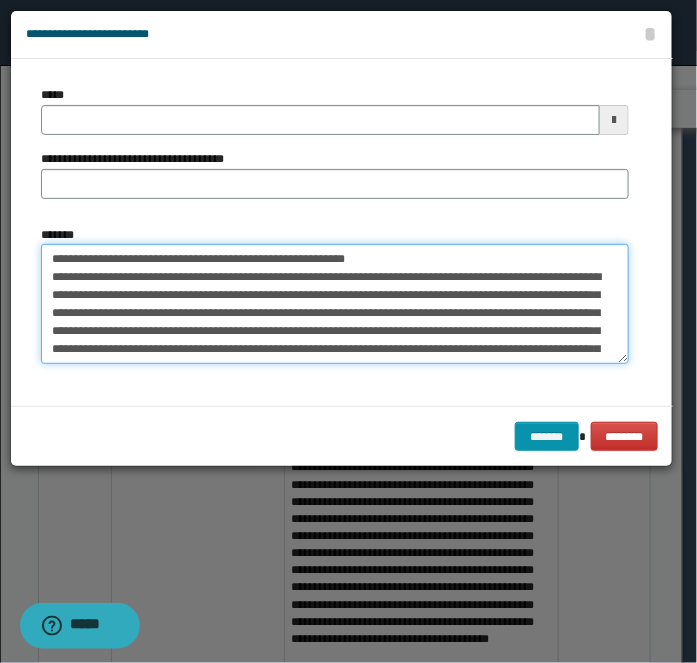type 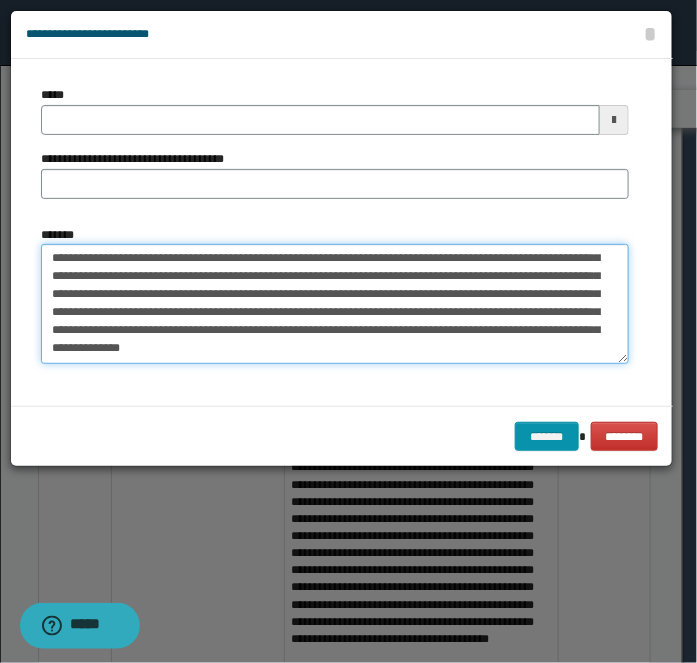 type on "**********" 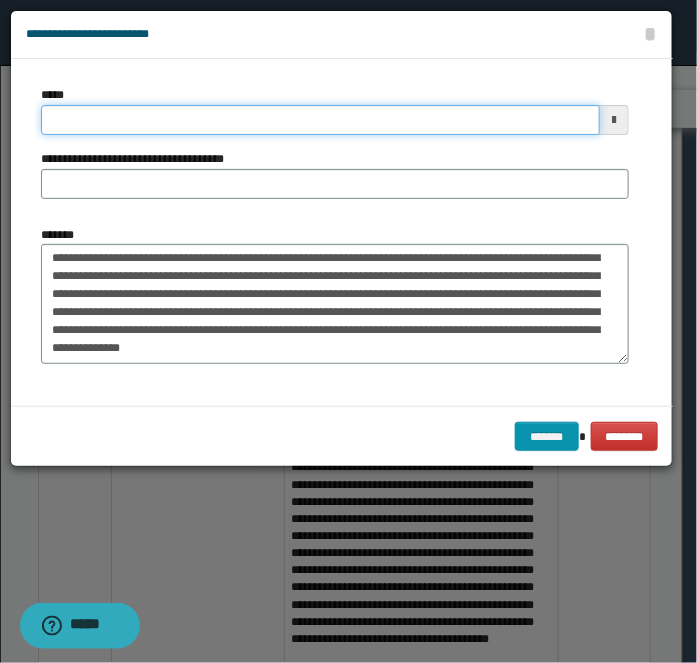 click on "*****" at bounding box center (320, 120) 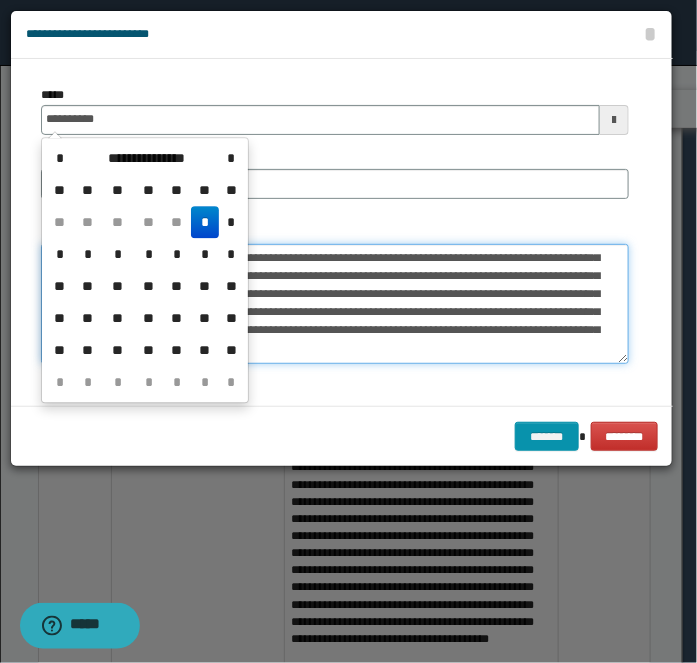 type on "**********" 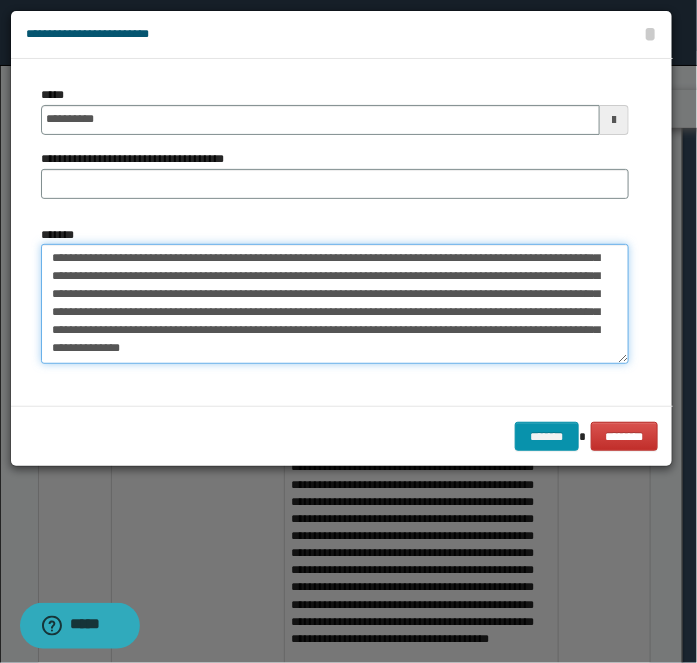 click on "*******" at bounding box center [335, 303] 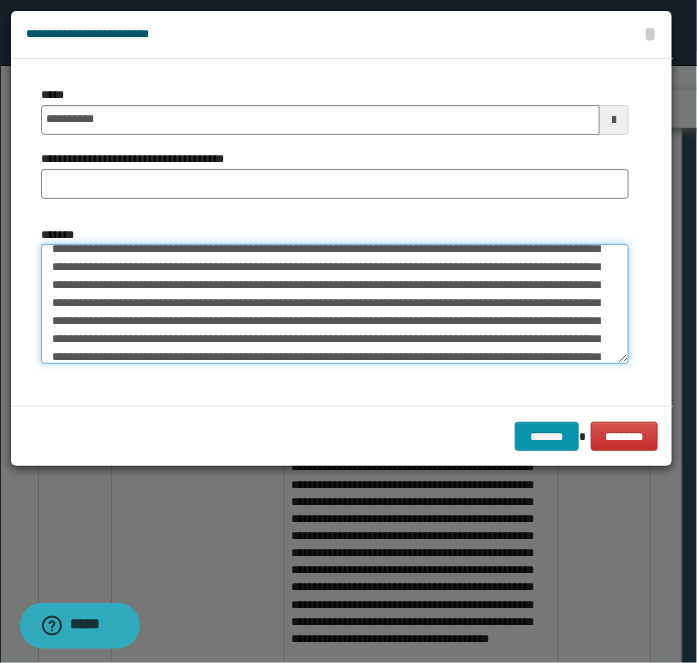 scroll, scrollTop: 0, scrollLeft: 0, axis: both 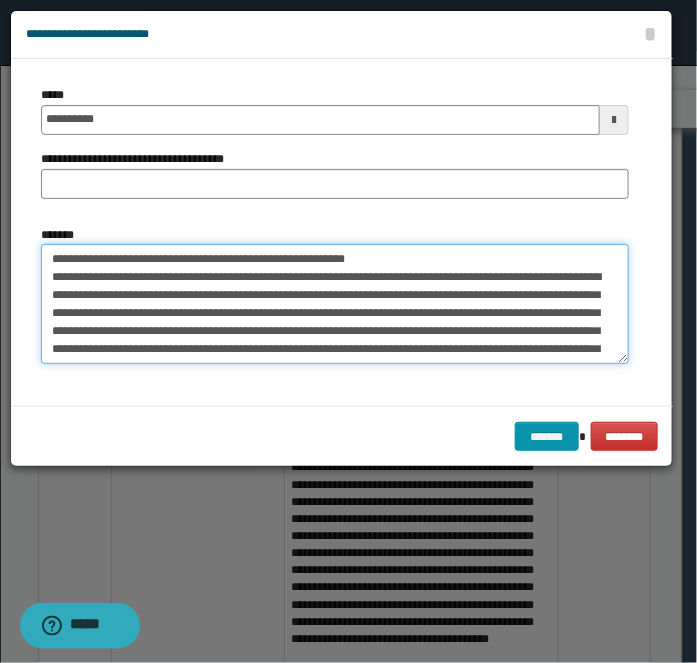 drag, startPoint x: 113, startPoint y: 252, endPoint x: 558, endPoint y: 200, distance: 448.0279 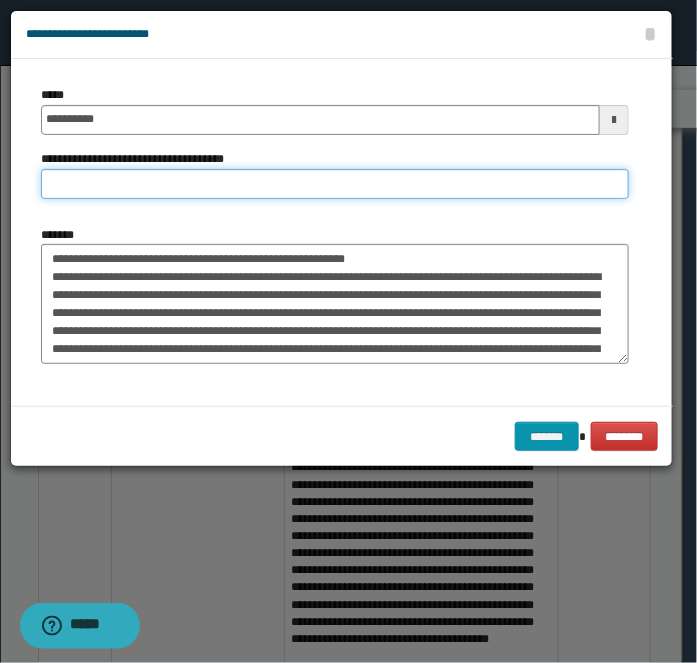 click on "**********" at bounding box center (335, 184) 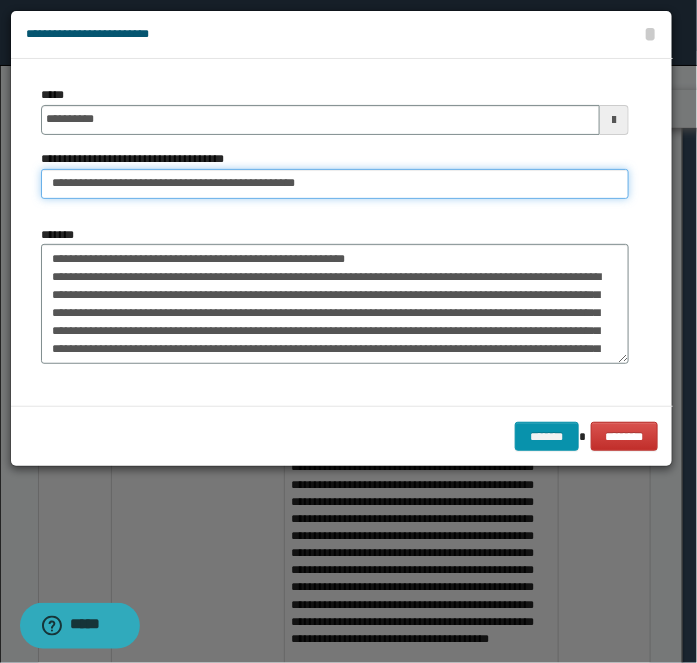 type on "**********" 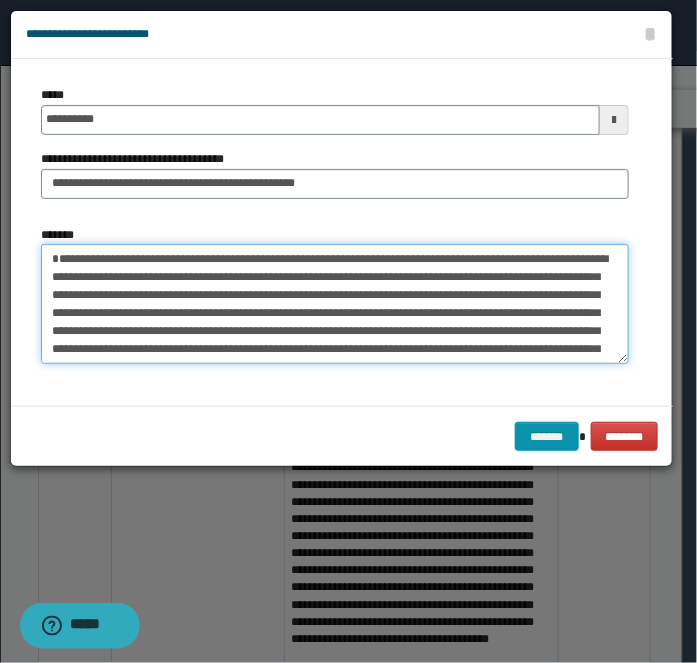 type on "**********" 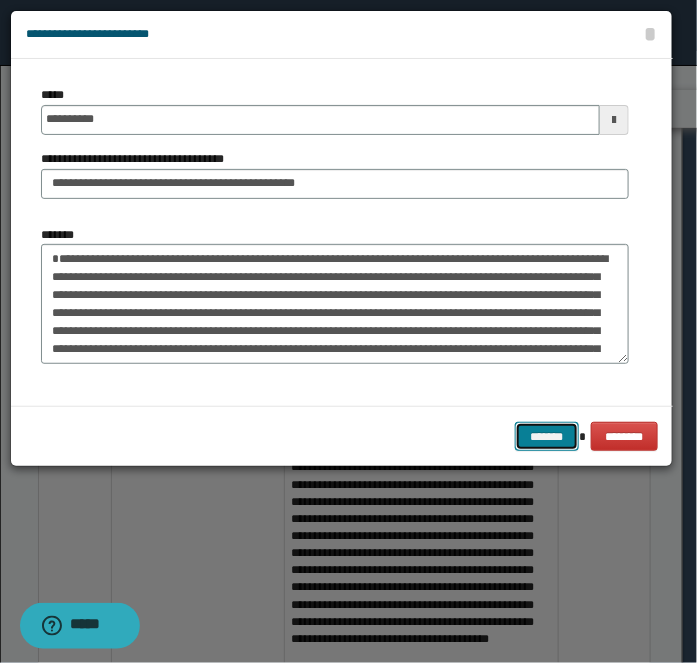 click on "*******" at bounding box center (547, 436) 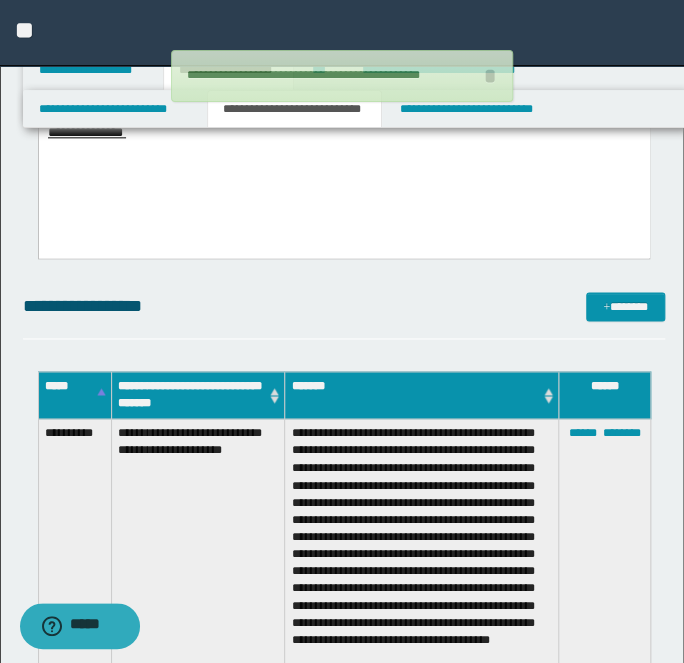 type 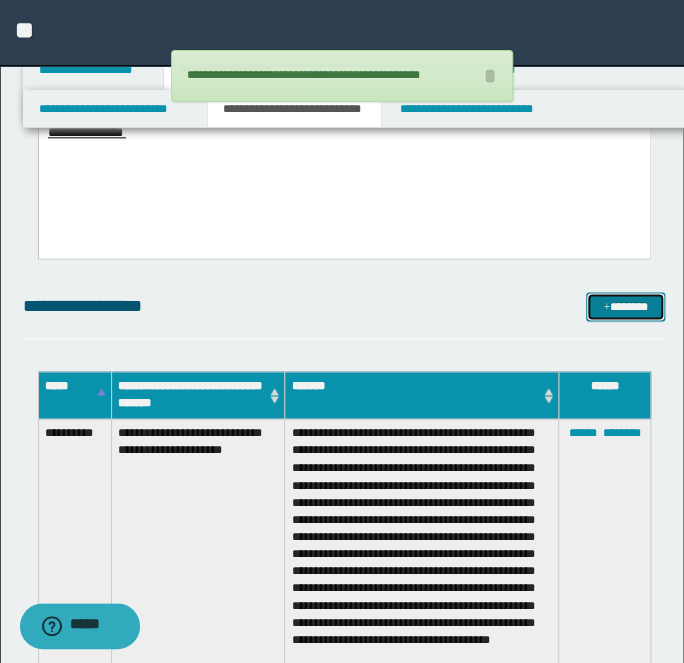 click on "*******" at bounding box center [625, 306] 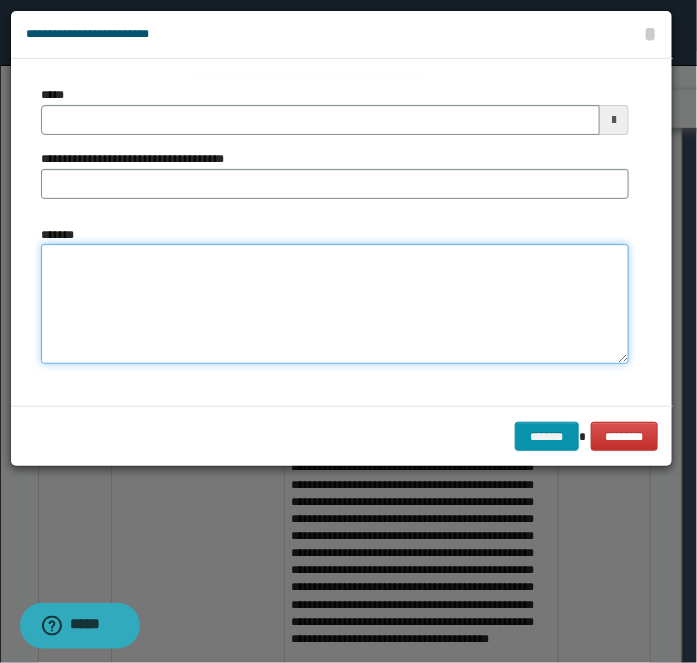 drag, startPoint x: 320, startPoint y: 327, endPoint x: 309, endPoint y: 305, distance: 24.596748 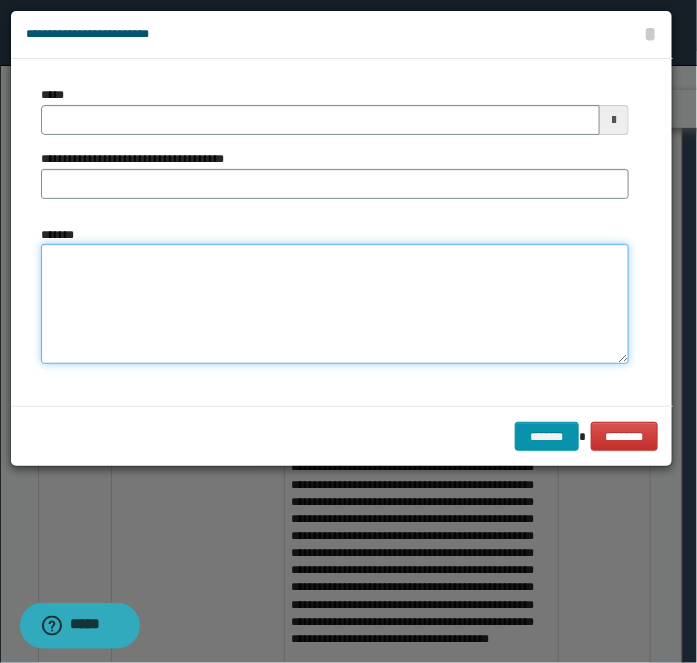 paste on "**********" 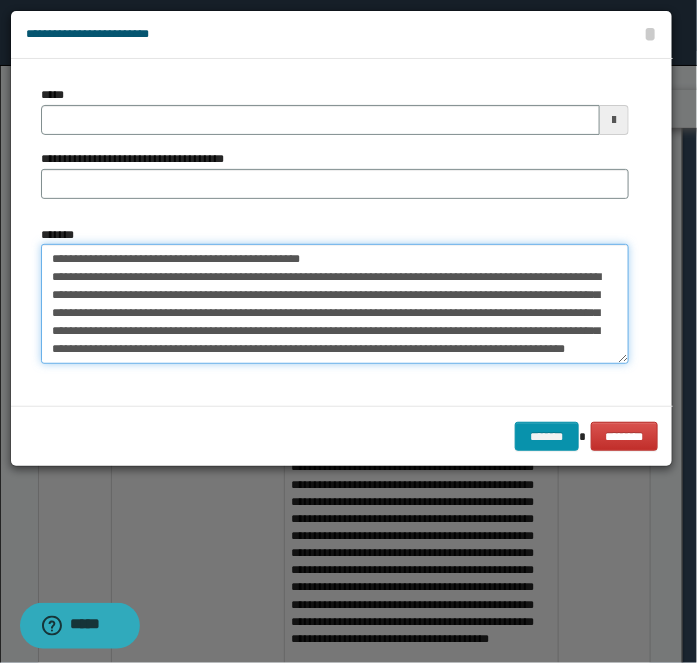 type 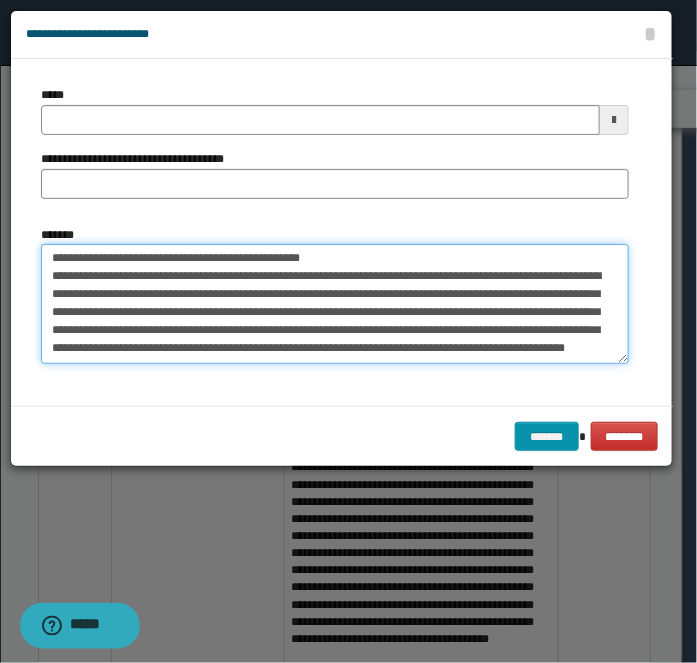 type on "**********" 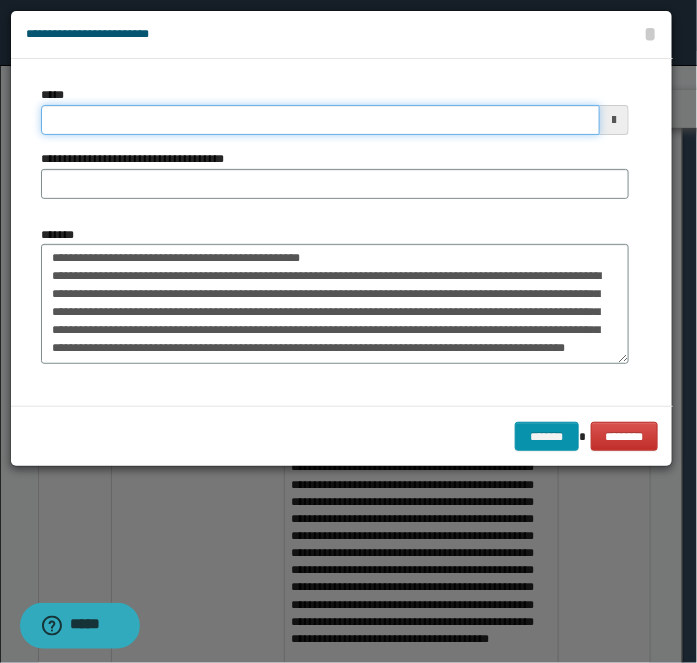 click on "*****" at bounding box center (320, 120) 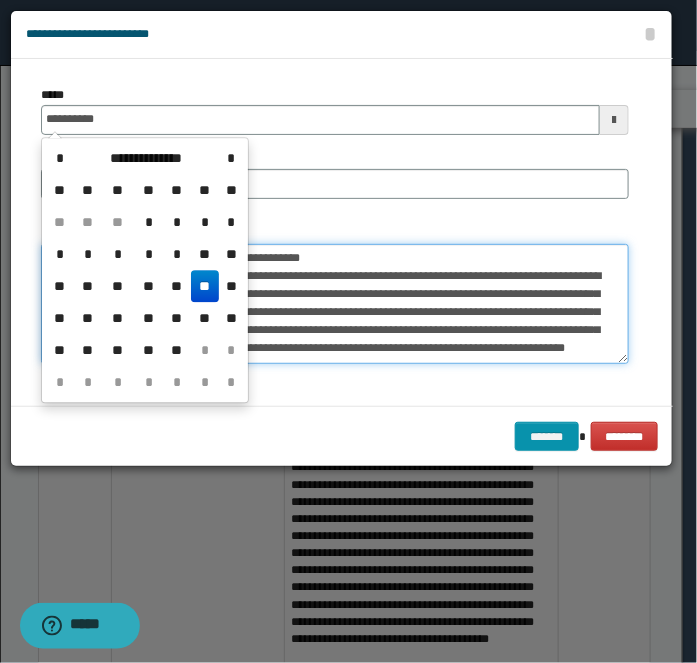 type on "**********" 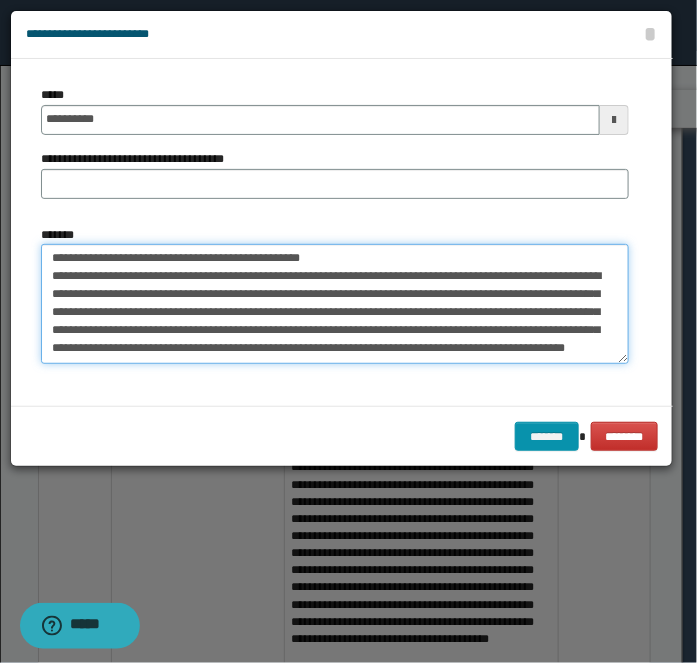 click on "**********" at bounding box center [335, 303] 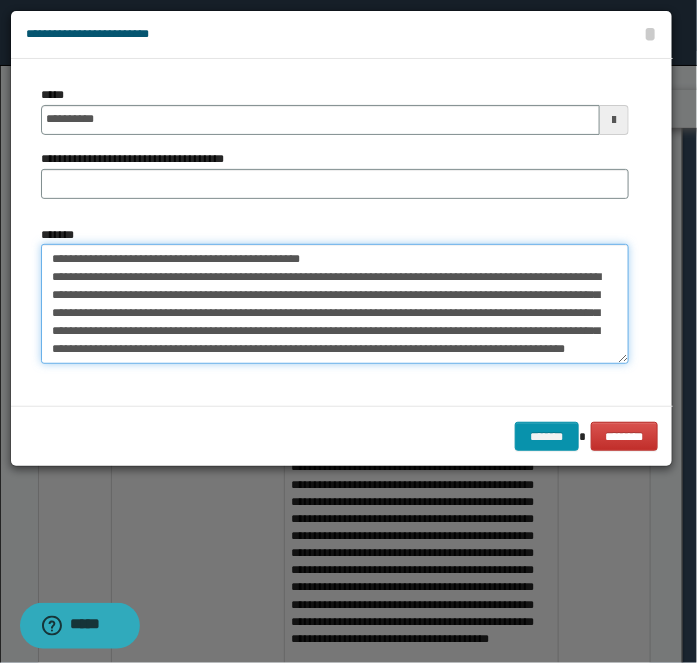 drag, startPoint x: 117, startPoint y: 258, endPoint x: 465, endPoint y: 232, distance: 348.9699 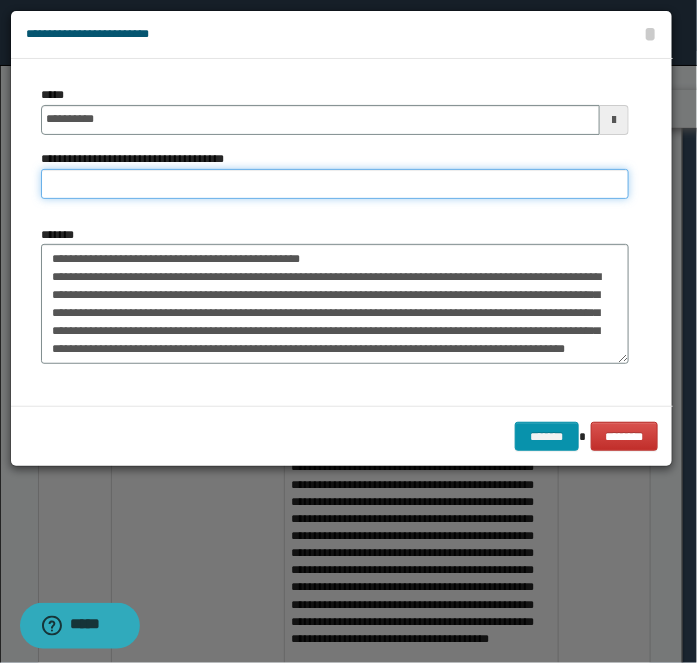 click on "**********" at bounding box center (335, 184) 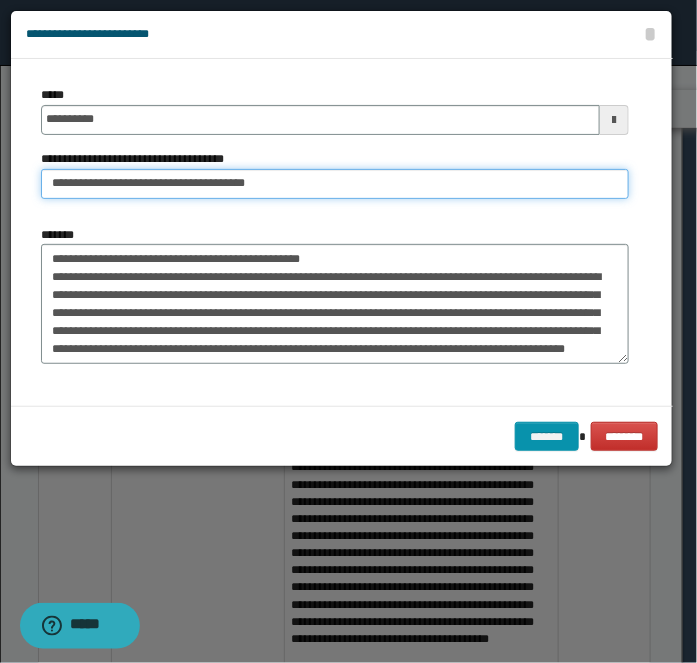 type on "**********" 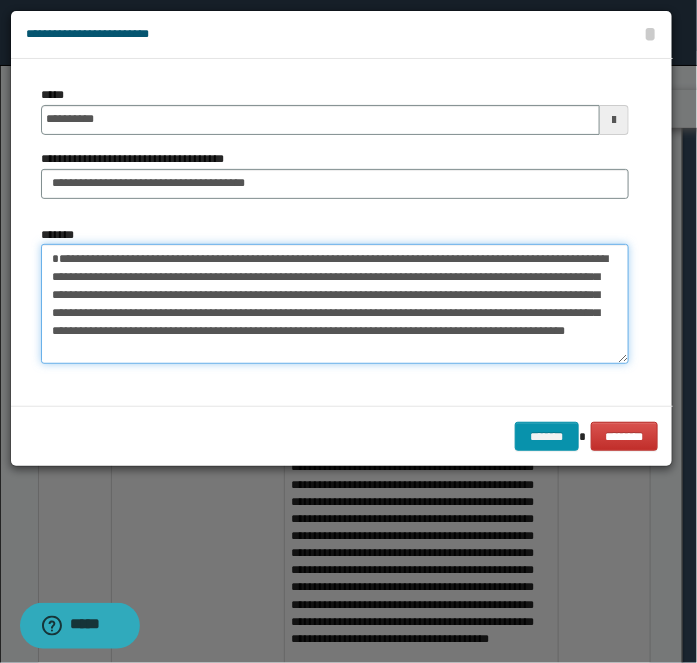 type on "**********" 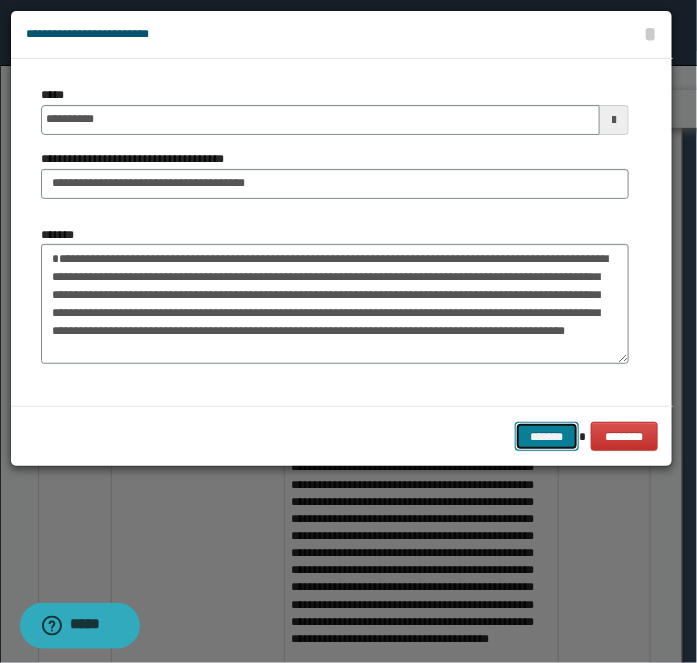 click on "*******" at bounding box center (547, 436) 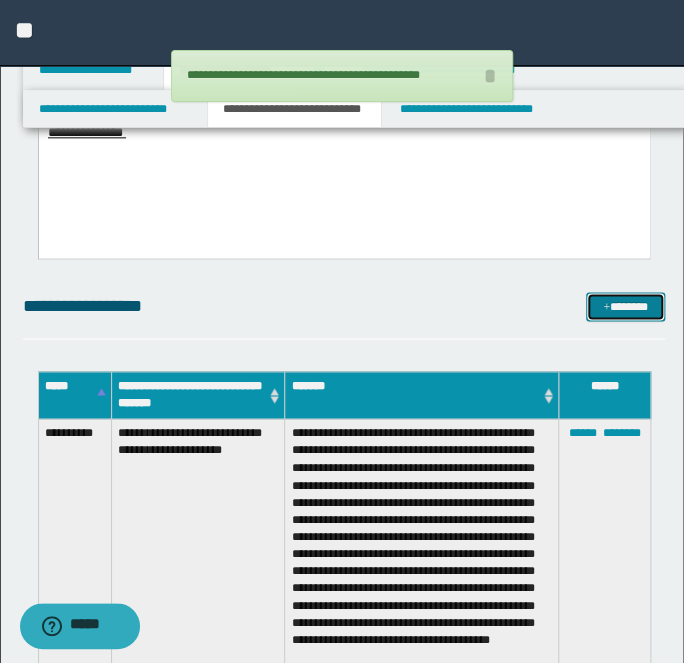 click on "*******" at bounding box center (625, 306) 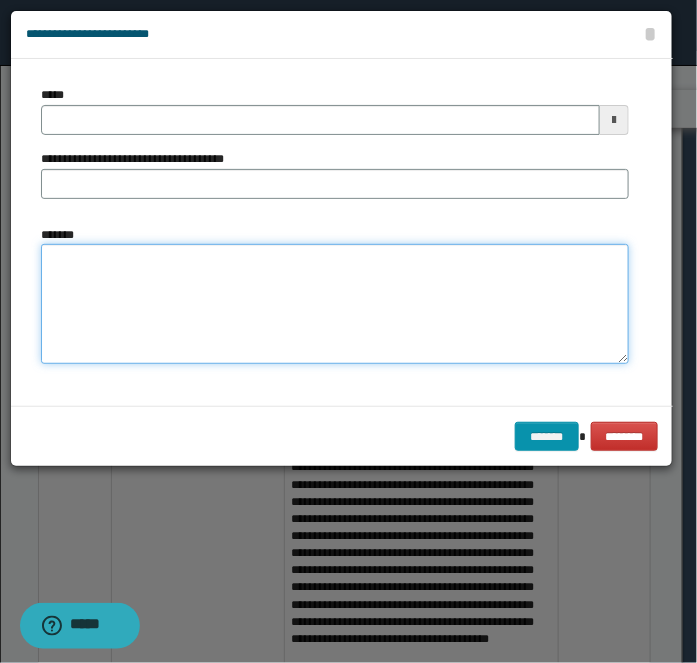 drag, startPoint x: 301, startPoint y: 295, endPoint x: 177, endPoint y: 150, distance: 190.79047 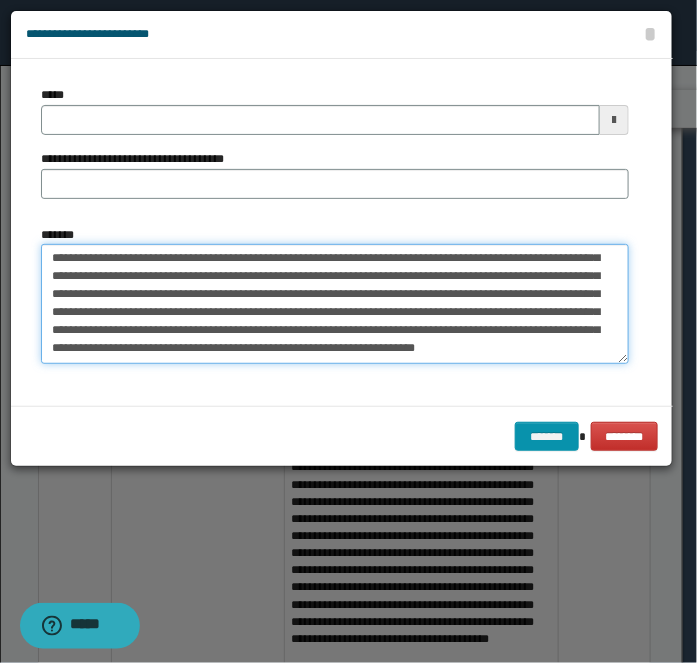 type on "**********" 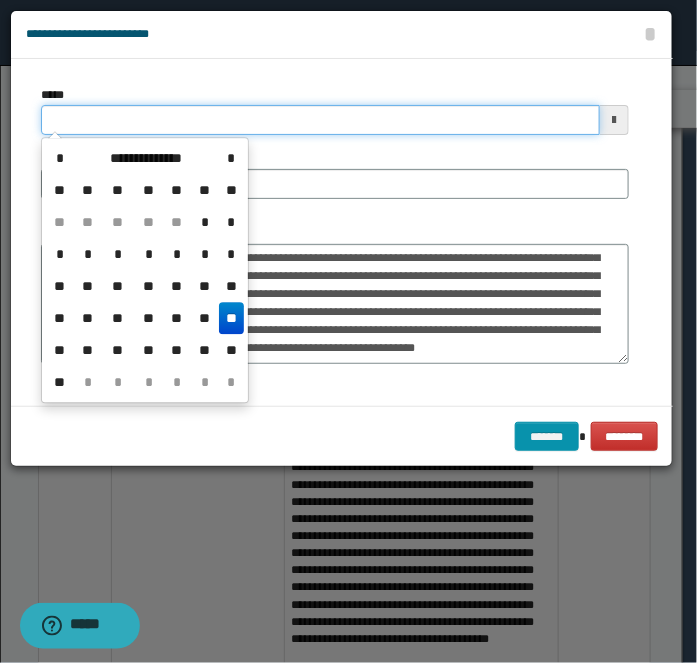 click on "*****" at bounding box center [320, 120] 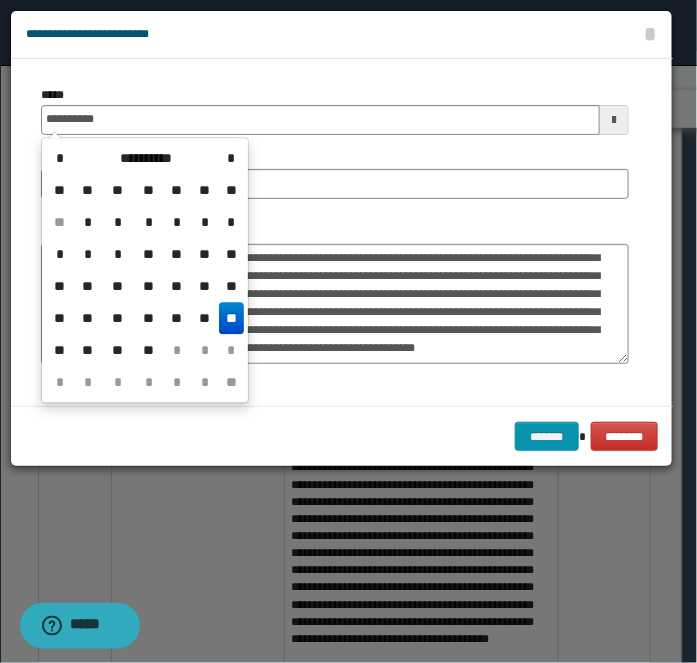 type on "**********" 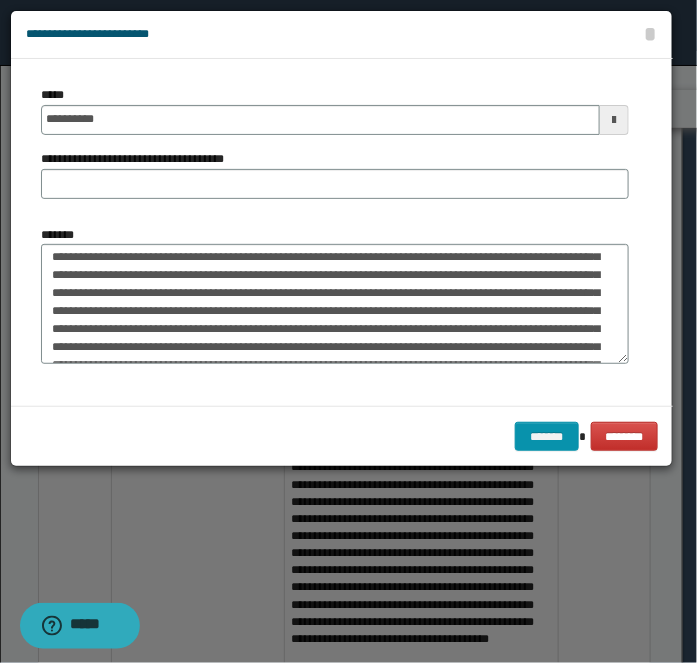 scroll, scrollTop: 0, scrollLeft: 0, axis: both 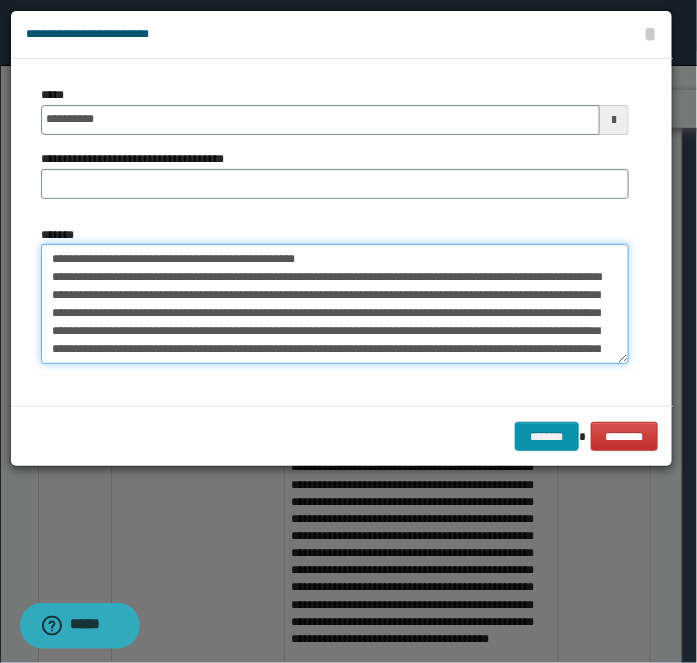 drag, startPoint x: 130, startPoint y: 253, endPoint x: 489, endPoint y: 214, distance: 361.11218 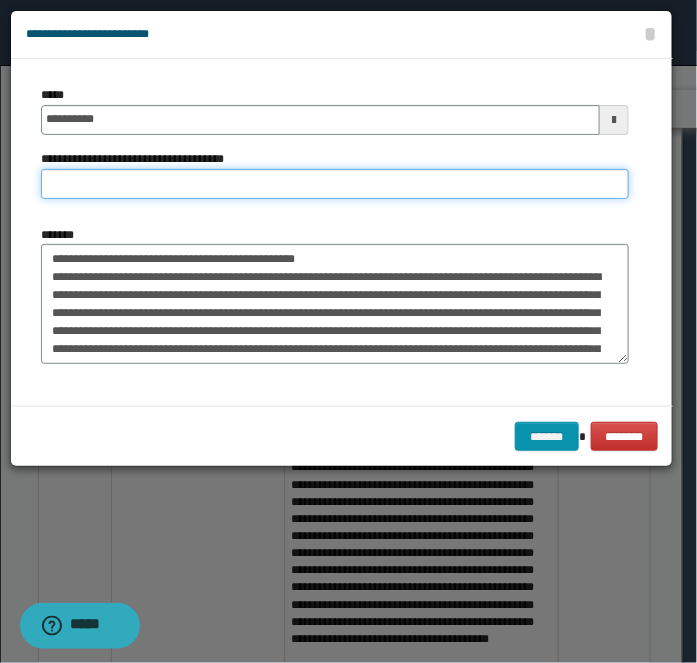 click on "**********" at bounding box center (335, 184) 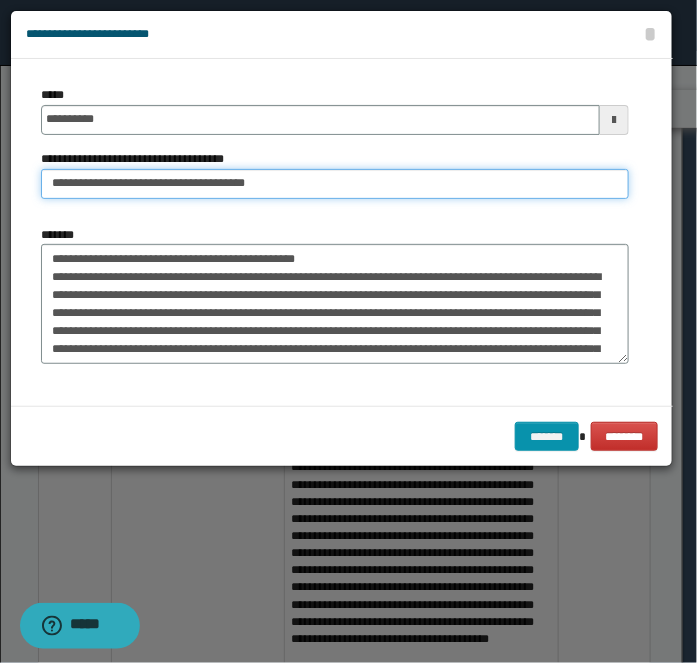 type on "**********" 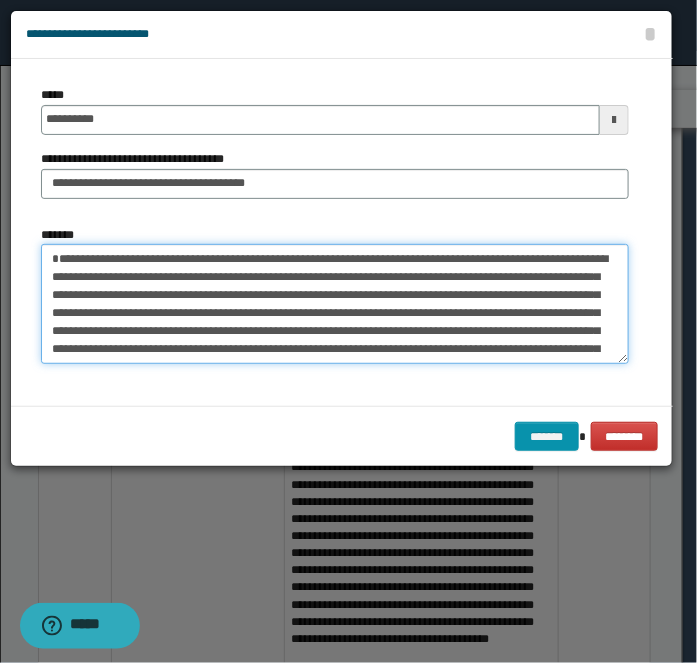 type on "**********" 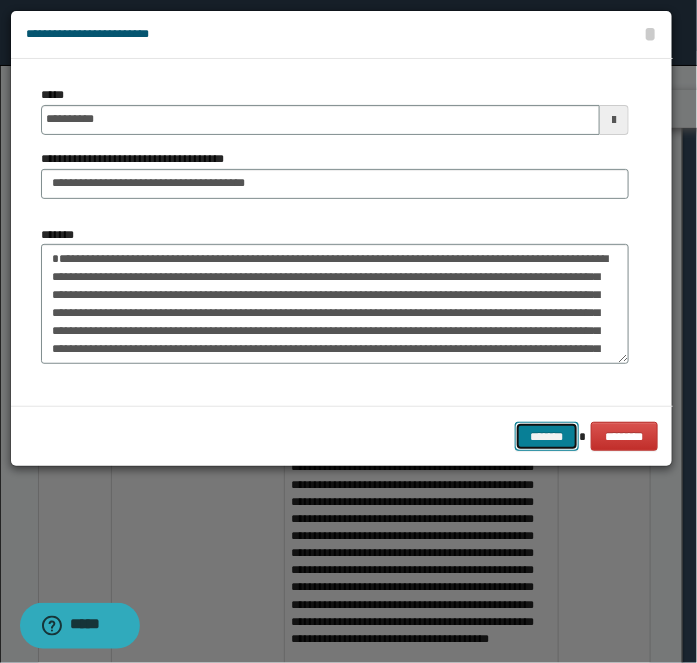 click on "*******" at bounding box center [547, 436] 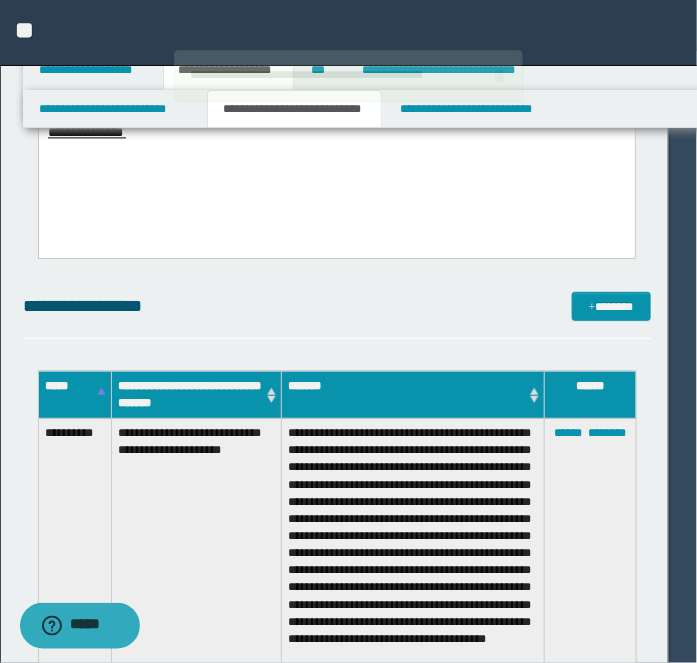 type 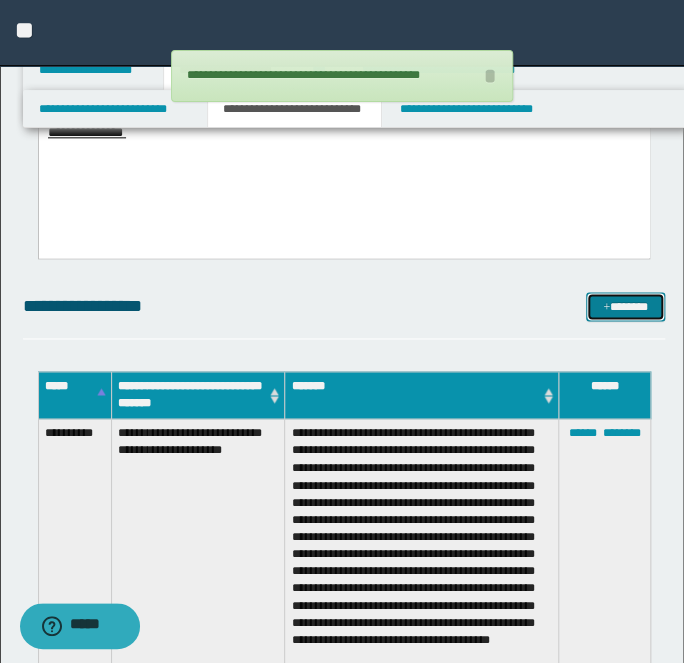 click on "*******" at bounding box center (625, 306) 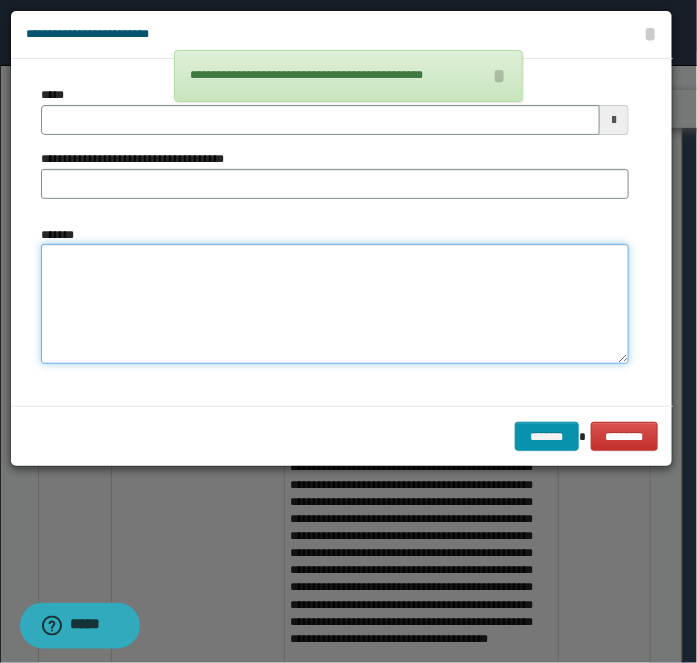 drag, startPoint x: 196, startPoint y: 319, endPoint x: 162, endPoint y: 179, distance: 144.06943 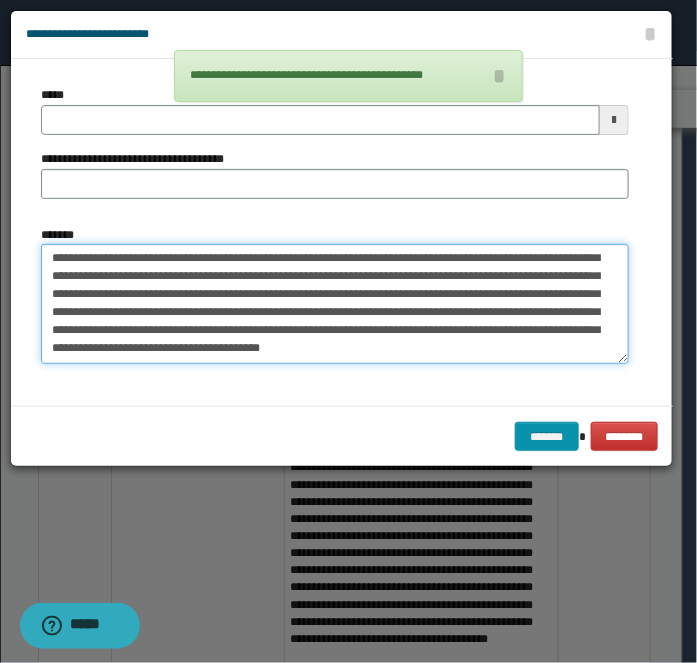 type 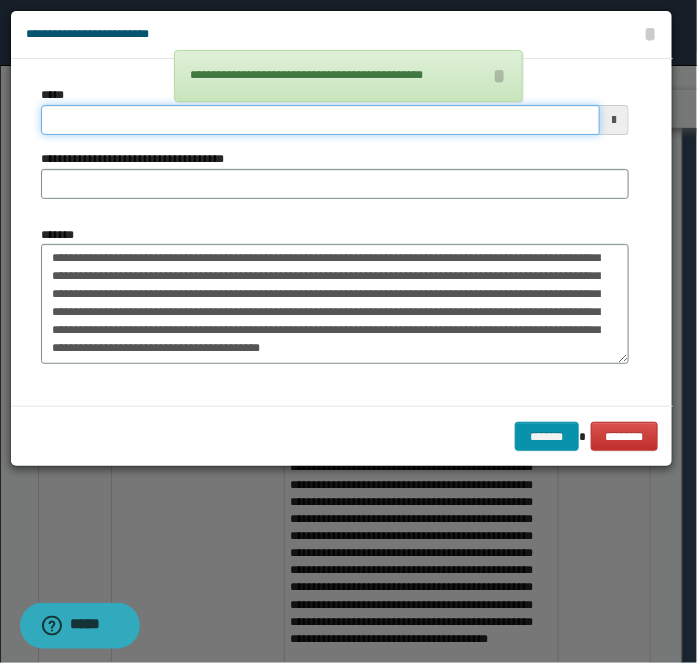 click on "*****" at bounding box center [320, 120] 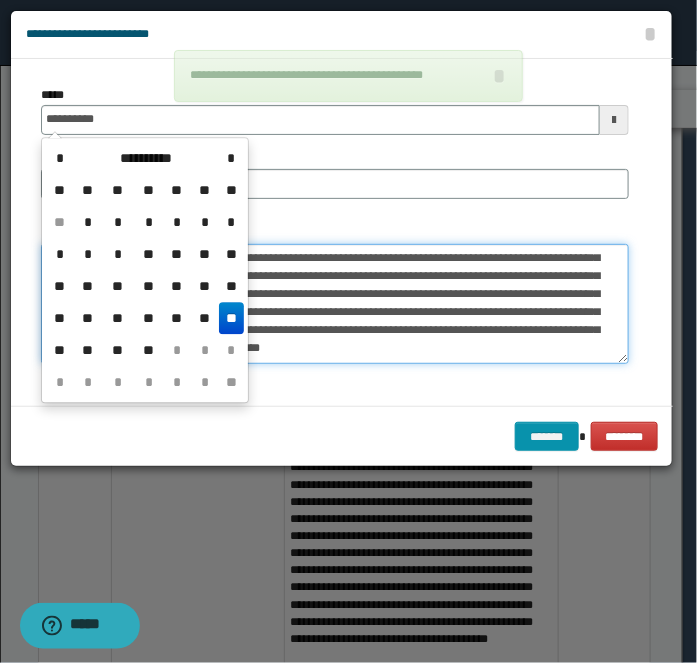 type on "**********" 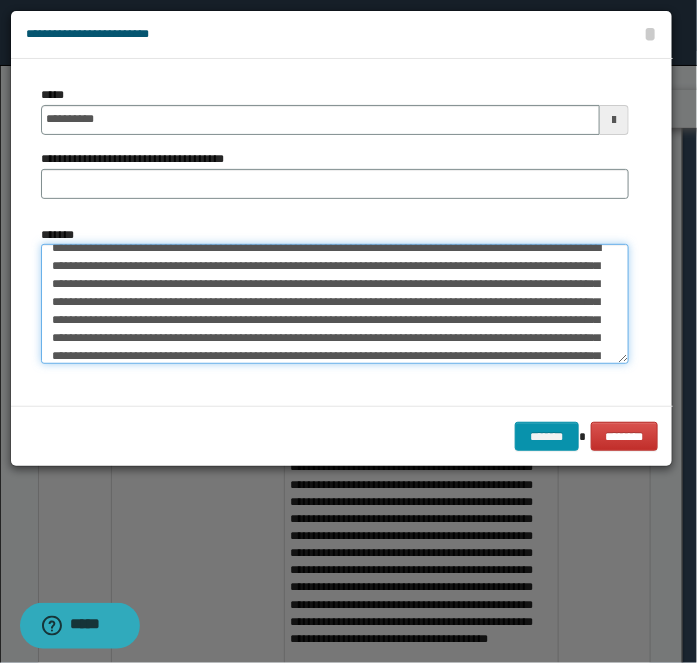 scroll, scrollTop: 0, scrollLeft: 0, axis: both 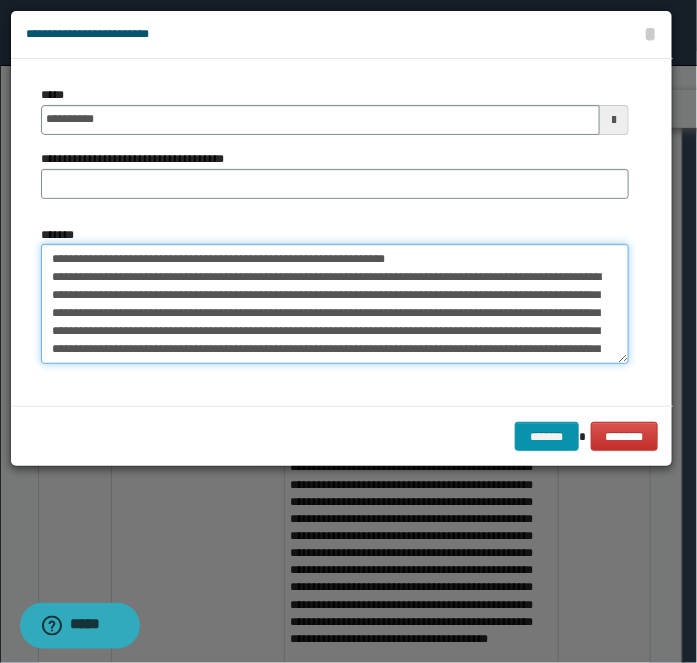 drag, startPoint x: 113, startPoint y: 267, endPoint x: 489, endPoint y: 190, distance: 383.80334 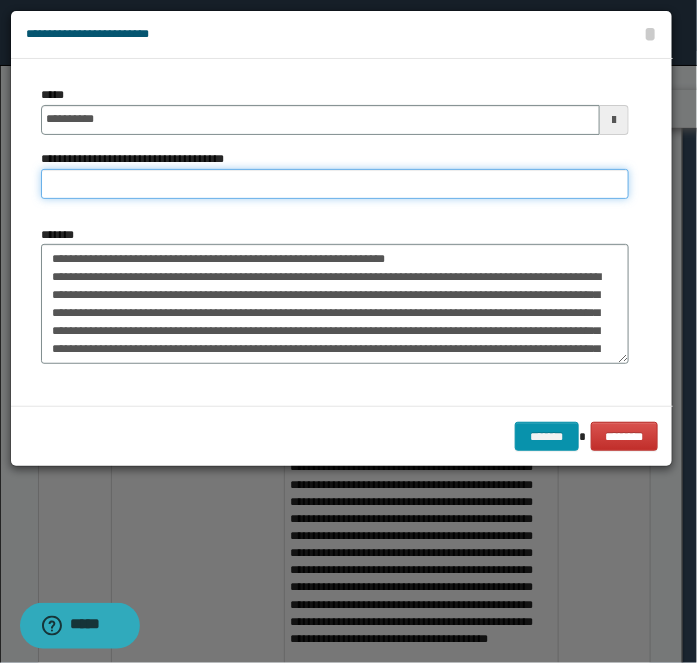 paste on "**********" 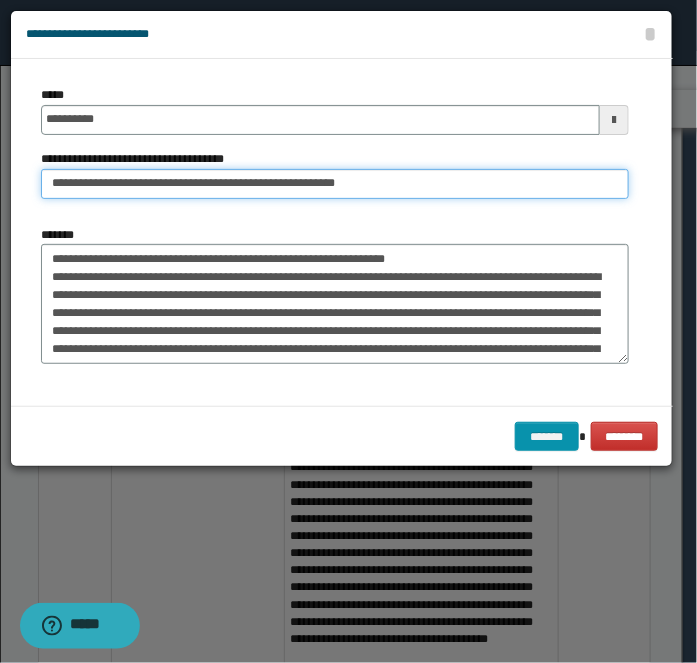 type on "**********" 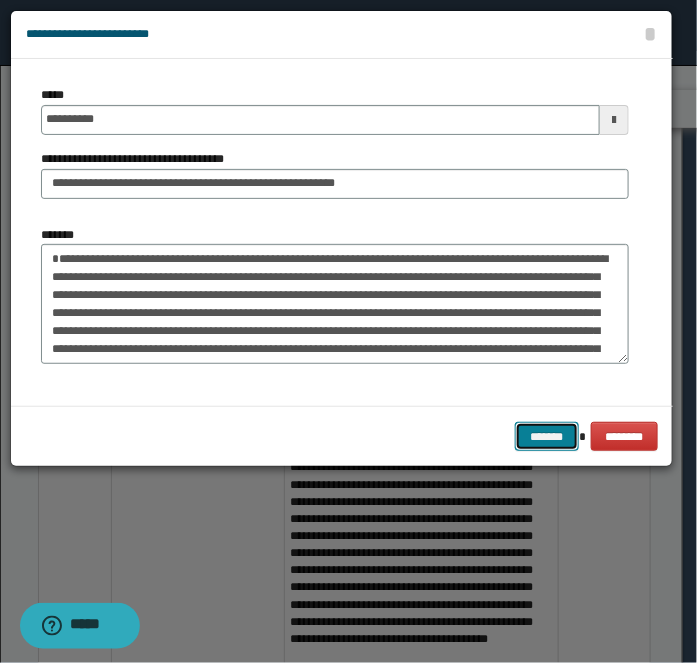 click on "*******" at bounding box center (547, 436) 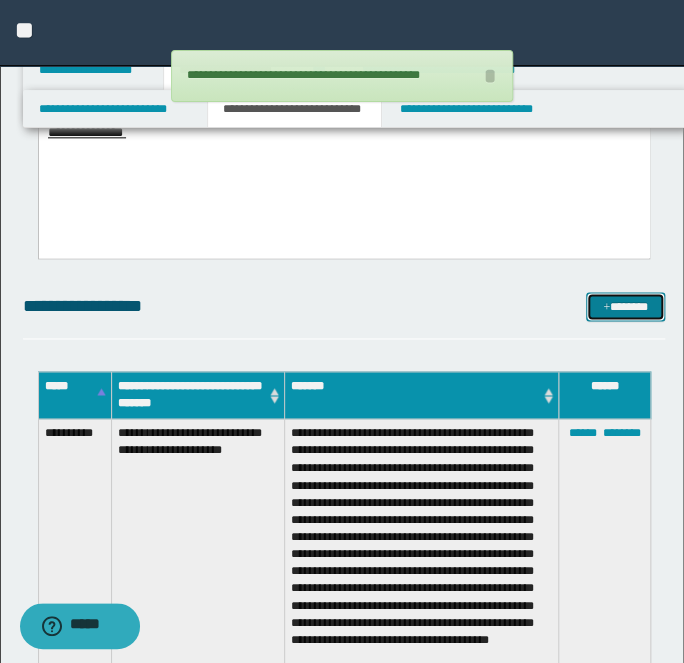 click on "*******" at bounding box center (625, 306) 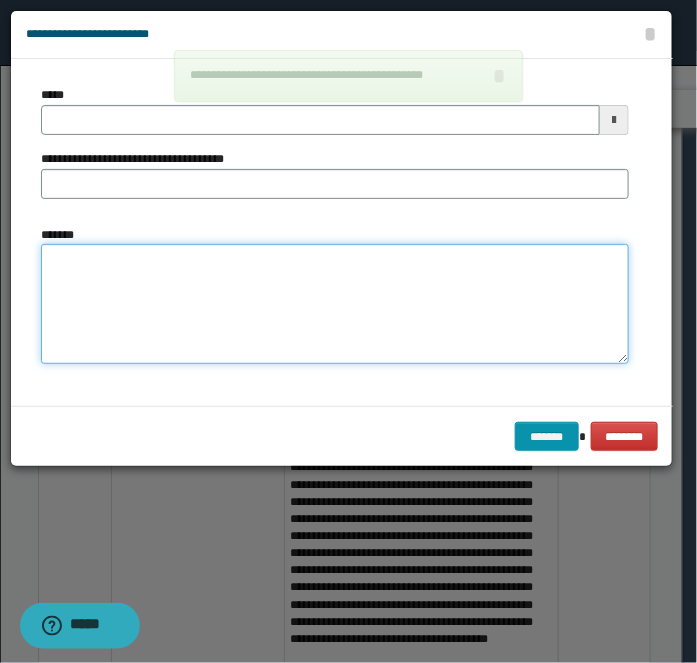click on "*******" at bounding box center (335, 303) 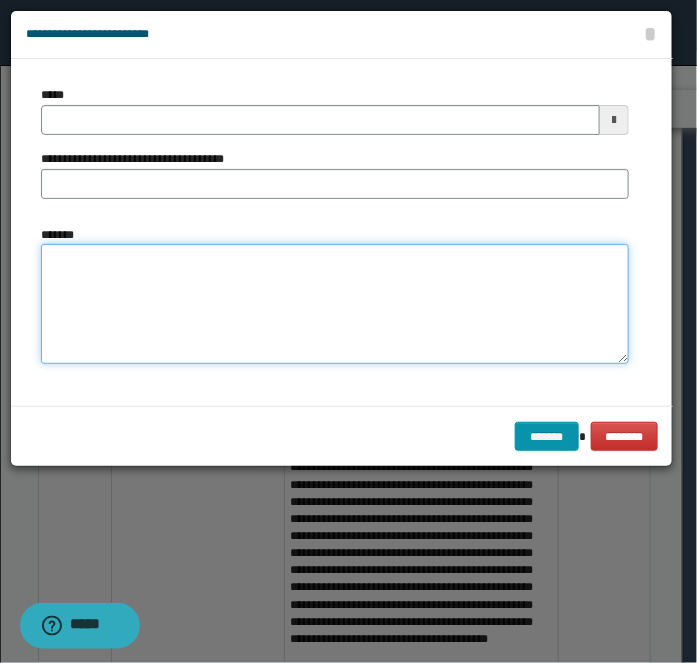 paste on "**********" 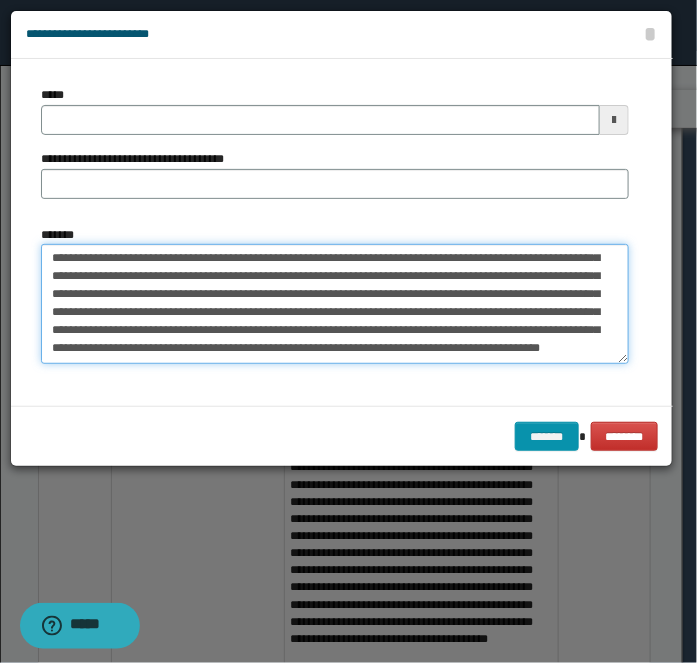type 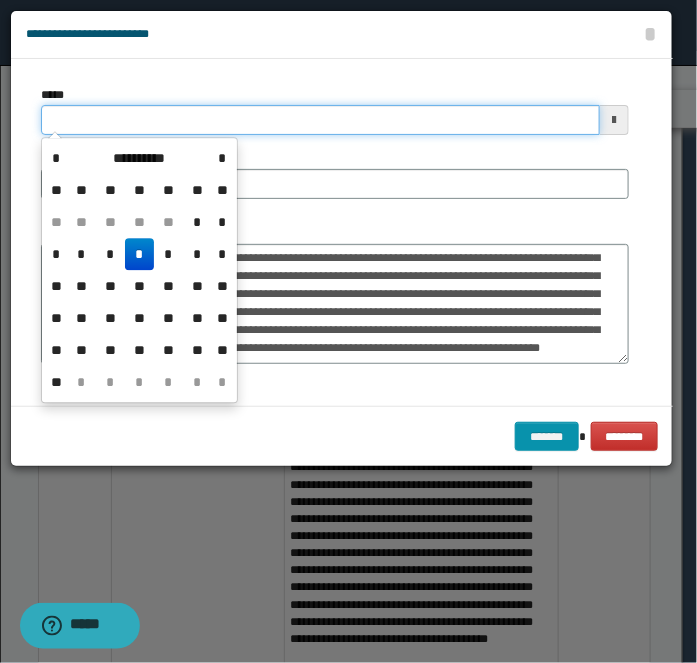 click on "*****" at bounding box center [320, 120] 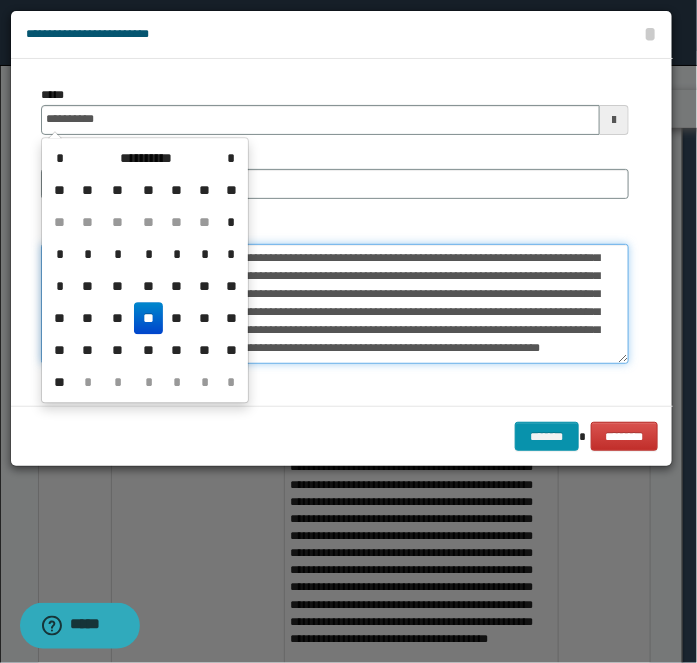 type on "**********" 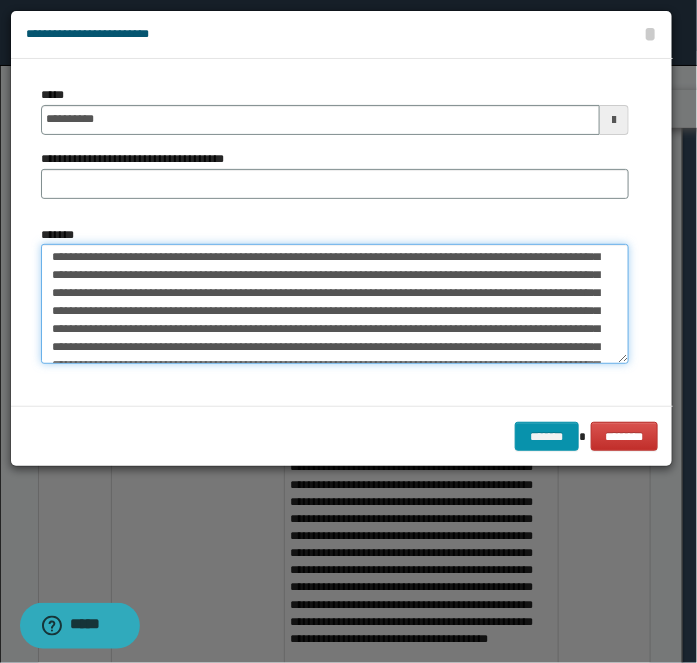scroll, scrollTop: 0, scrollLeft: 0, axis: both 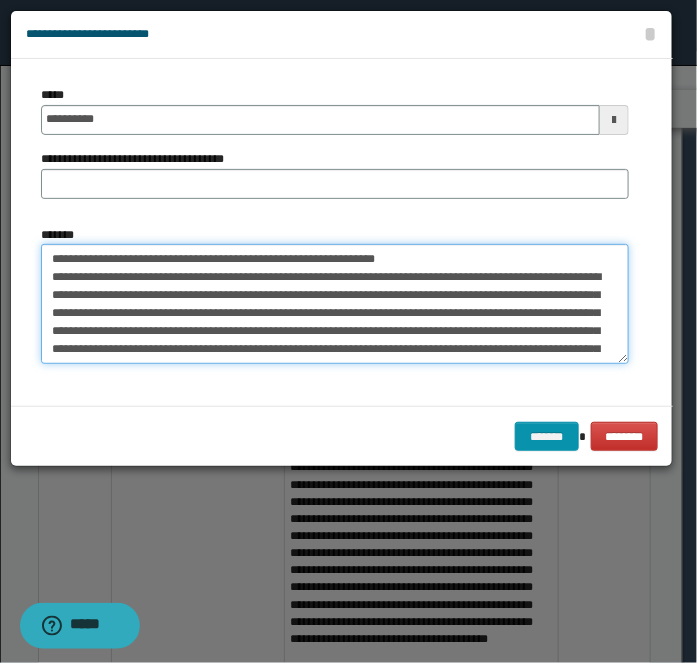 drag, startPoint x: 117, startPoint y: 259, endPoint x: 442, endPoint y: 209, distance: 328.82367 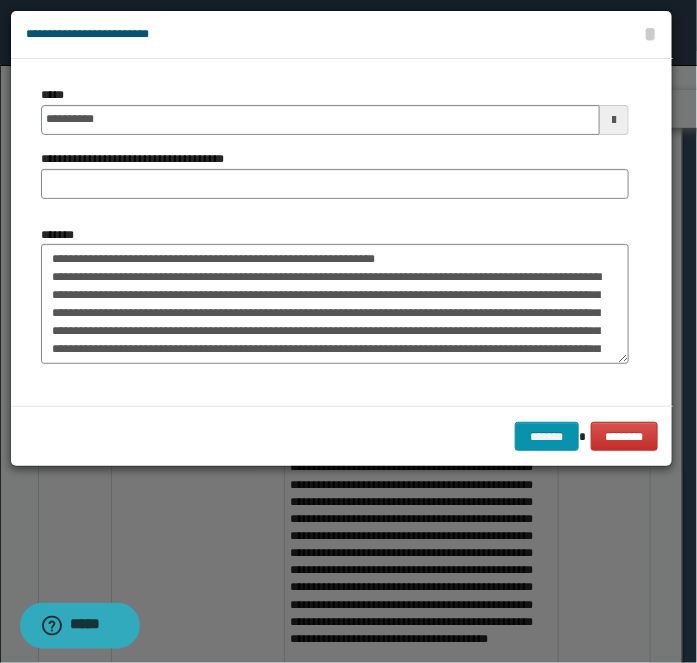 click on "**********" at bounding box center [335, 150] 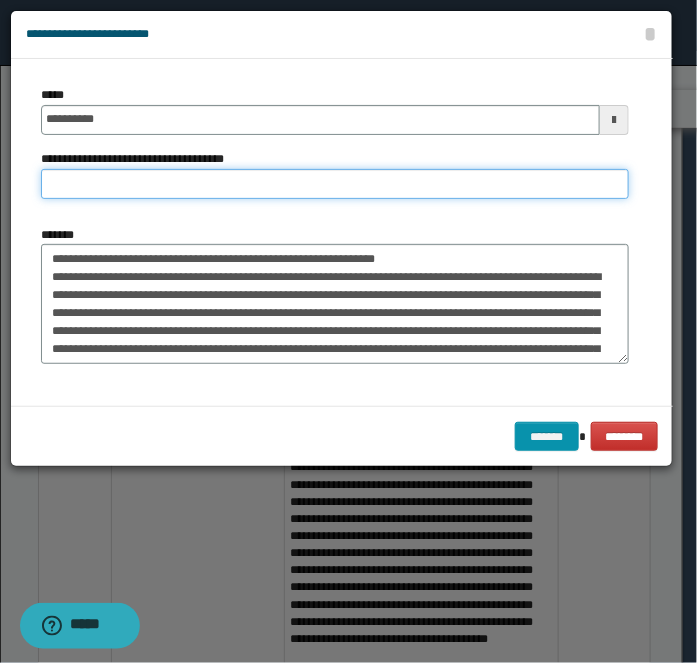 paste on "**********" 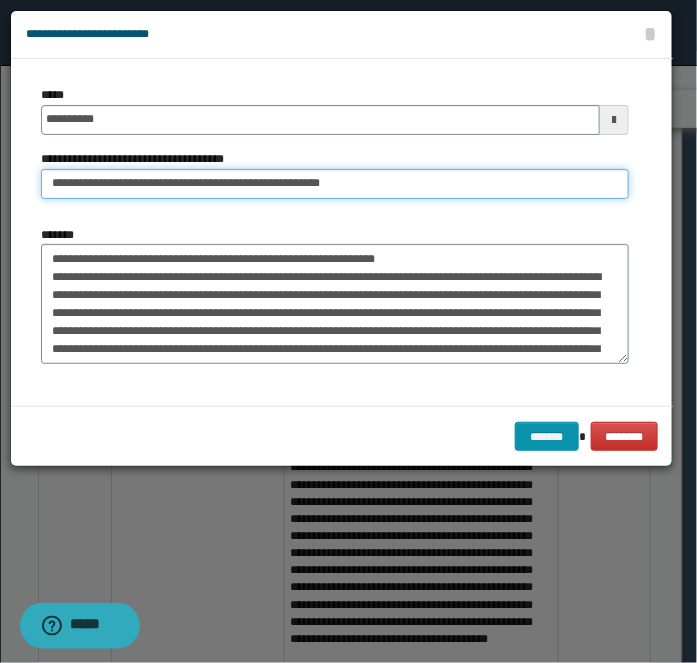 click on "**********" at bounding box center [335, 184] 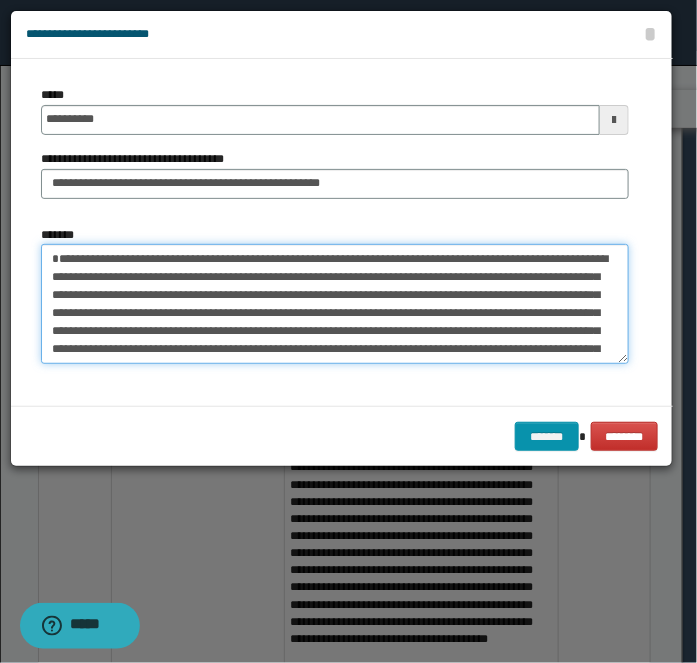 type on "**********" 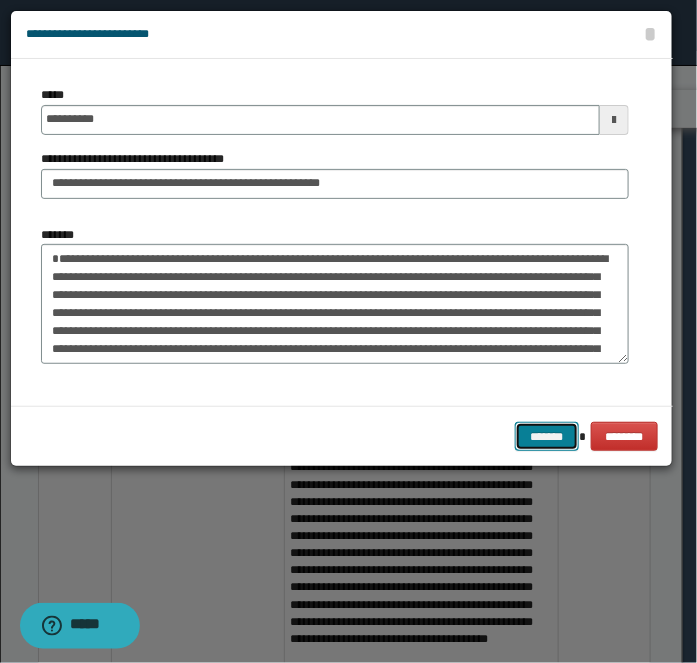 click on "*******" at bounding box center (547, 436) 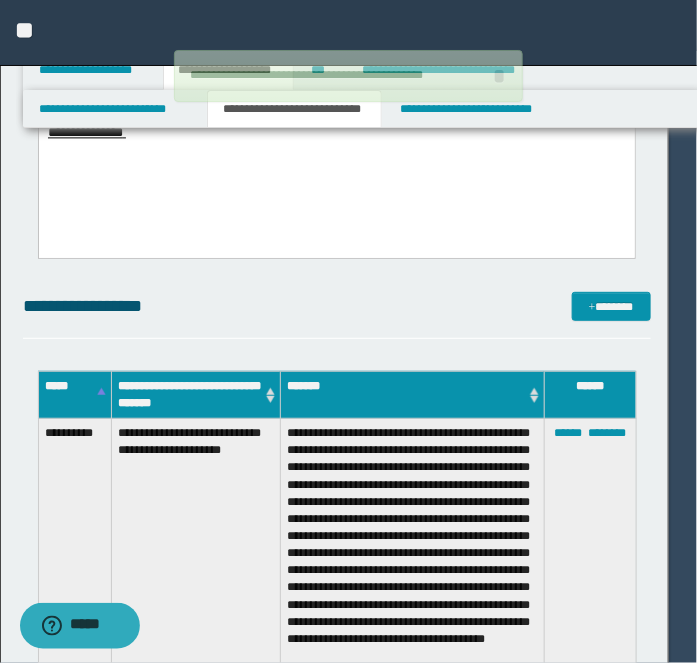 type 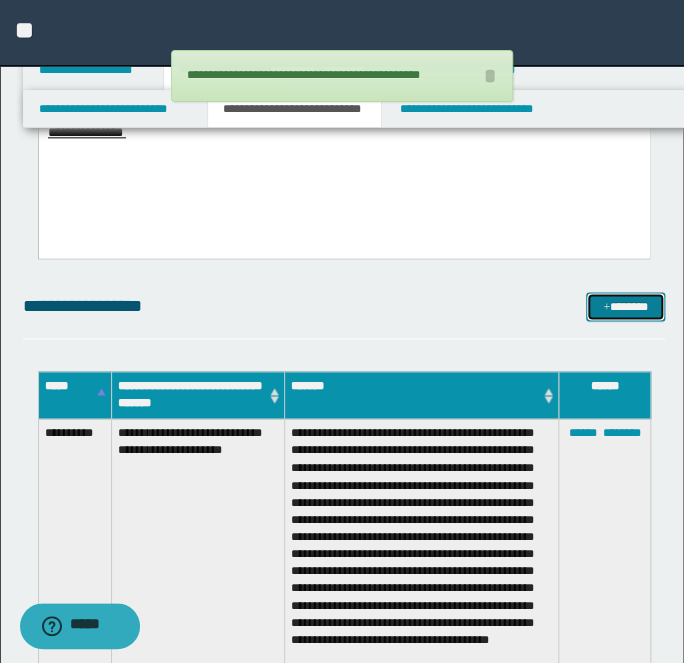 click on "*******" at bounding box center (625, 306) 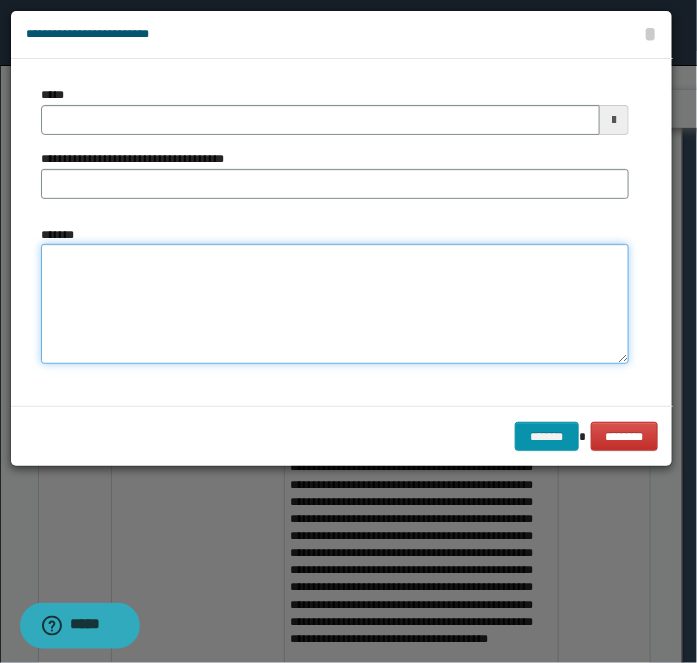 drag, startPoint x: 361, startPoint y: 294, endPoint x: 212, endPoint y: 152, distance: 205.82759 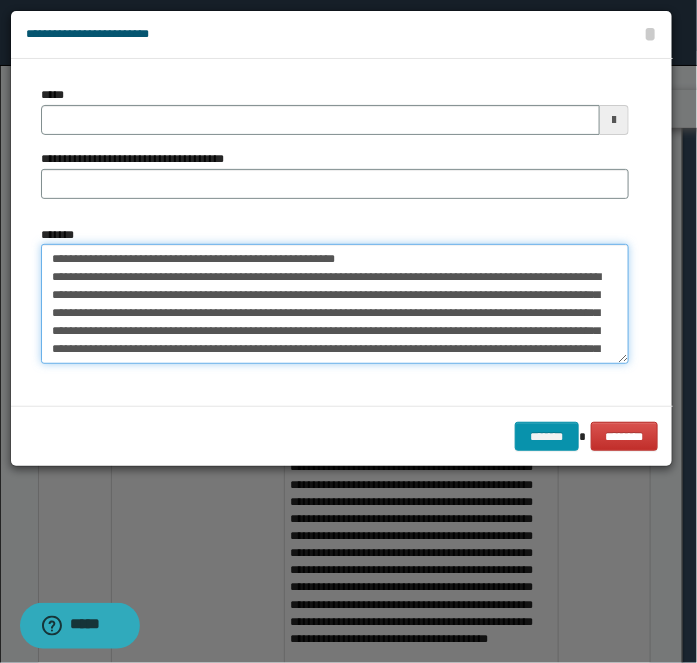 type 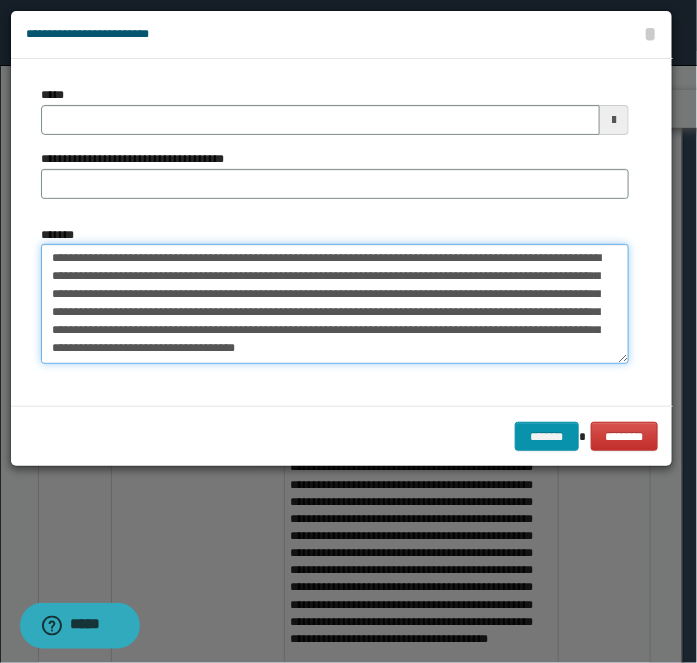 type on "**********" 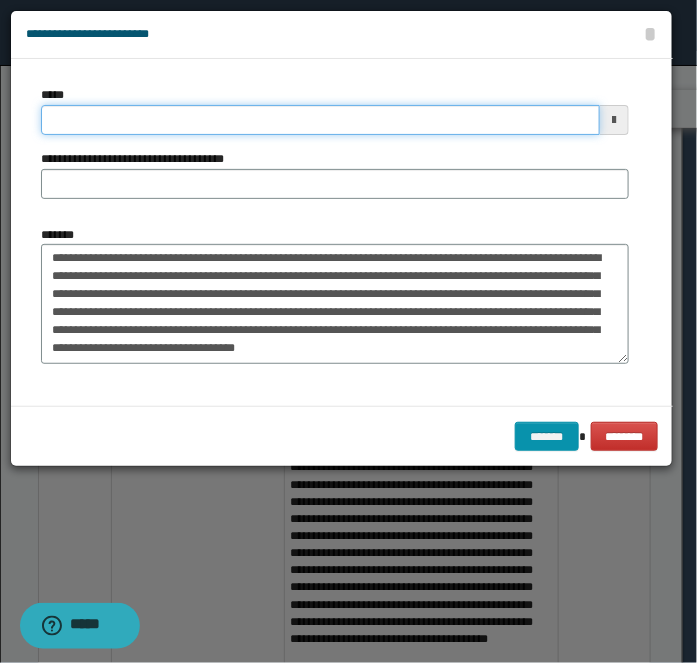 click on "*****" at bounding box center (320, 120) 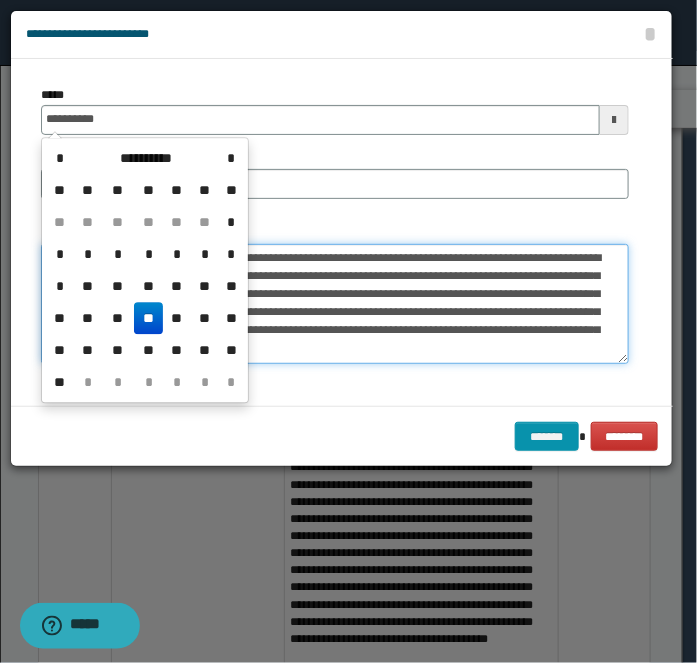 type on "**********" 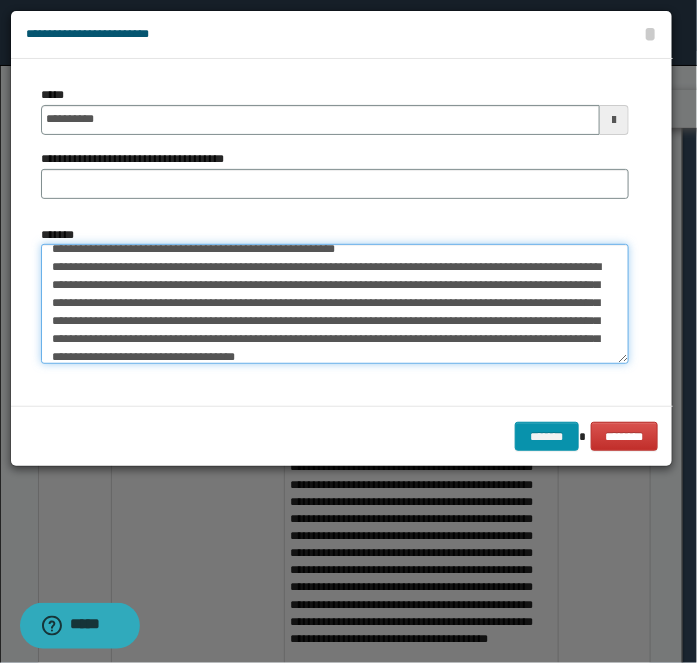 scroll, scrollTop: 0, scrollLeft: 0, axis: both 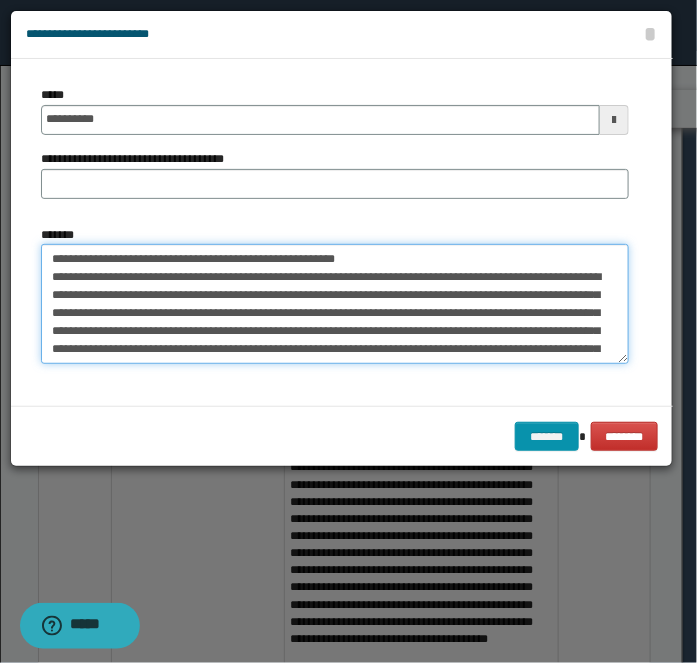 drag, startPoint x: 126, startPoint y: 257, endPoint x: 515, endPoint y: 198, distance: 393.44885 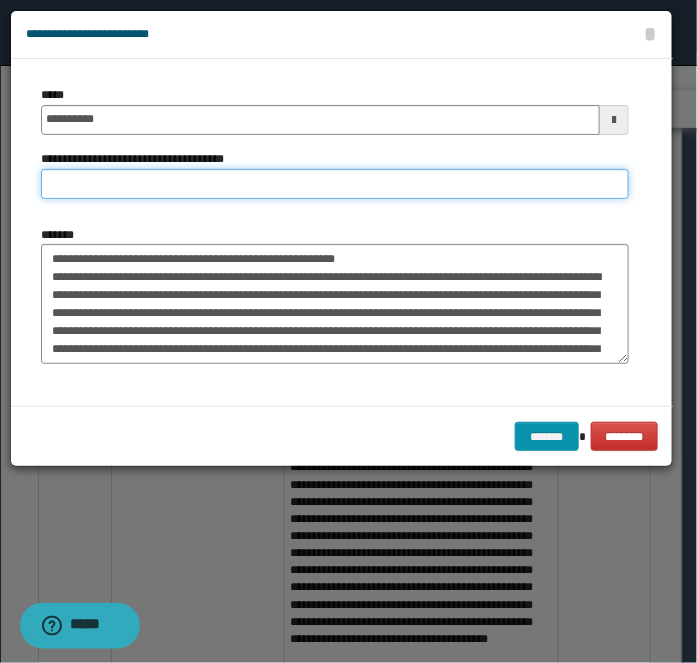 paste on "**********" 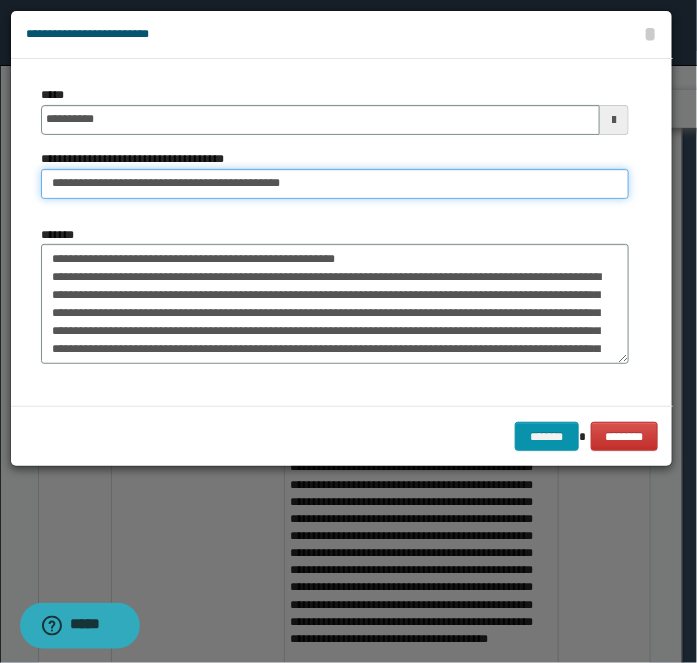 type on "**********" 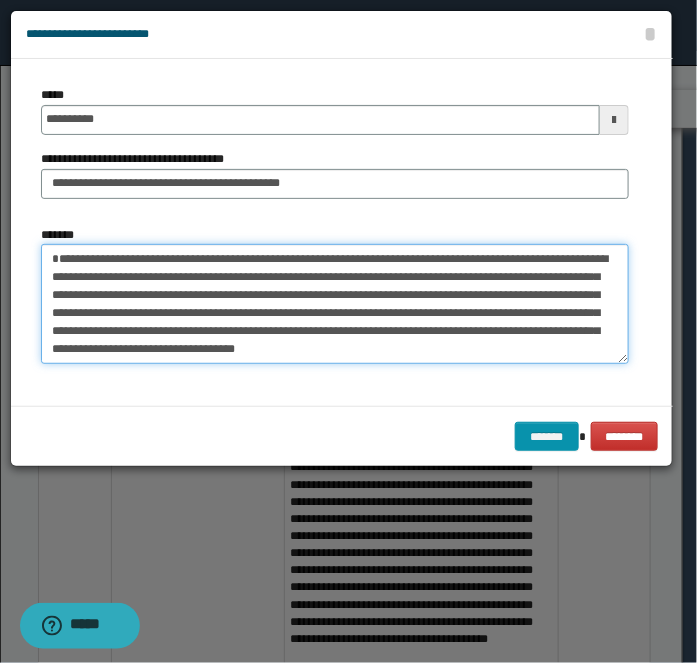 type on "**********" 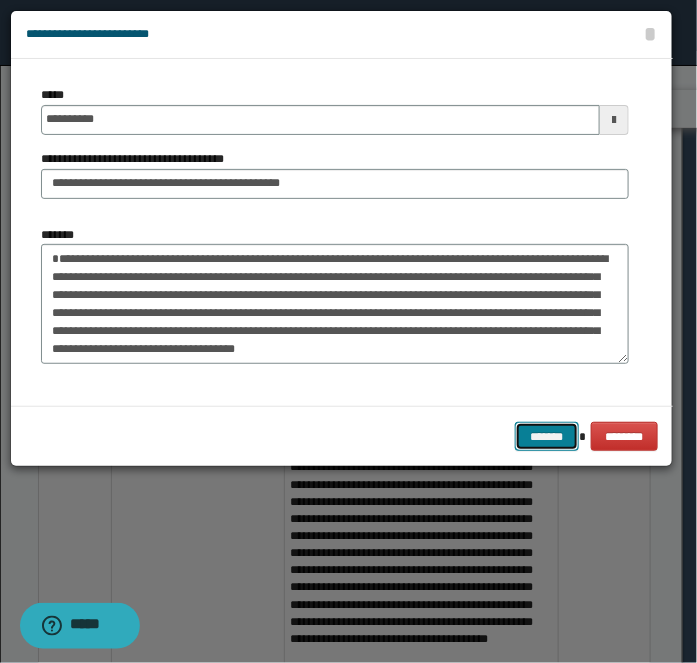 click on "*******" at bounding box center [547, 436] 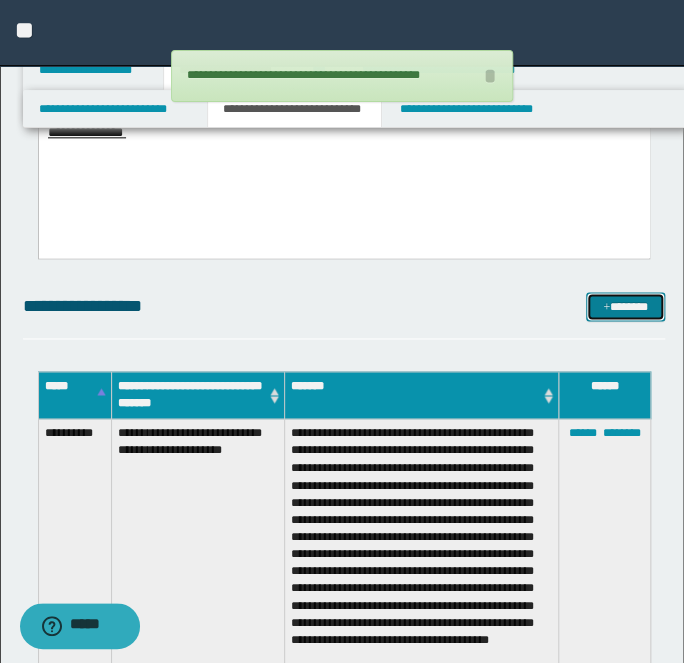 click on "*******" at bounding box center (625, 306) 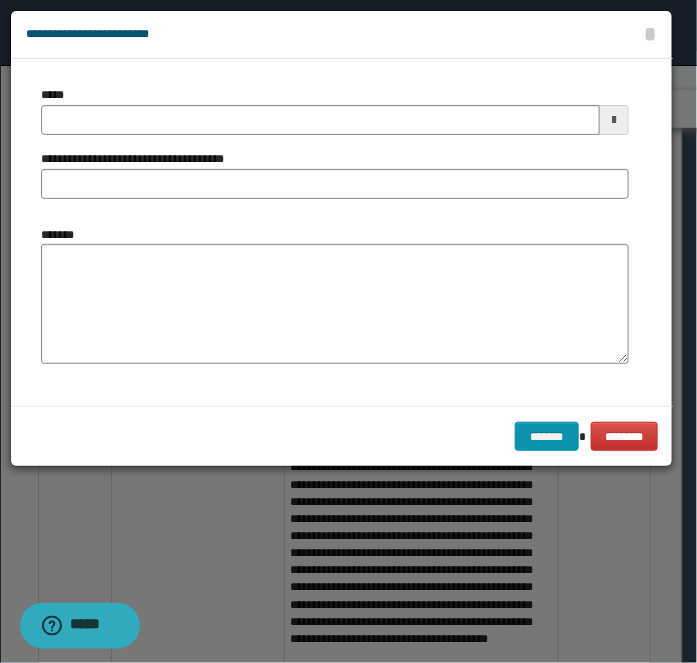 drag, startPoint x: 274, startPoint y: 375, endPoint x: 211, endPoint y: 278, distance: 115.66331 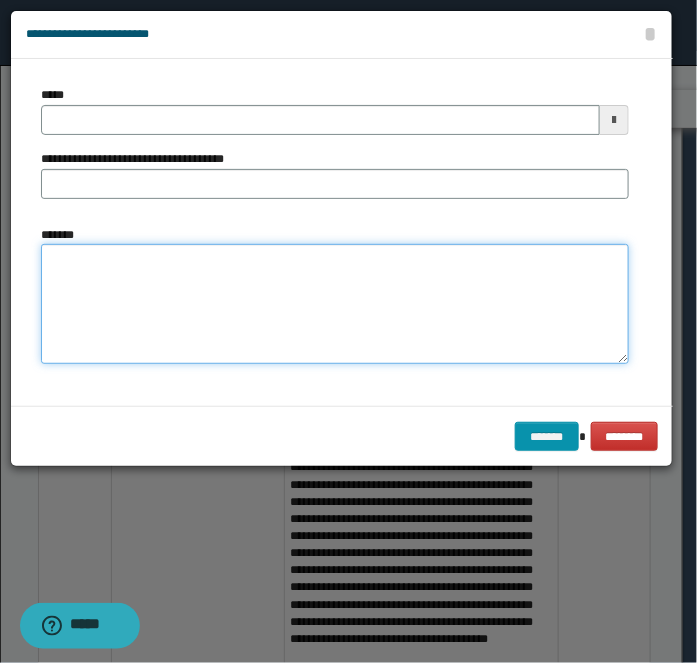 drag, startPoint x: 208, startPoint y: 286, endPoint x: 147, endPoint y: 147, distance: 151.79591 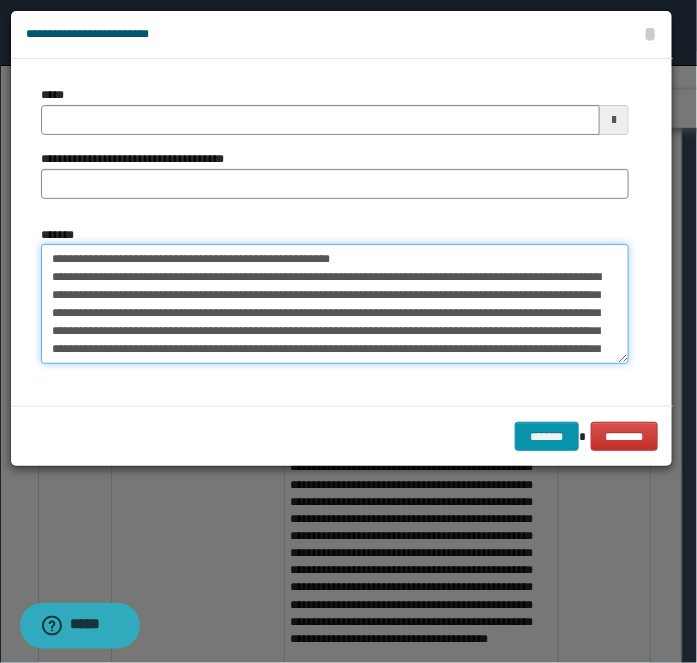 scroll, scrollTop: 66, scrollLeft: 0, axis: vertical 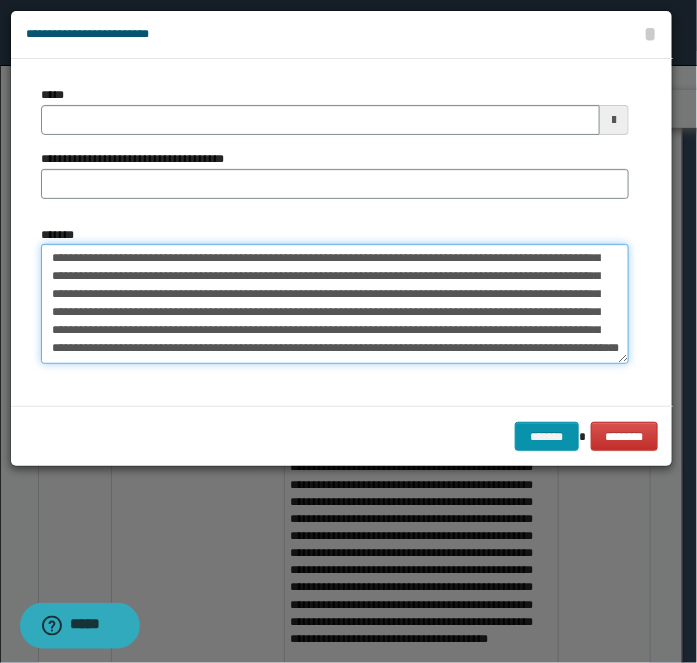 type on "**********" 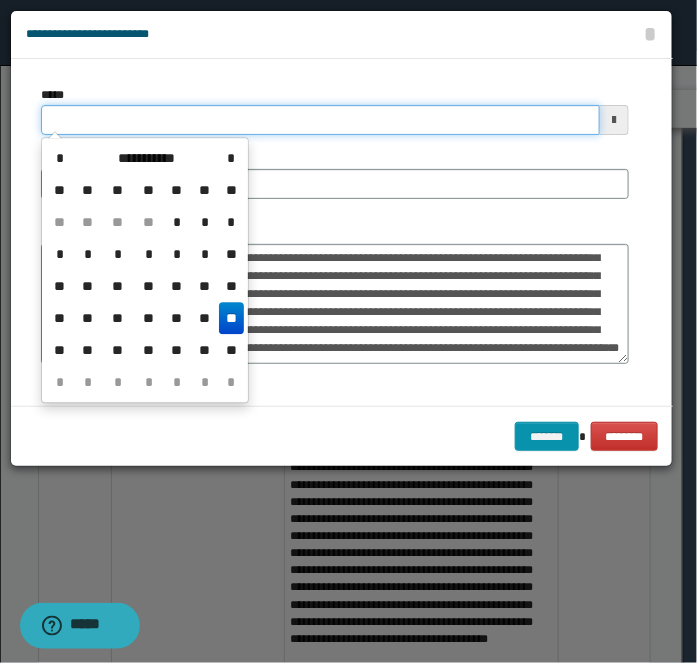 click on "*****" at bounding box center (320, 120) 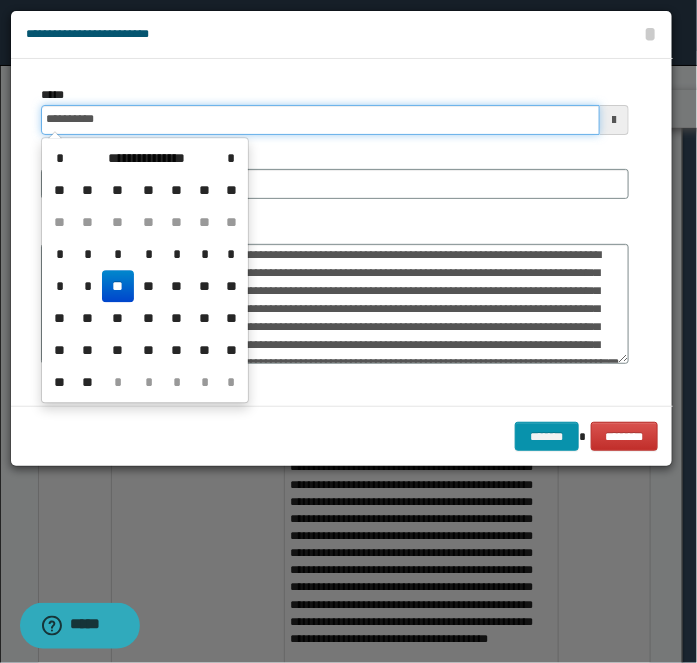 scroll, scrollTop: 0, scrollLeft: 0, axis: both 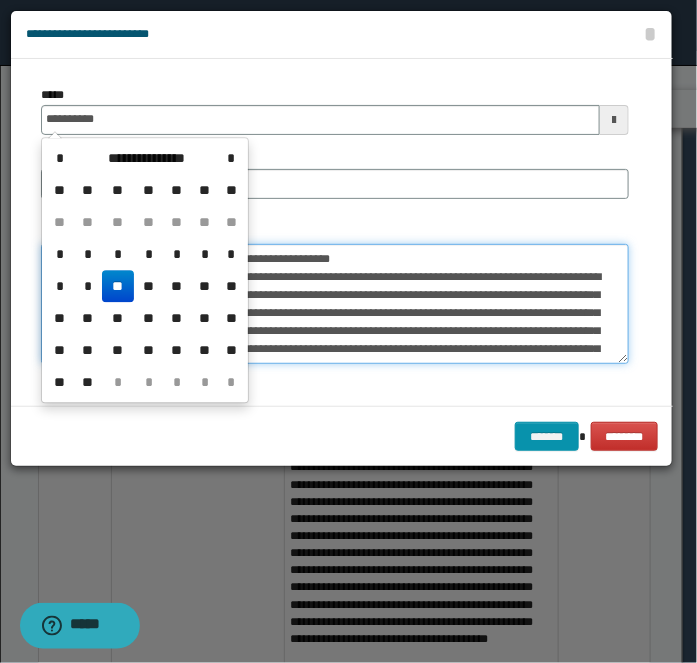 type on "**********" 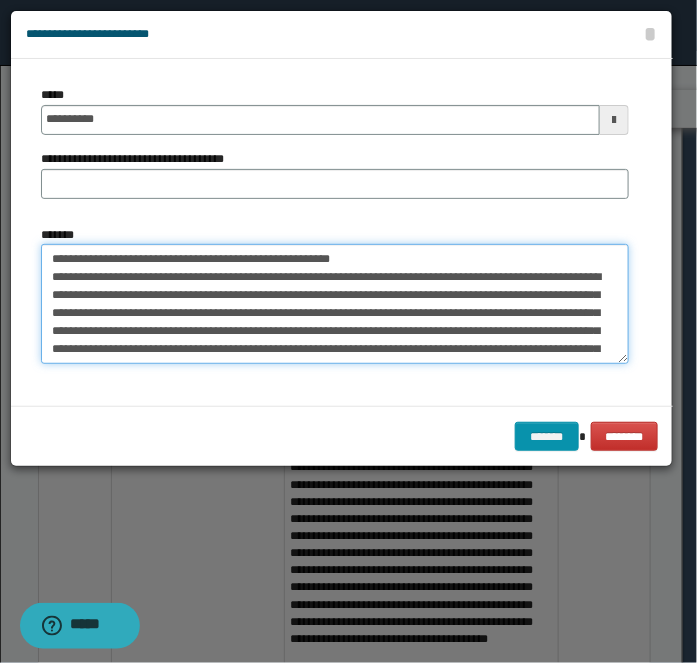 drag, startPoint x: 109, startPoint y: 254, endPoint x: 482, endPoint y: 175, distance: 381.27417 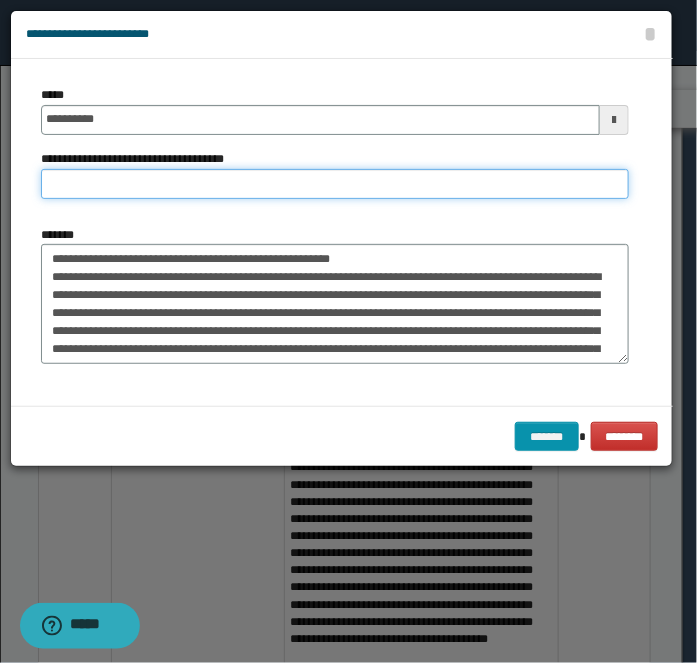 click on "**********" at bounding box center (335, 184) 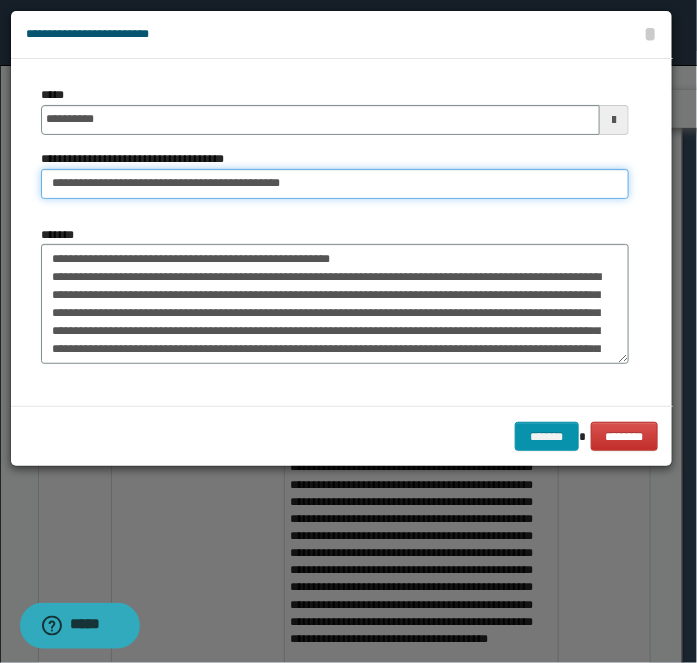 type on "**********" 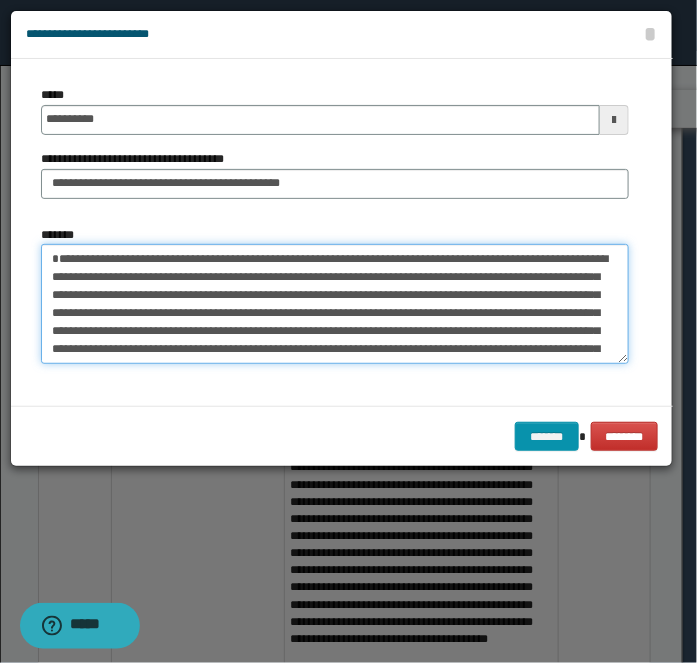 type on "**********" 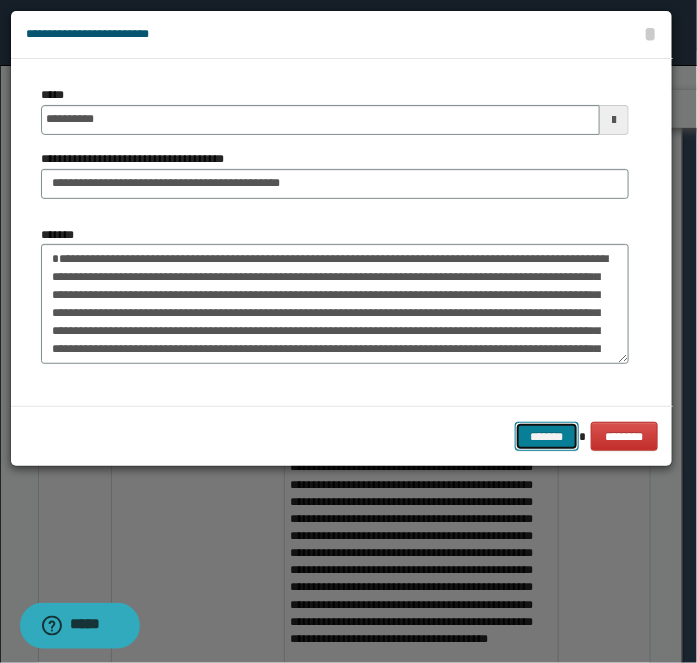 click on "*******" at bounding box center (547, 436) 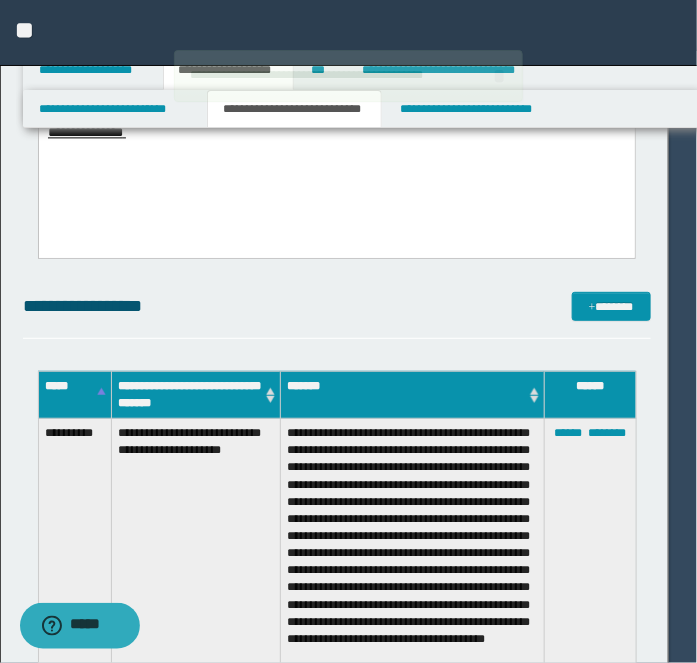 type 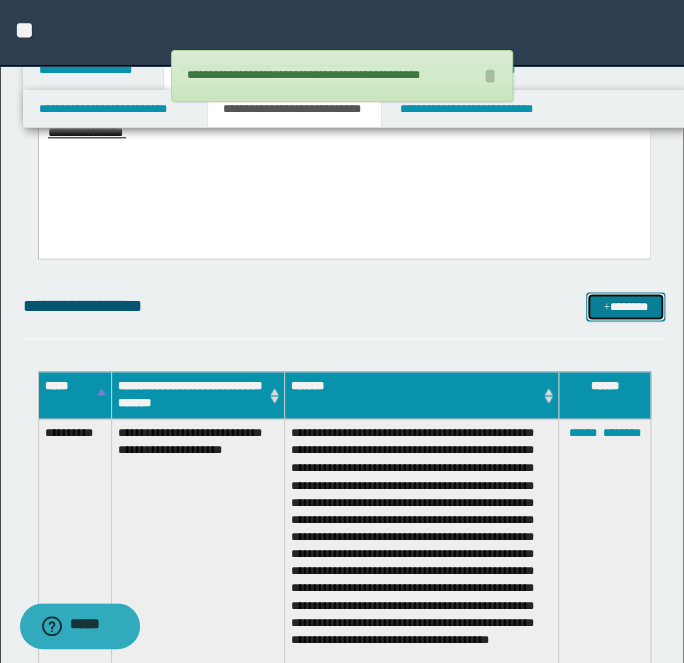 click on "*******" at bounding box center (625, 306) 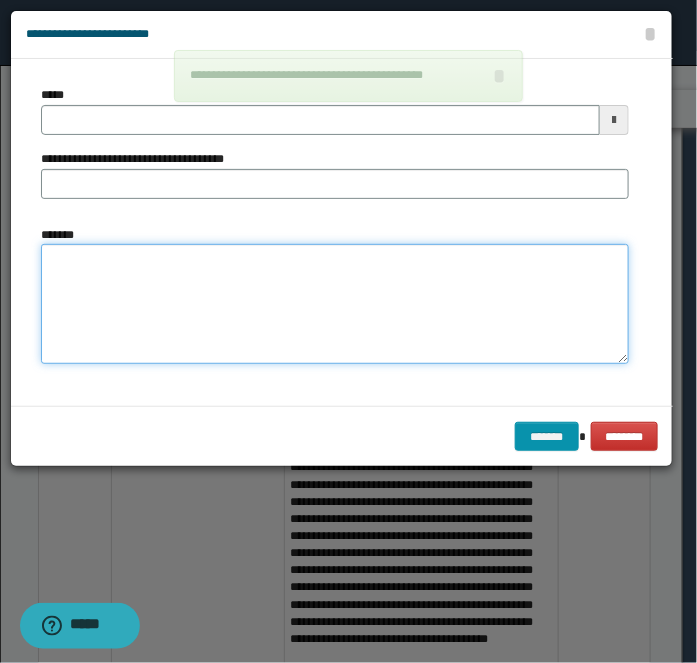 drag, startPoint x: 249, startPoint y: 339, endPoint x: 233, endPoint y: 290, distance: 51.546097 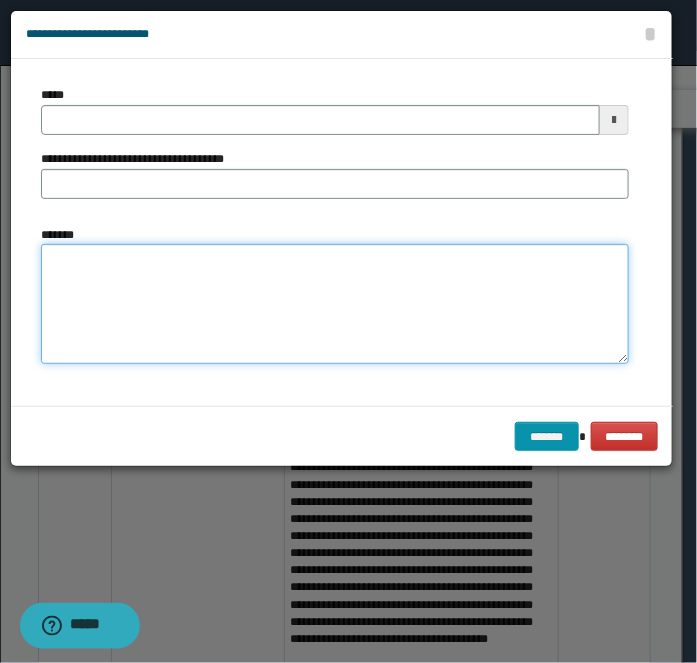 paste on "**********" 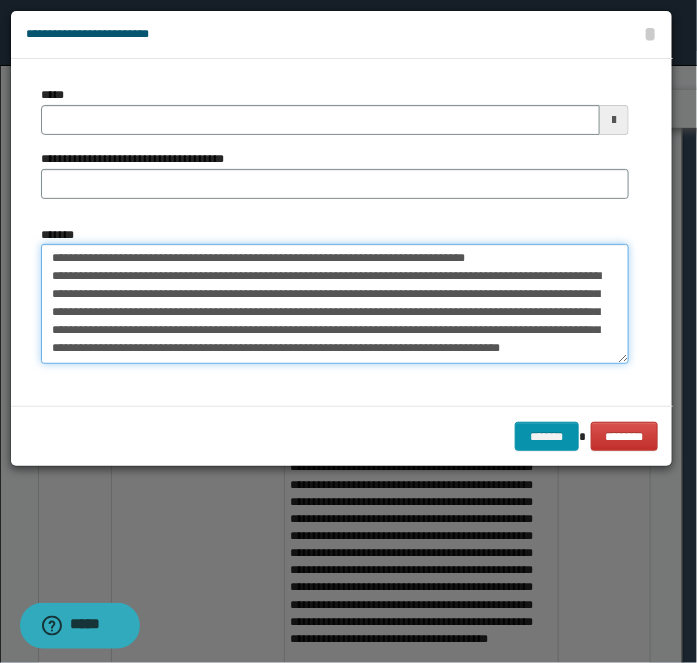 type 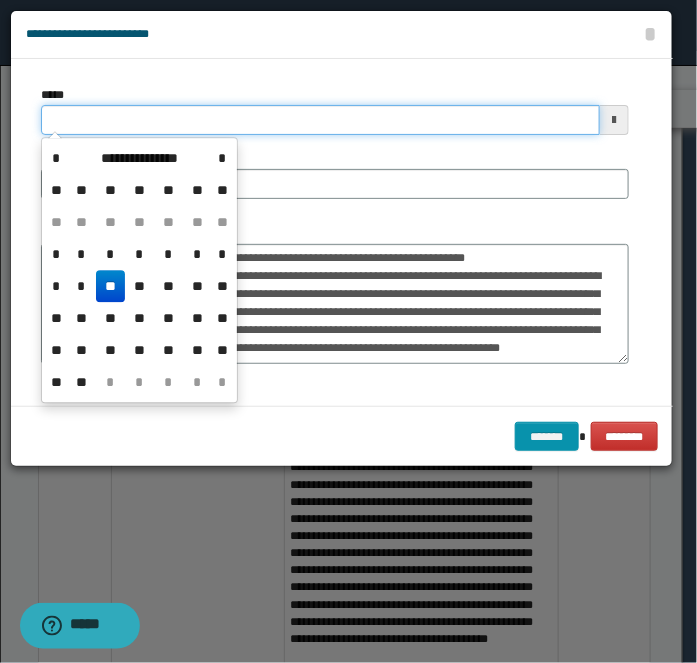 click on "*****" at bounding box center (320, 120) 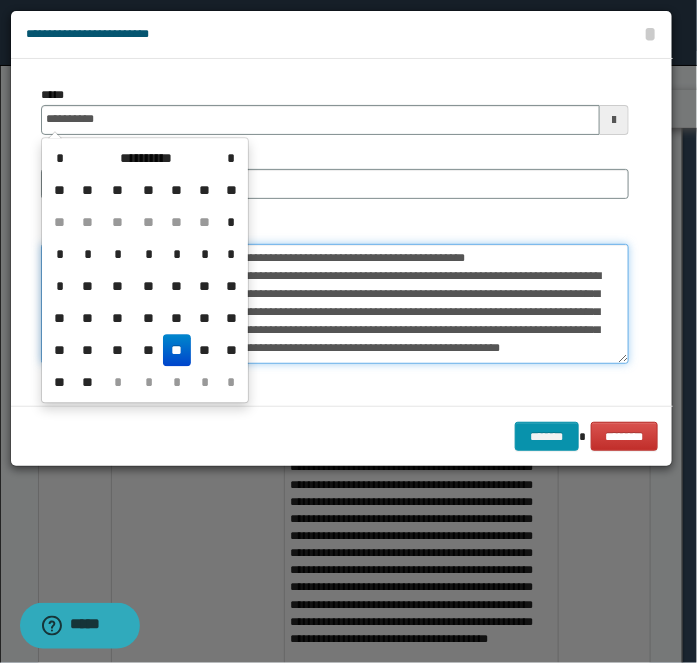 type on "**********" 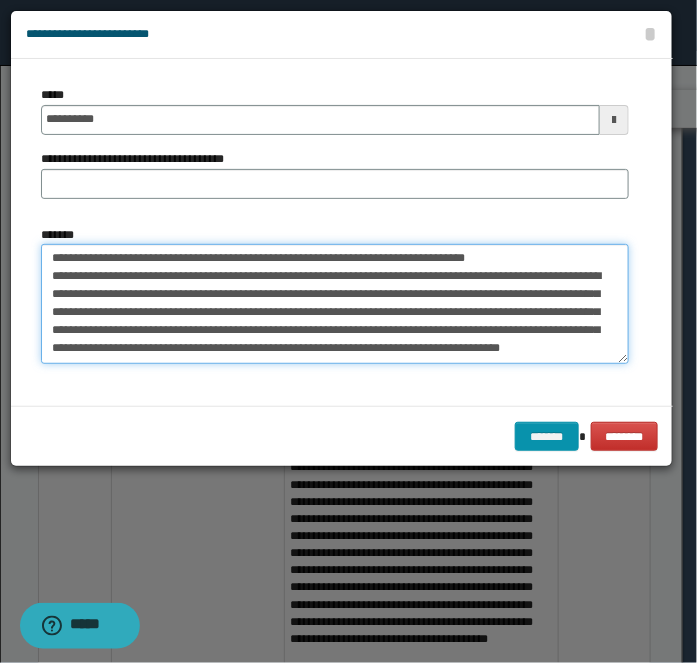 scroll, scrollTop: 0, scrollLeft: 0, axis: both 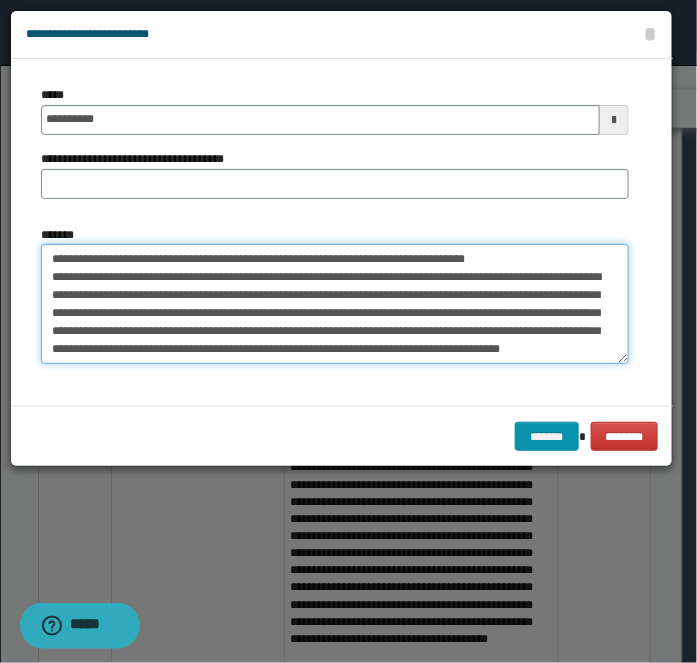 drag, startPoint x: 113, startPoint y: 254, endPoint x: 585, endPoint y: 199, distance: 475.19363 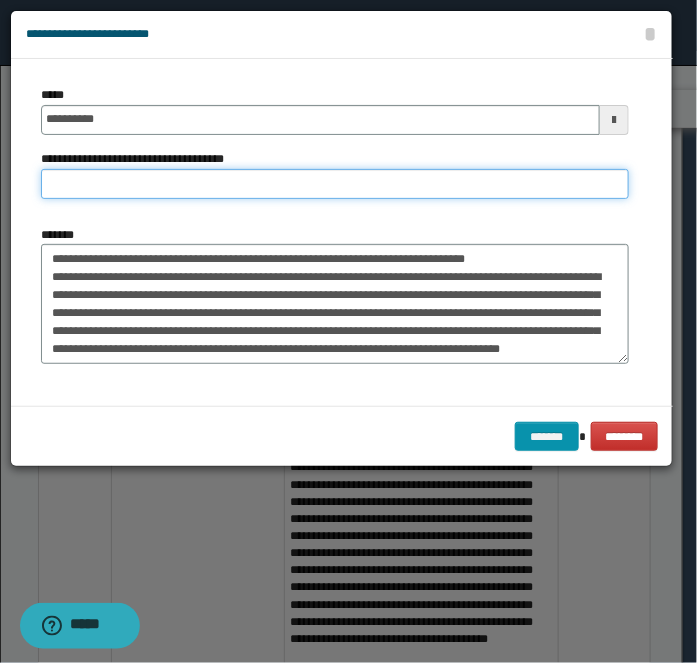 paste on "**********" 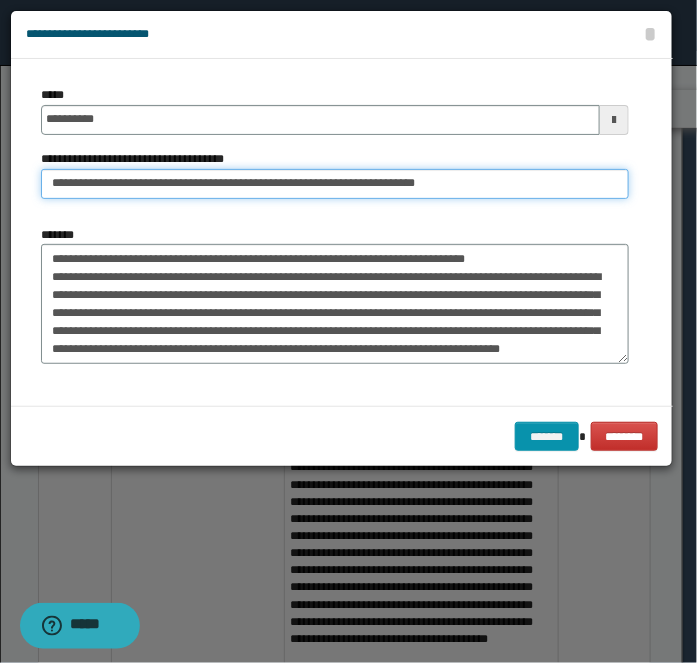 type on "**********" 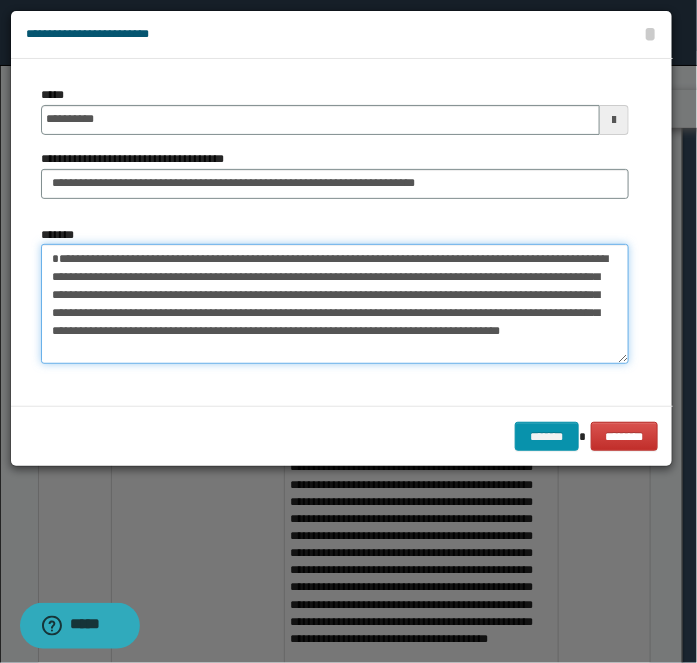 type on "**********" 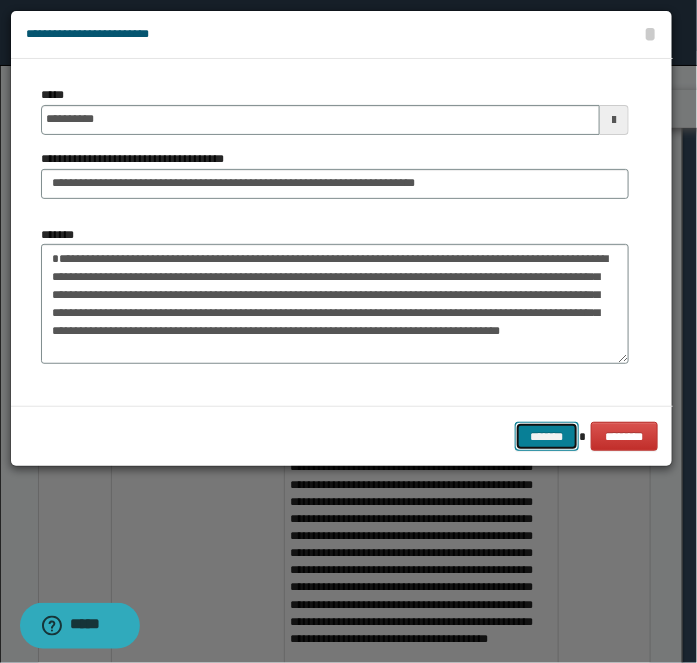 click on "*******" at bounding box center [547, 436] 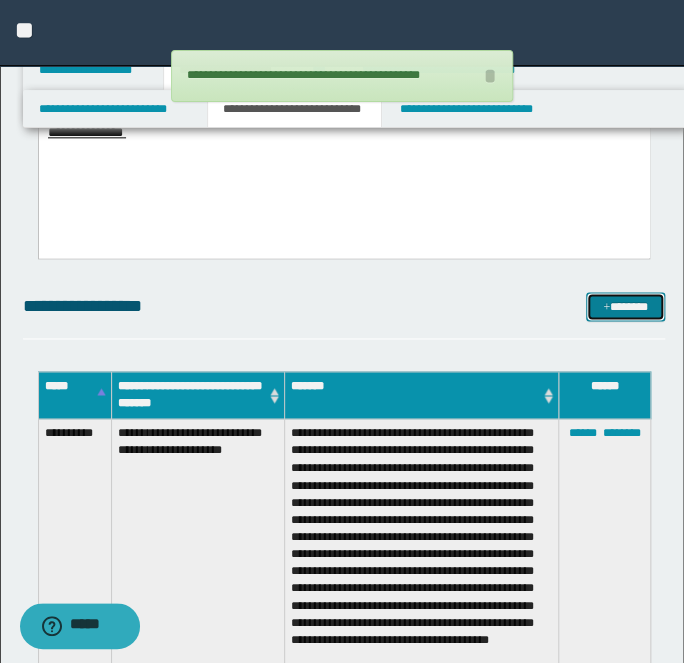 click on "*******" at bounding box center (625, 306) 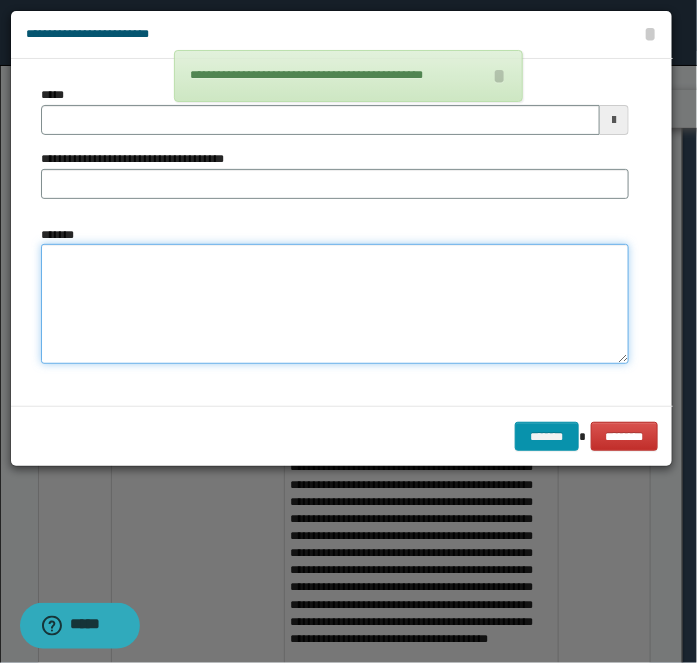 drag, startPoint x: 266, startPoint y: 317, endPoint x: 248, endPoint y: 290, distance: 32.449963 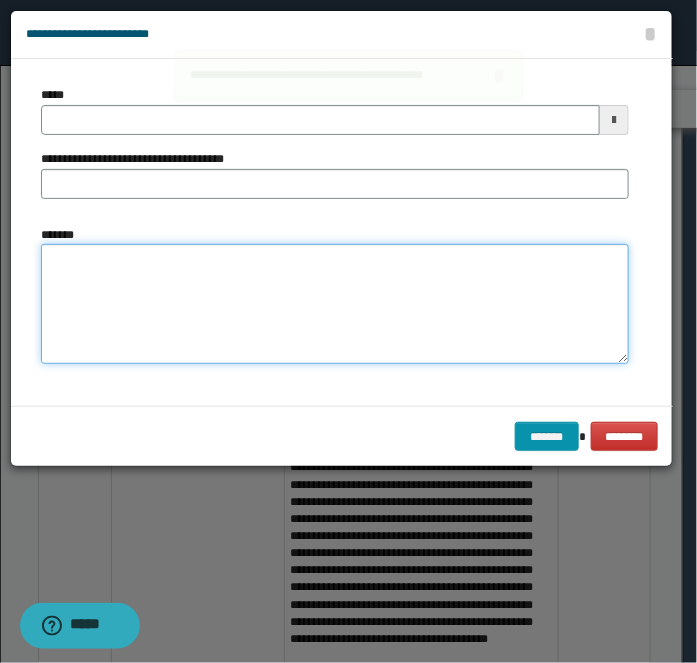 type 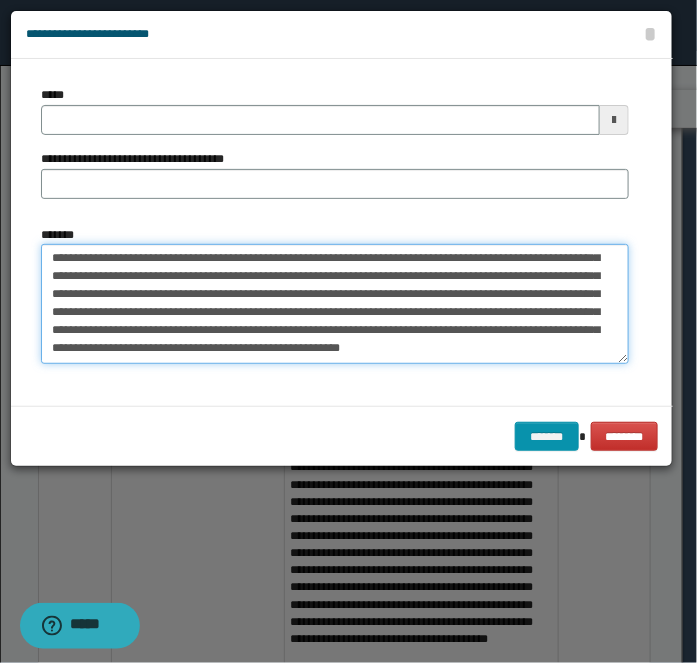 type on "**********" 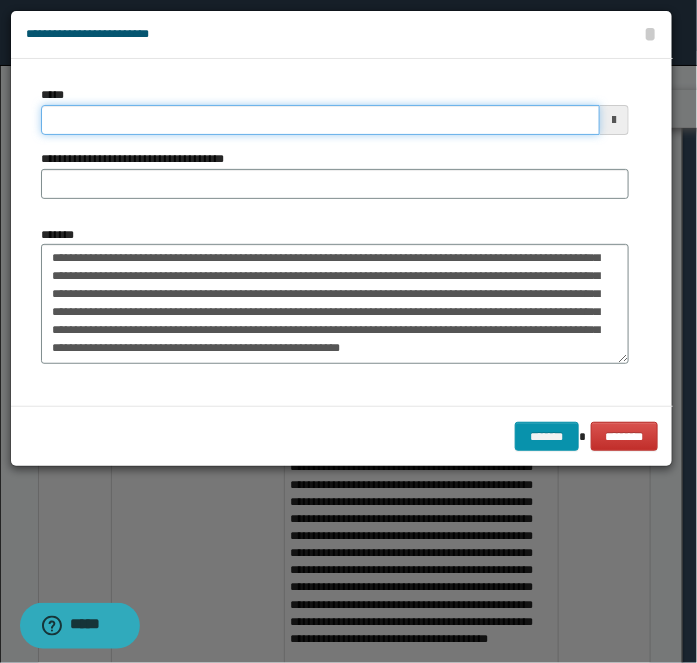 click on "*****" at bounding box center [320, 120] 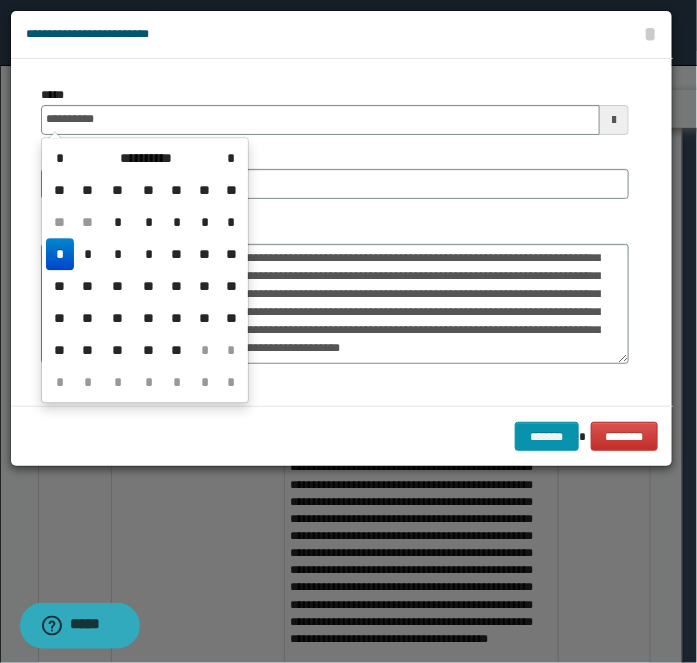 type on "**********" 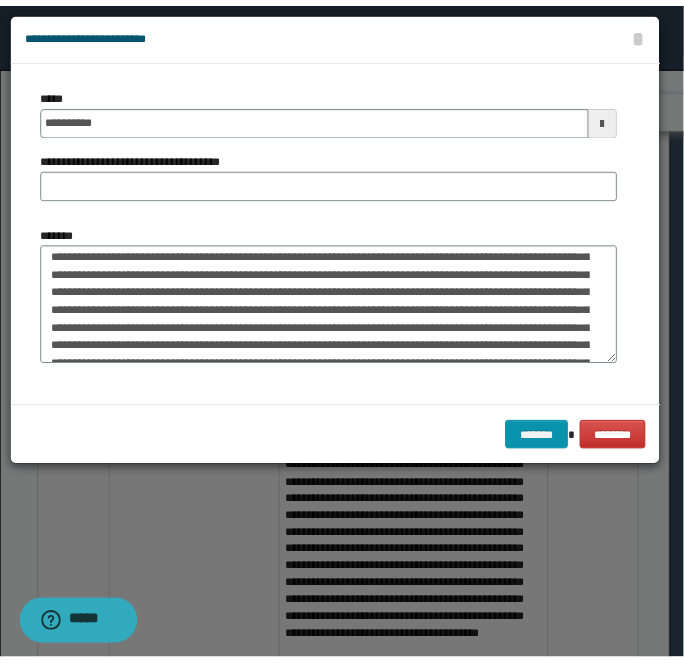 scroll, scrollTop: 0, scrollLeft: 0, axis: both 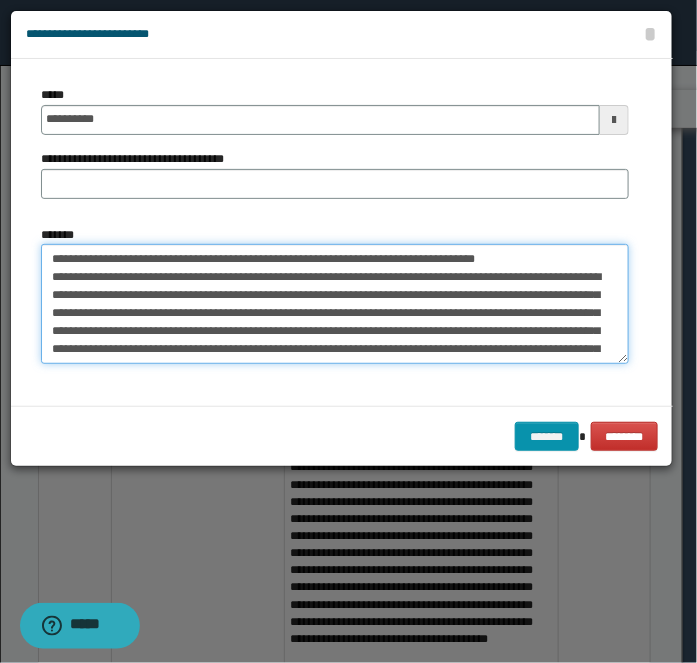 drag, startPoint x: 112, startPoint y: 259, endPoint x: 578, endPoint y: 184, distance: 471.99683 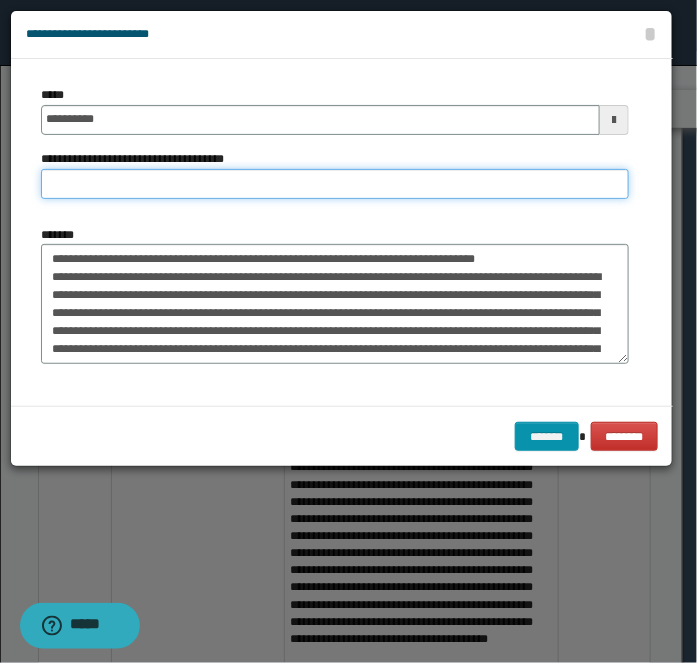paste on "**********" 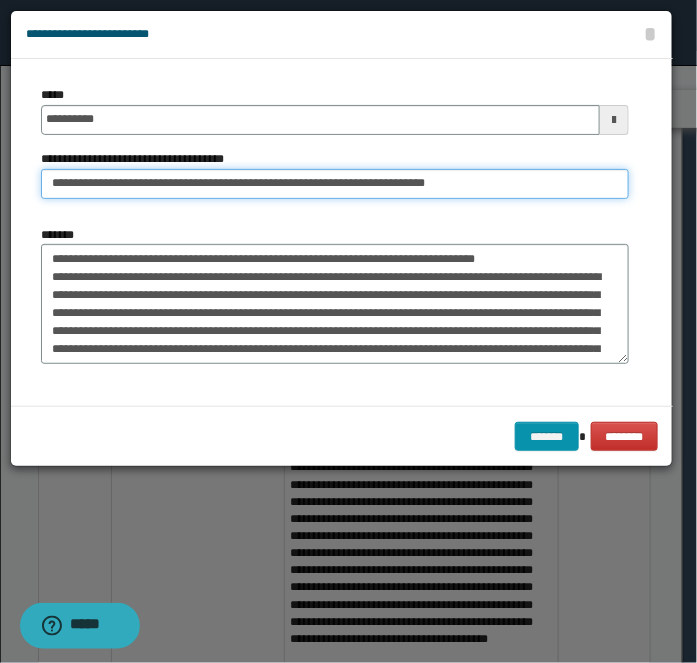 type on "**********" 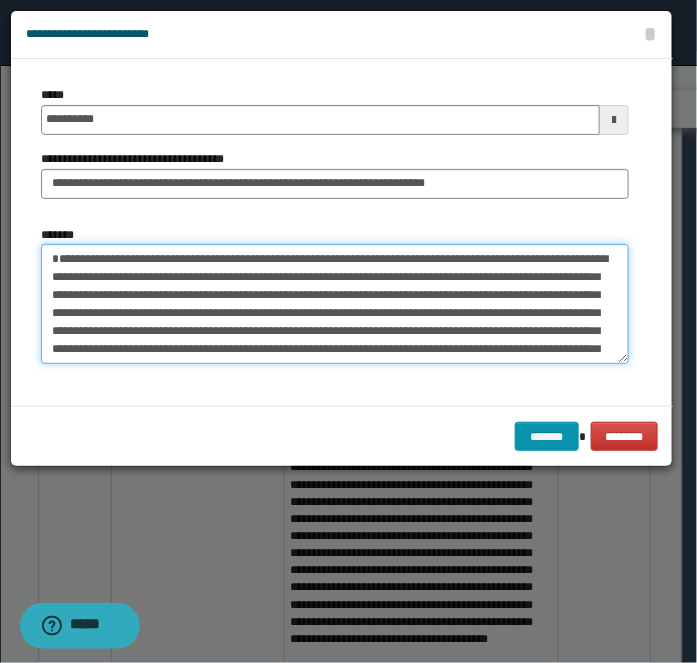 type on "**********" 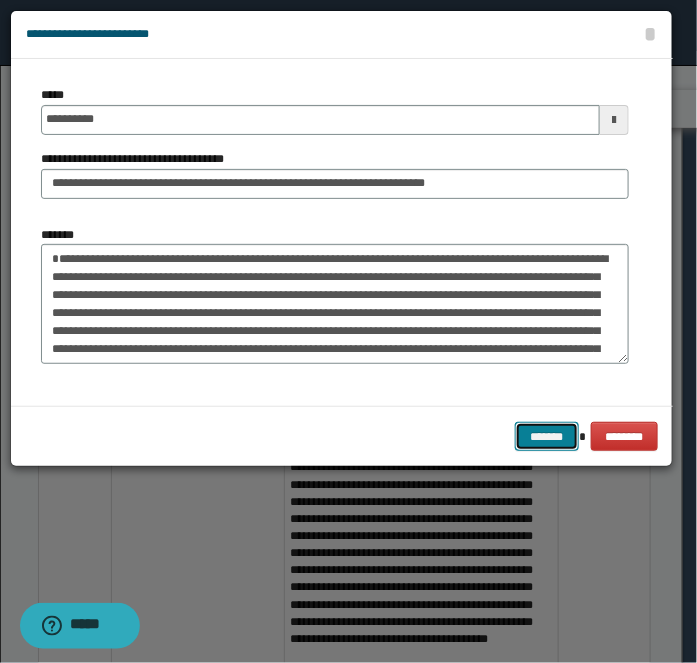 click on "*******" at bounding box center [547, 436] 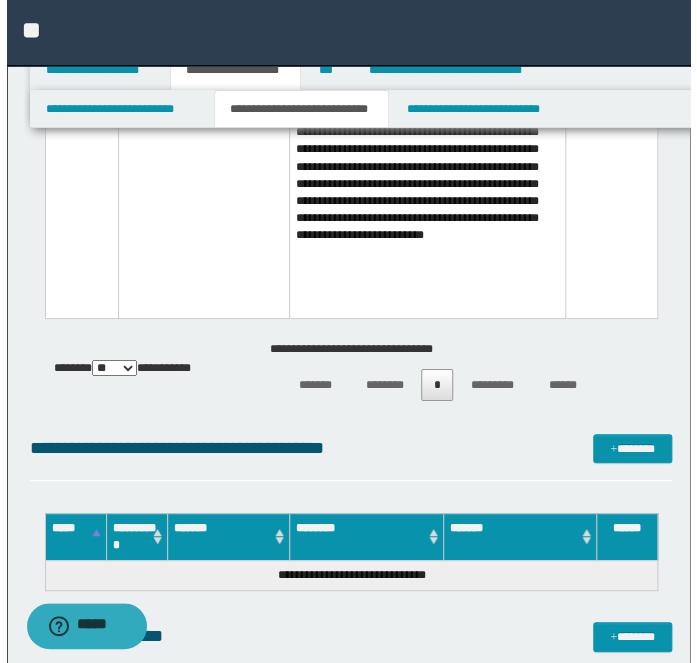 scroll, scrollTop: 7688, scrollLeft: 0, axis: vertical 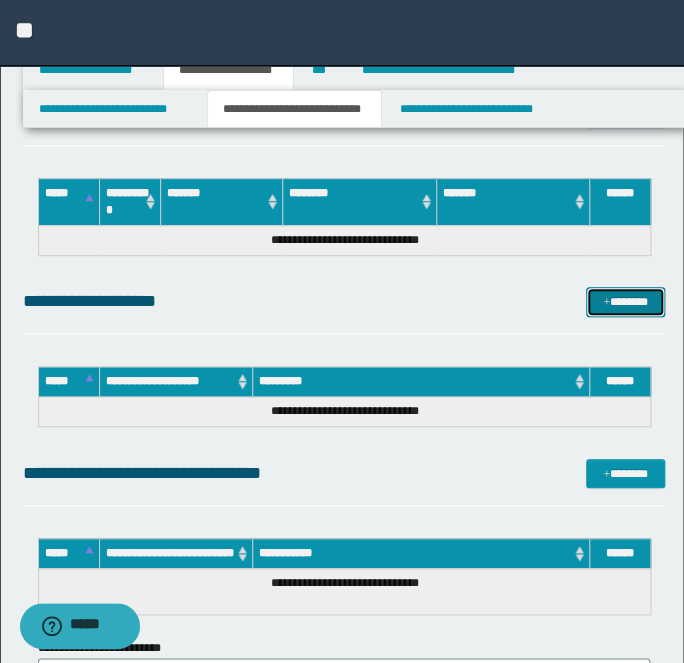 click on "*******" at bounding box center (625, 301) 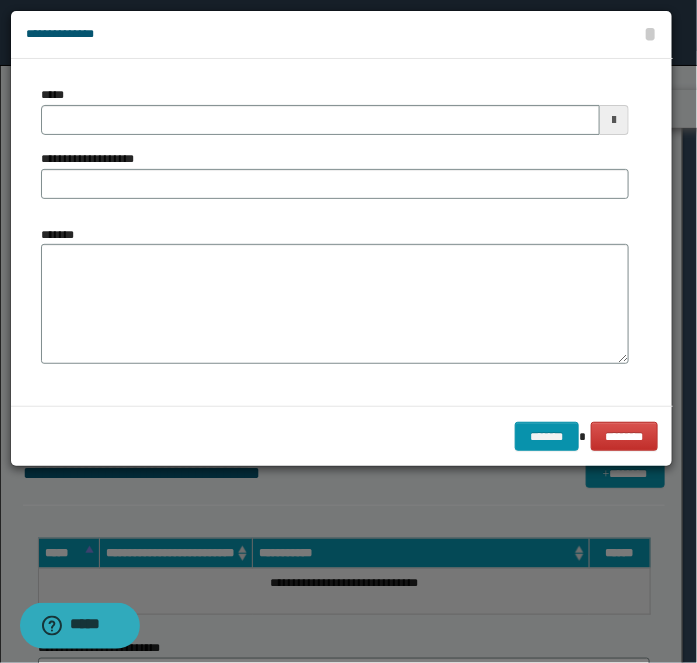 type 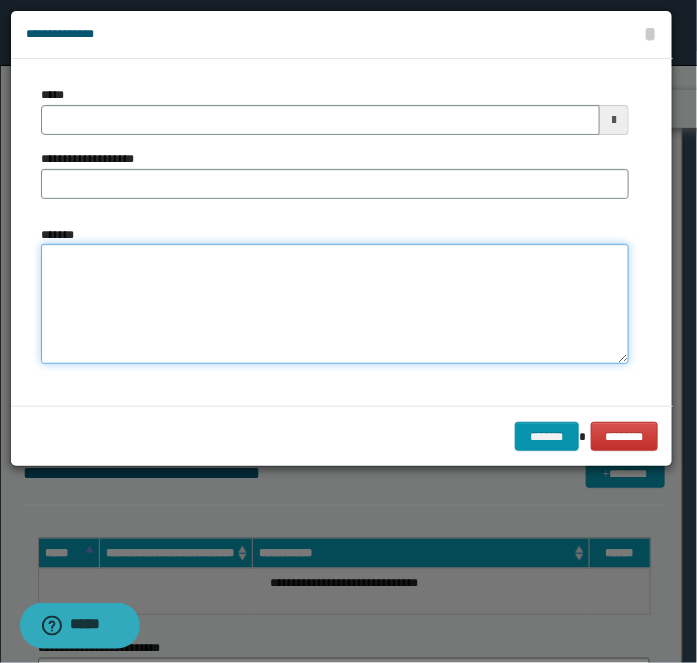 click on "*******" at bounding box center [335, 304] 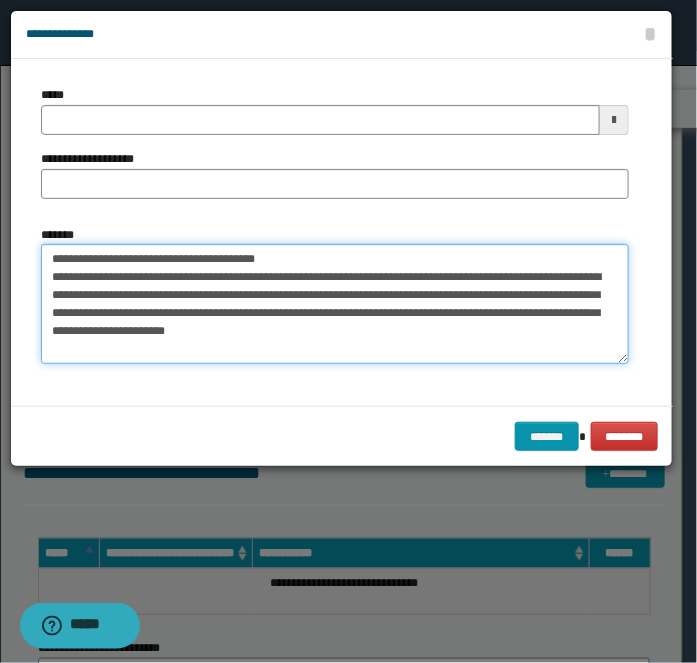 type 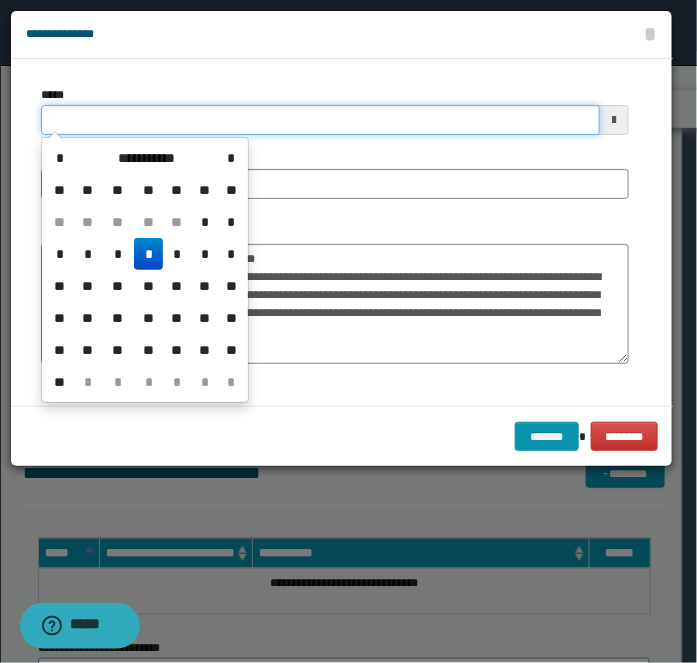 click on "*****" at bounding box center (320, 120) 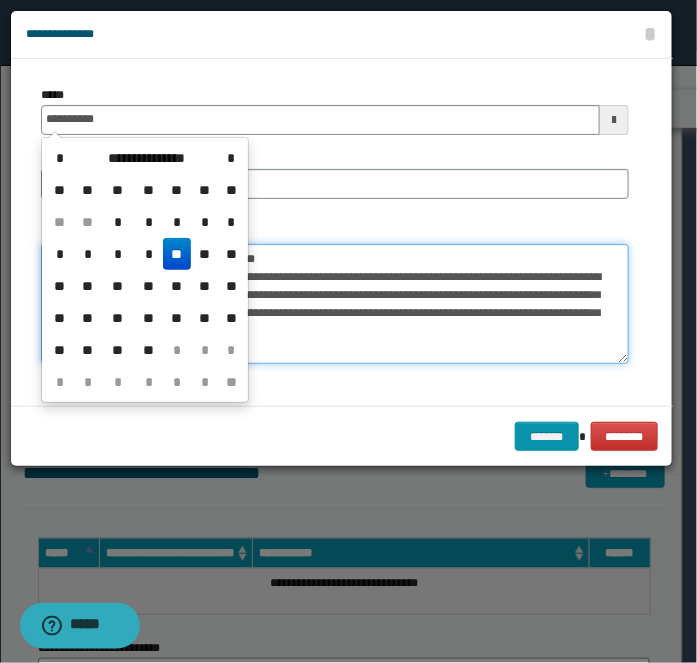 type on "**********" 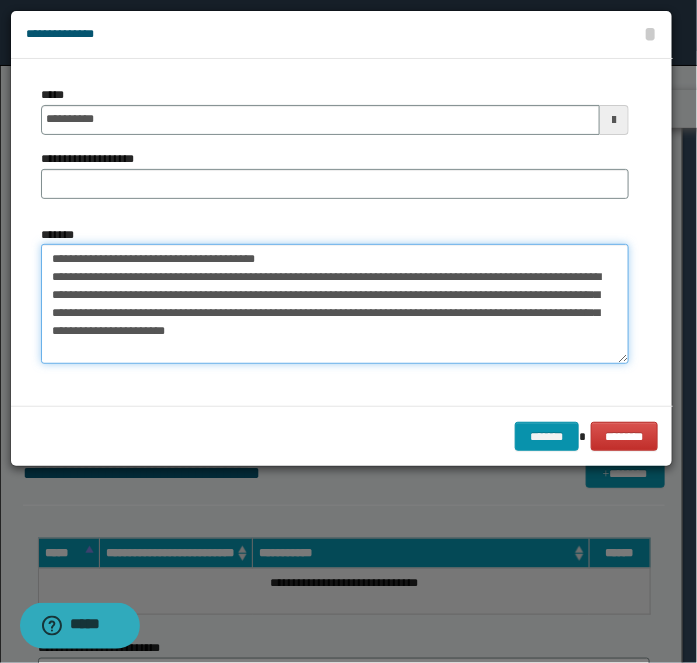 drag, startPoint x: 117, startPoint y: 258, endPoint x: 367, endPoint y: 215, distance: 253.67105 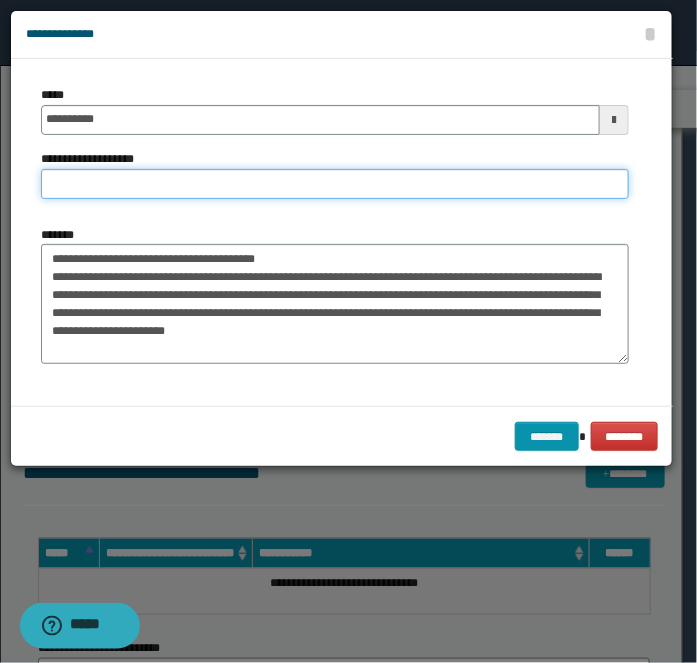 click on "**********" at bounding box center (335, 184) 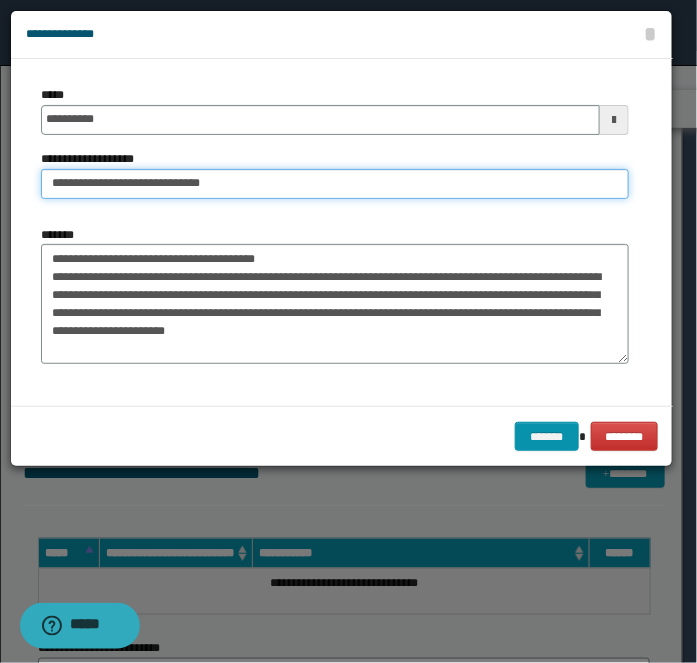 type on "**********" 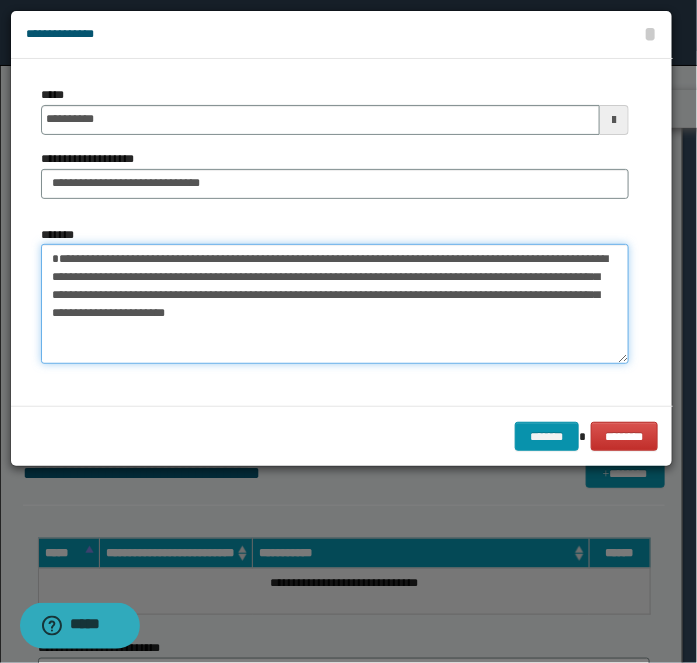 type on "**********" 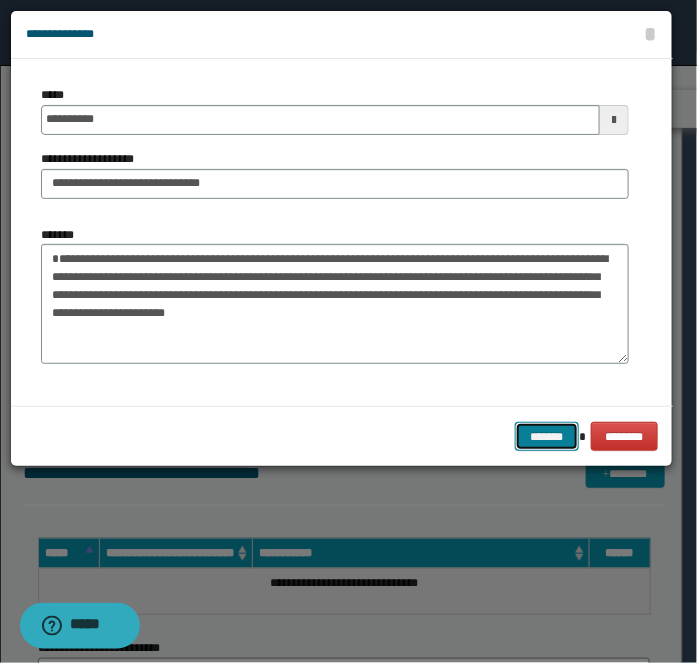 type 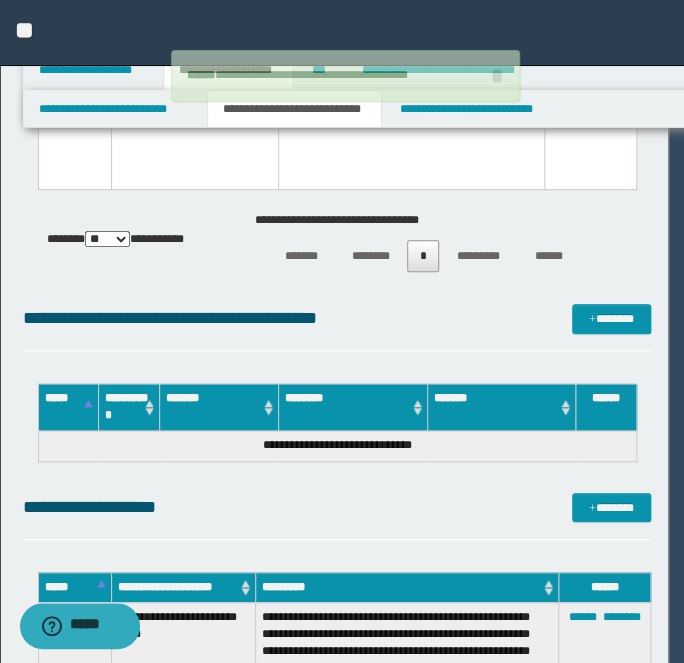 type 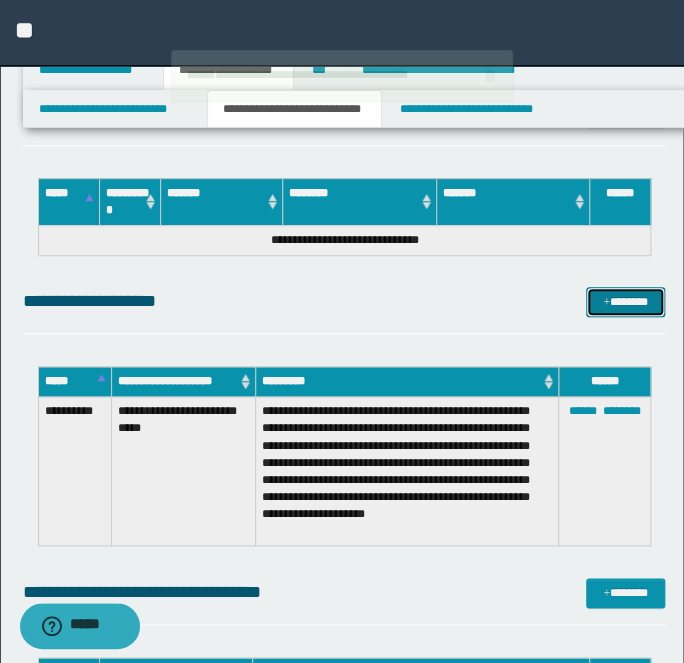 click on "*******" at bounding box center (625, 301) 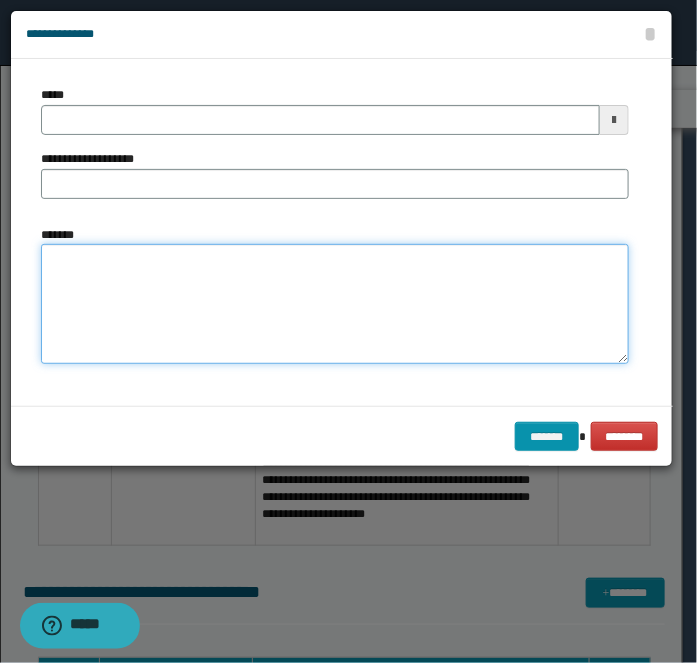 drag, startPoint x: 187, startPoint y: 288, endPoint x: 130, endPoint y: 152, distance: 147.46185 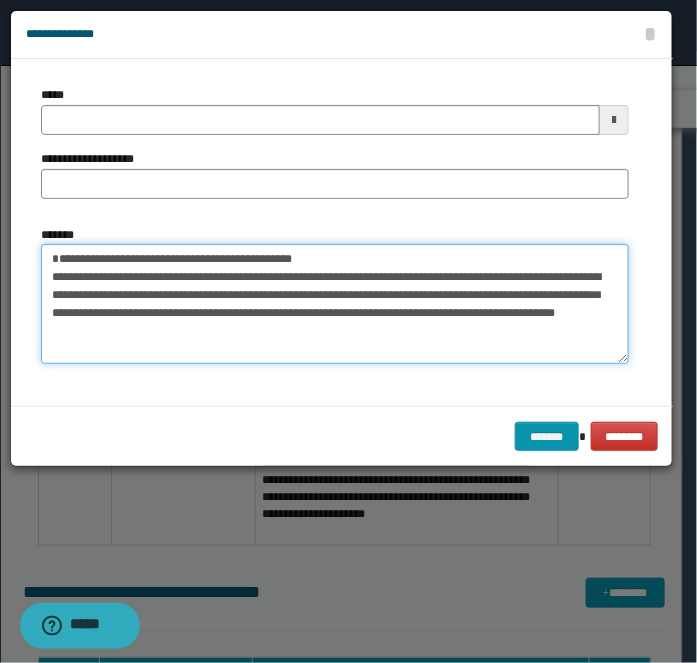 type 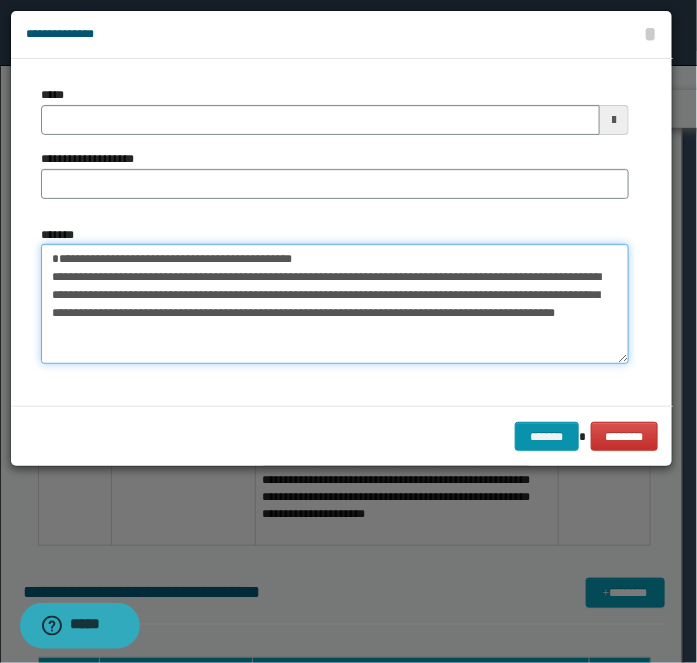 type on "**********" 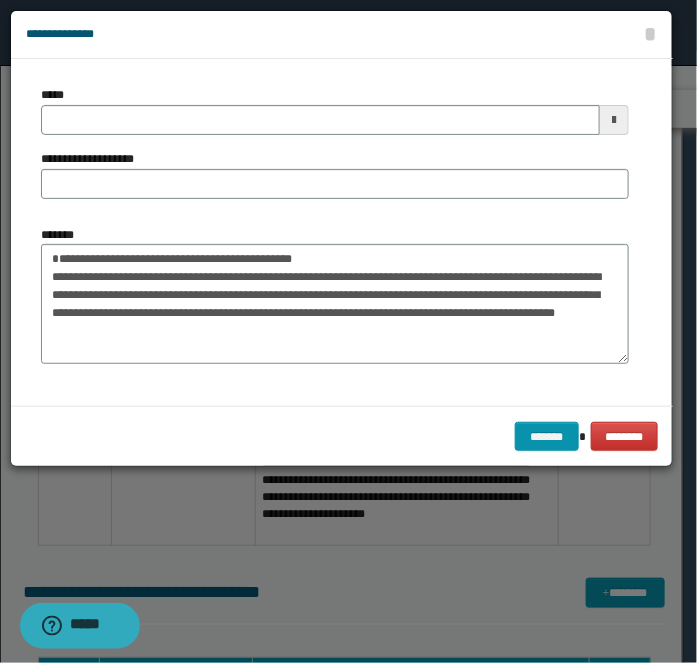 click on "*****" at bounding box center [335, 110] 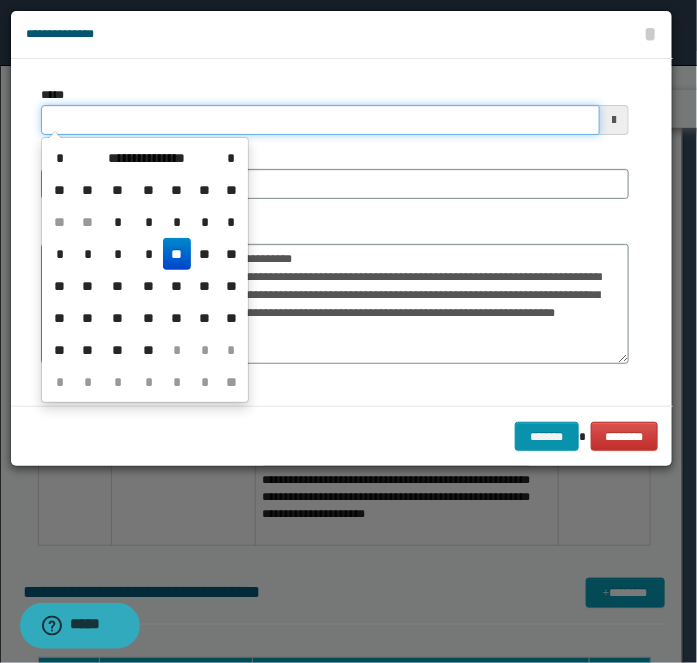 click on "*****" at bounding box center (320, 120) 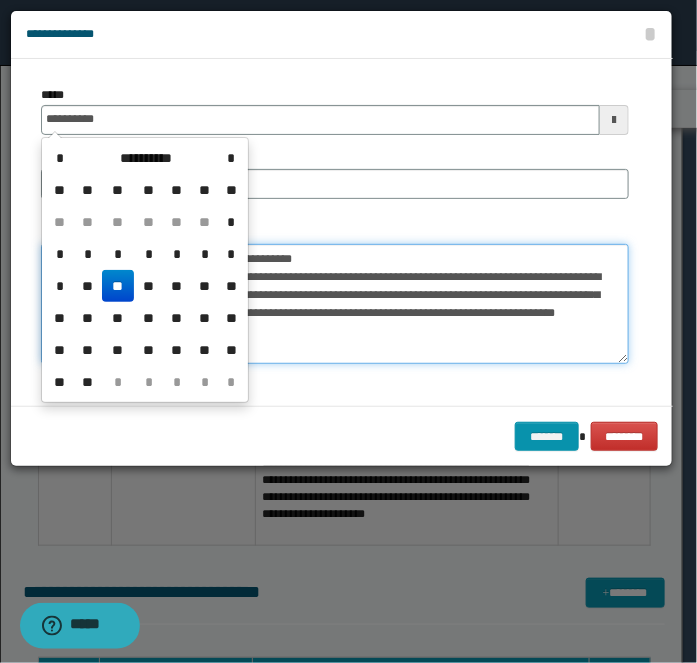 type on "**********" 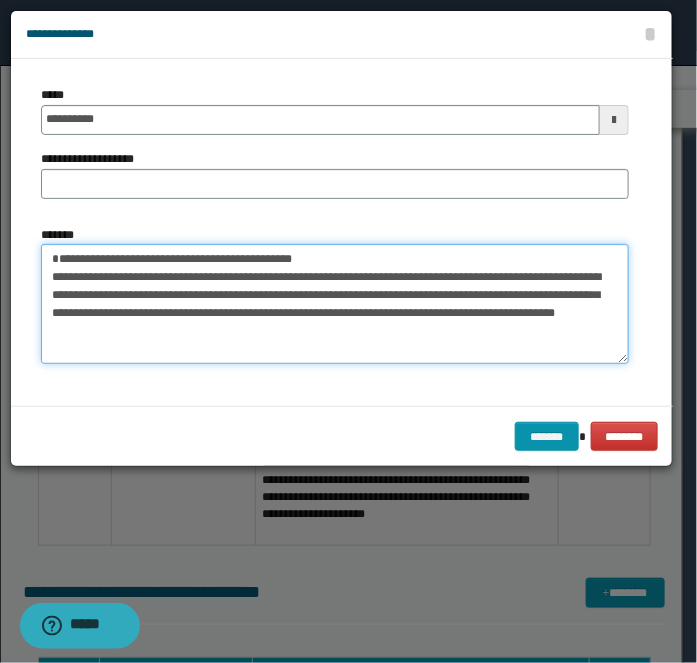 drag, startPoint x: 325, startPoint y: 263, endPoint x: 116, endPoint y: 261, distance: 209.00957 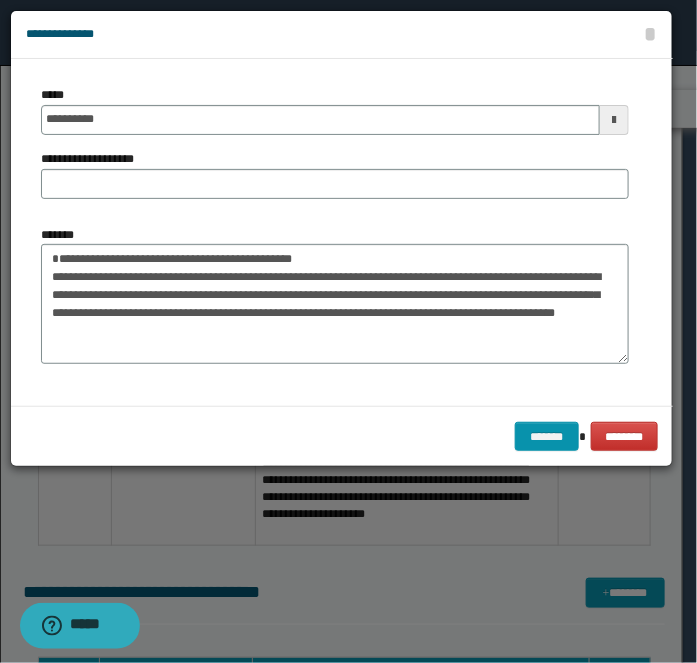 drag, startPoint x: 131, startPoint y: 205, endPoint x: 137, endPoint y: 187, distance: 18.973665 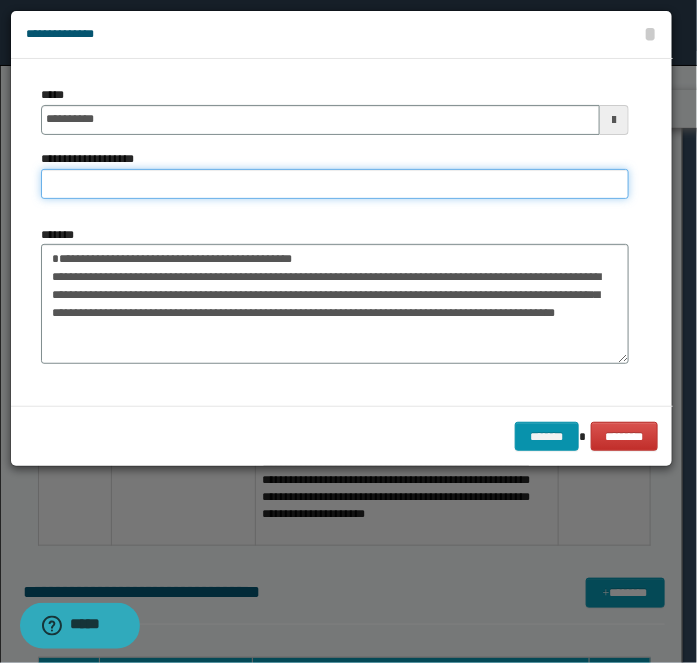 paste on "**********" 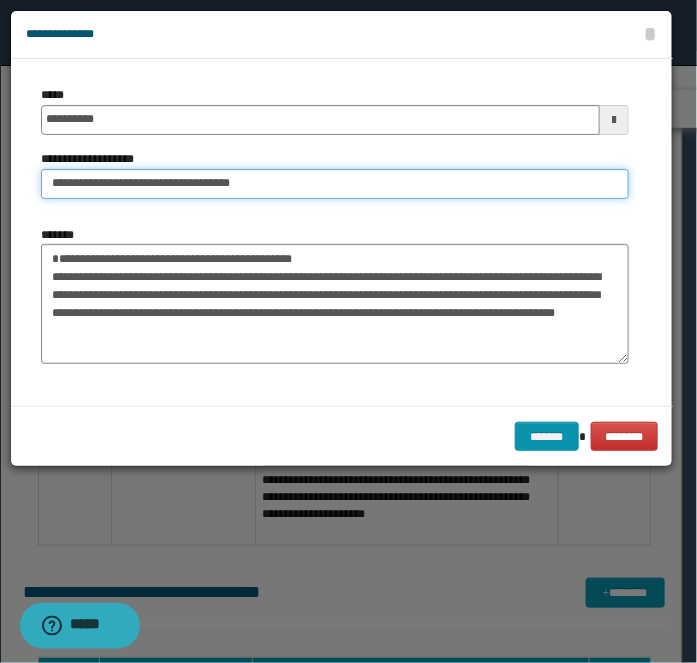 click on "**********" at bounding box center [335, 184] 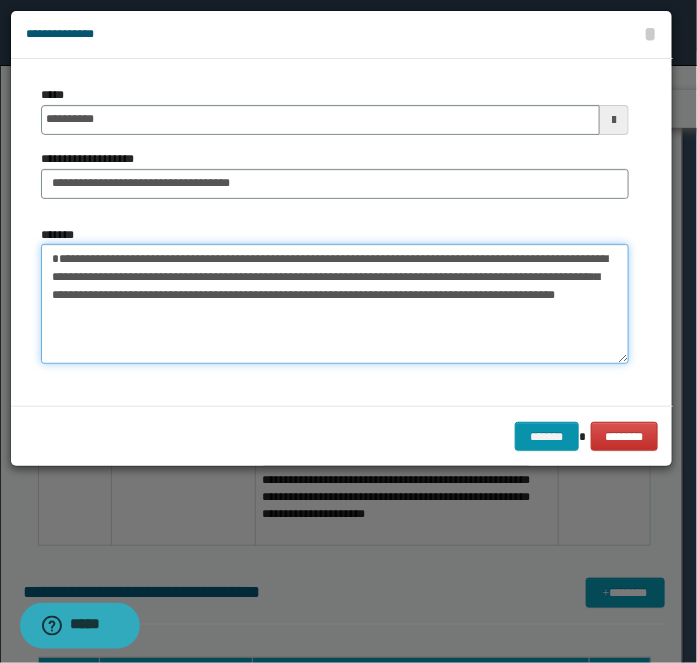 type on "**********" 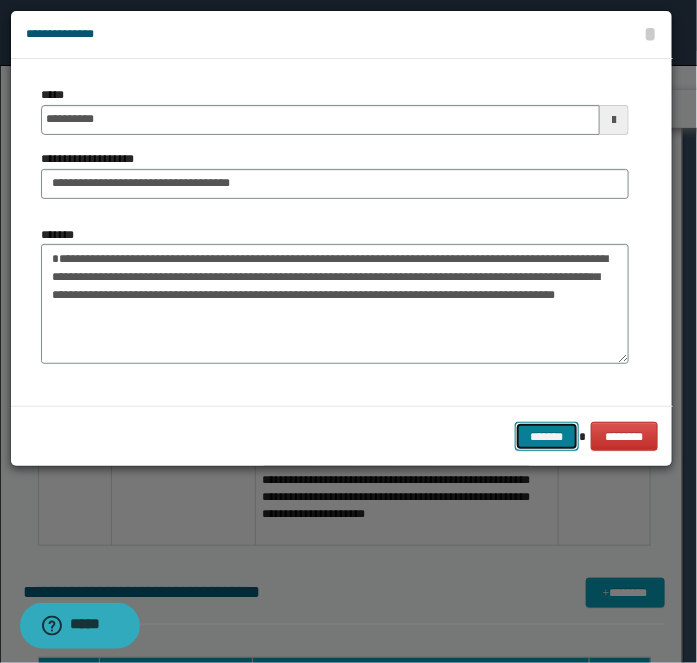 scroll, scrollTop: 0, scrollLeft: 0, axis: both 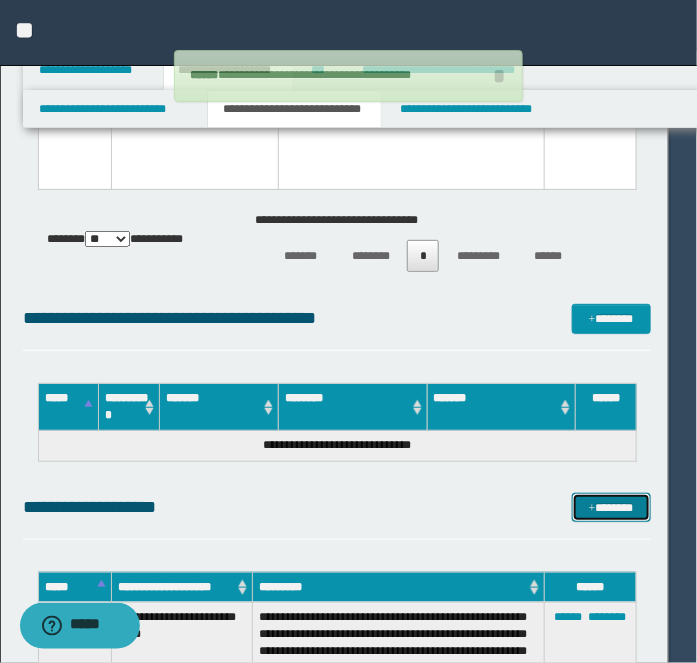 type 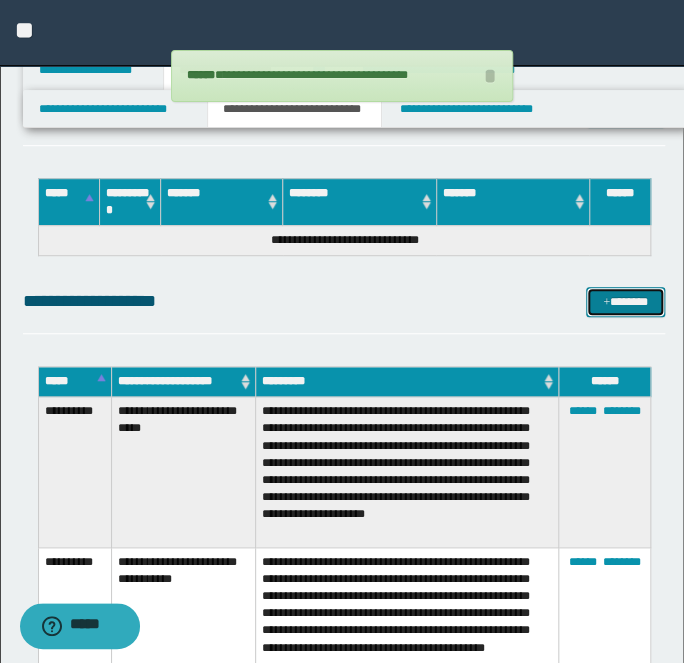 click at bounding box center [606, 303] 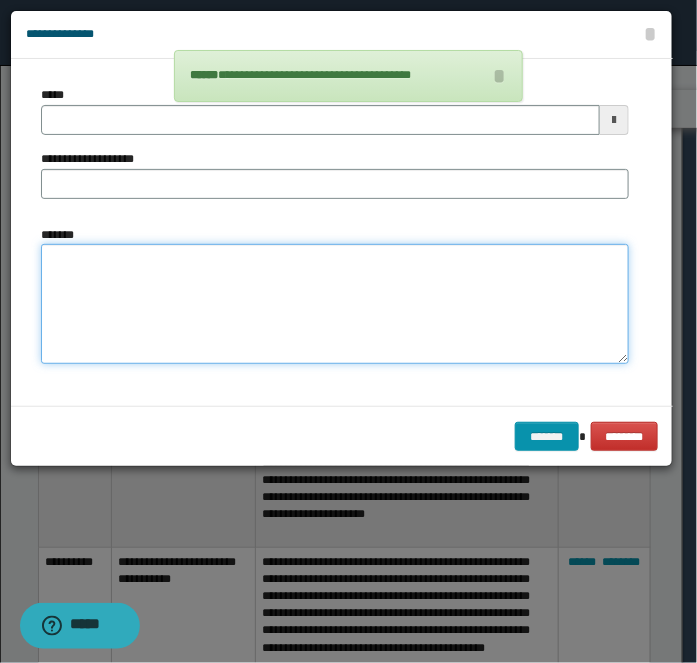 drag, startPoint x: 222, startPoint y: 319, endPoint x: 133, endPoint y: 141, distance: 199.01006 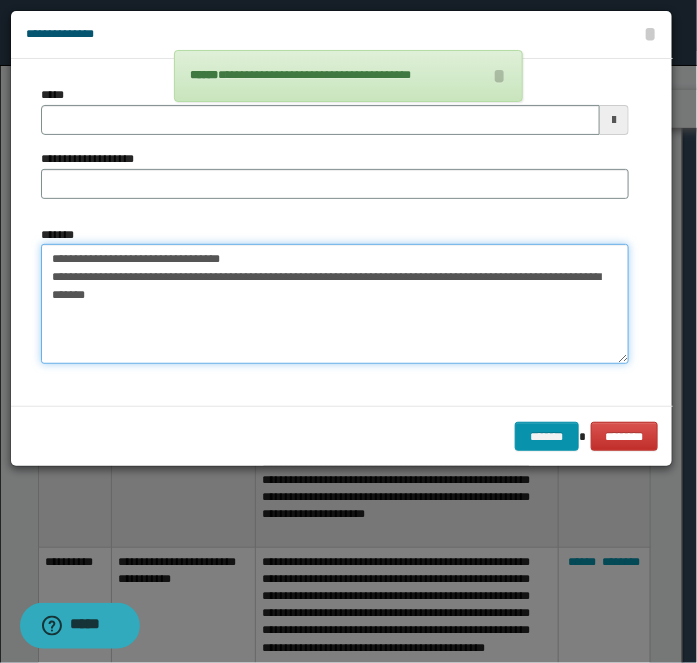 type on "**********" 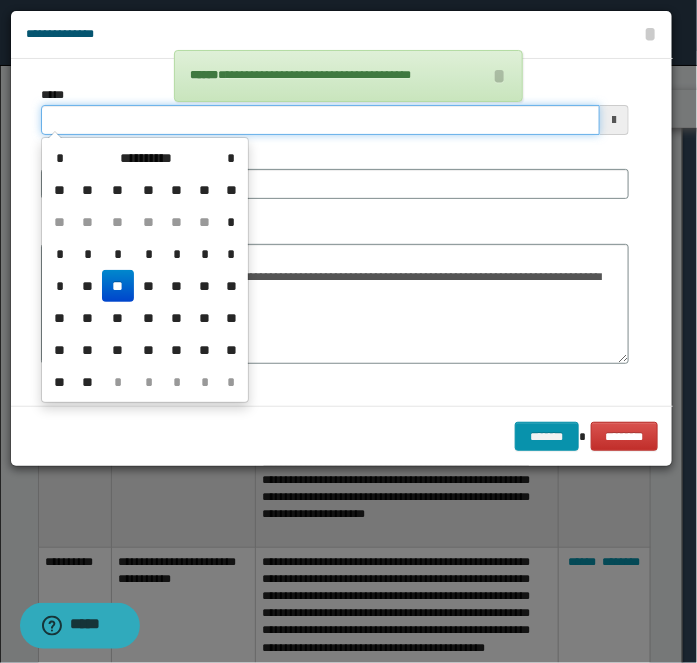 click on "*****" at bounding box center (320, 120) 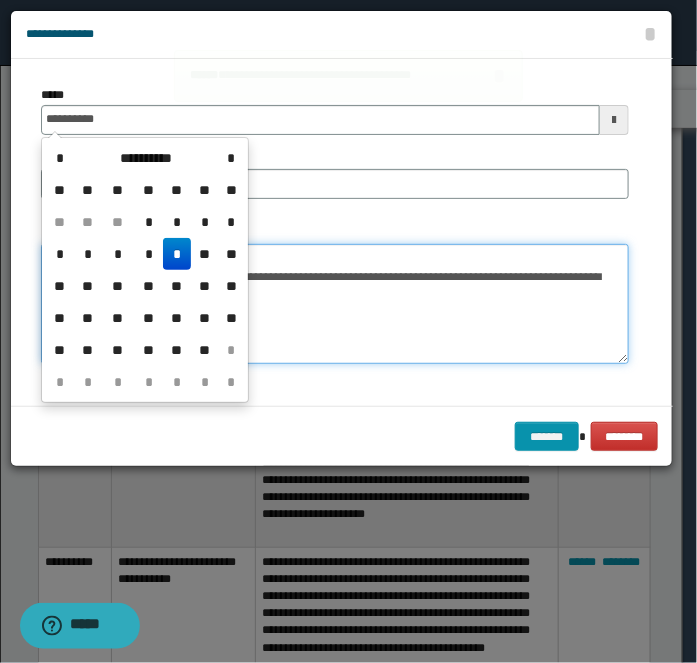 type on "**********" 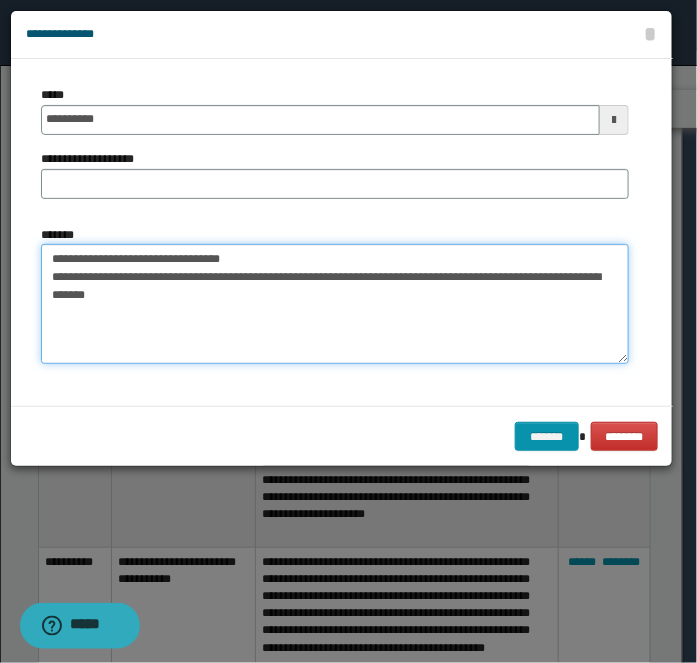 drag, startPoint x: 272, startPoint y: 251, endPoint x: 112, endPoint y: 251, distance: 160 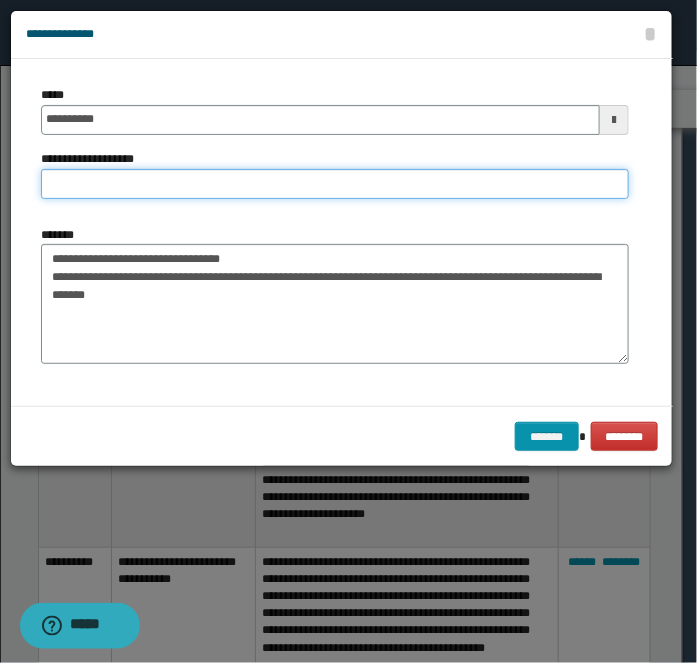 click on "**********" at bounding box center [335, 184] 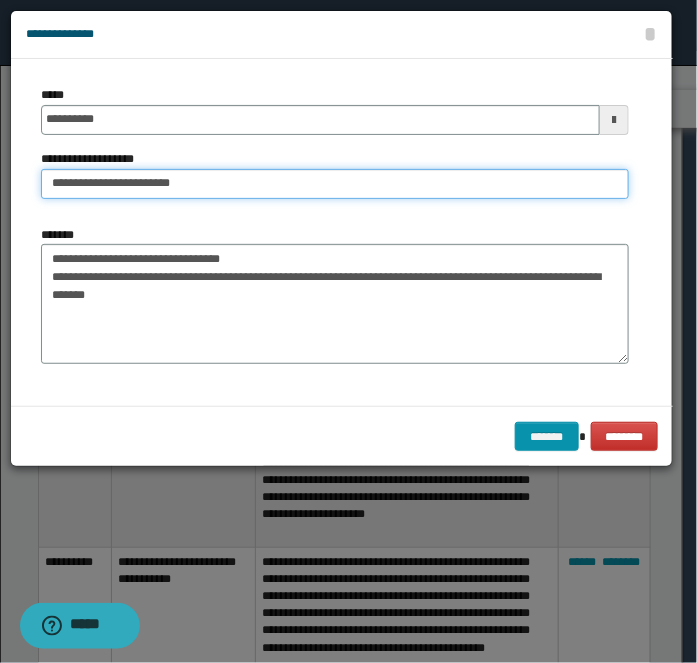 type on "**********" 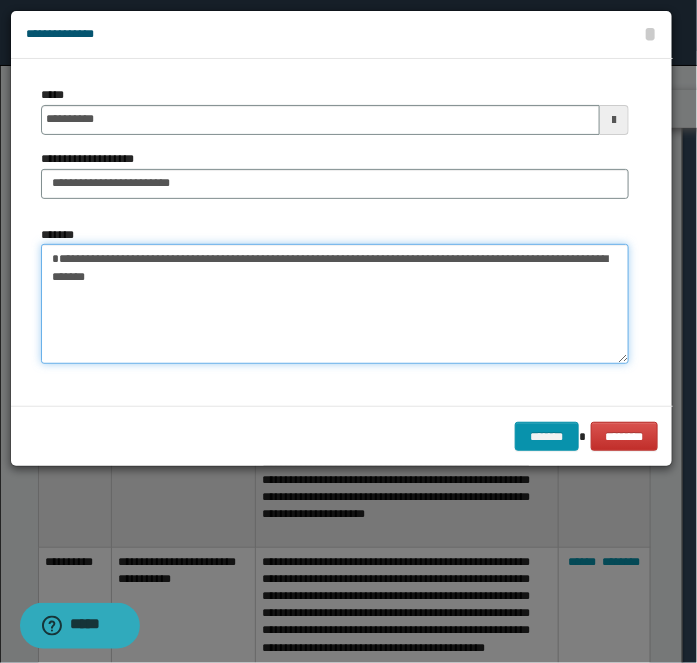 type on "**********" 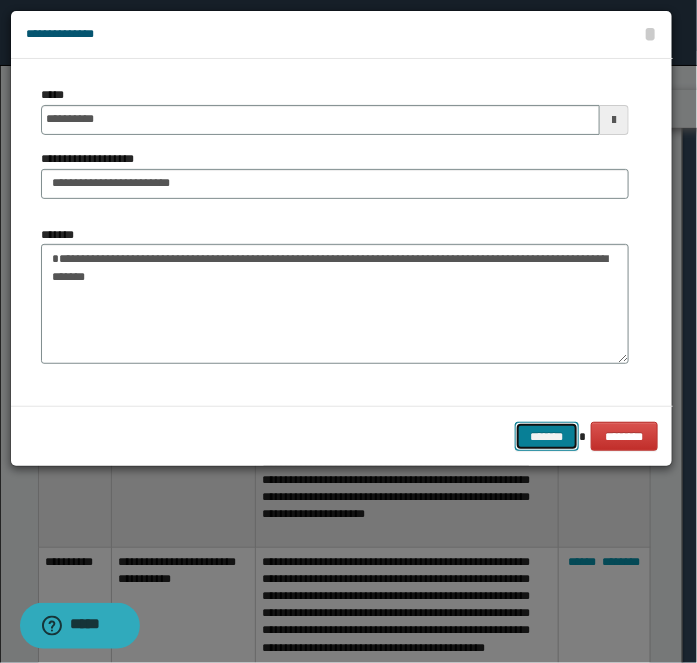 click on "*******" at bounding box center (547, 436) 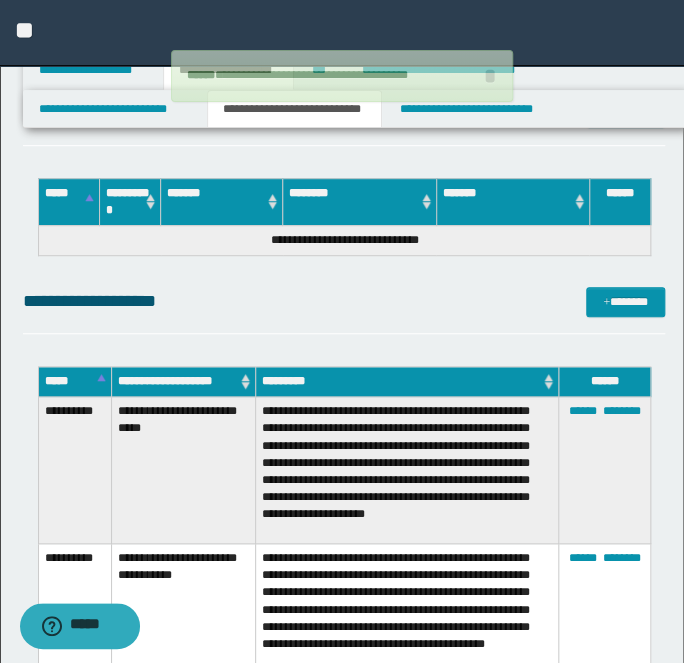 type 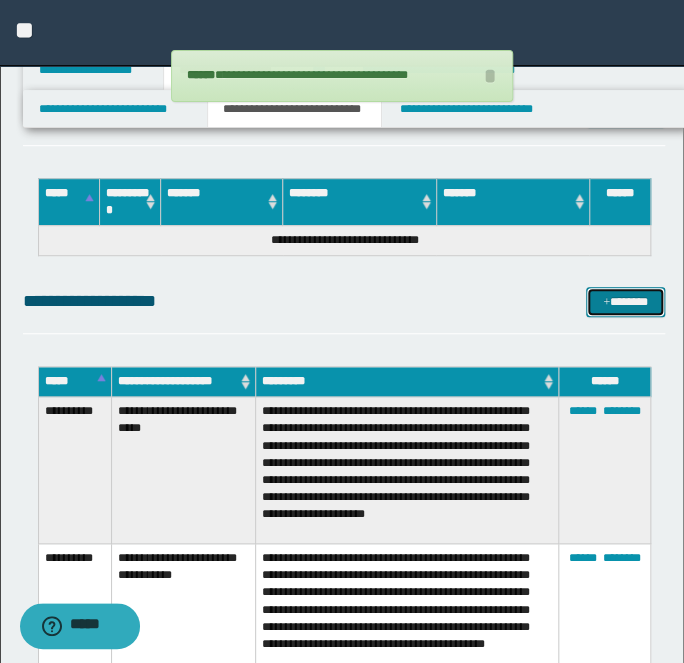click on "*******" at bounding box center (625, 301) 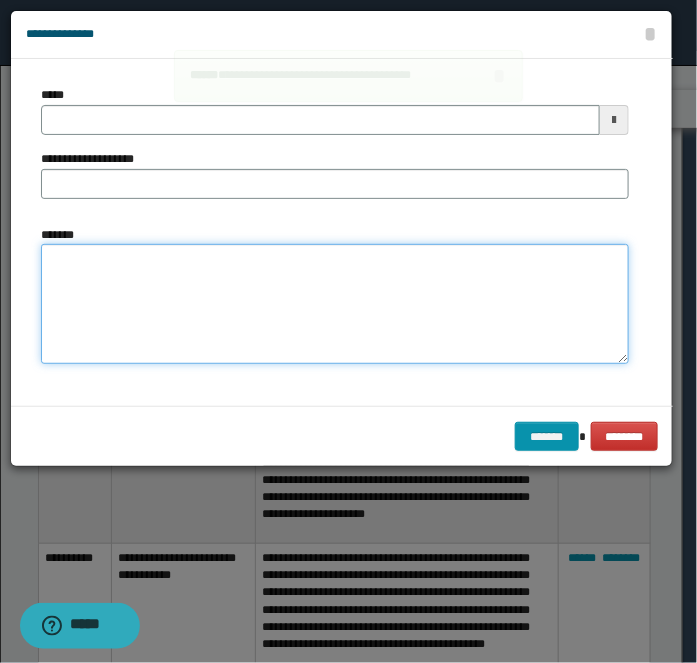 click on "*******" at bounding box center (335, 303) 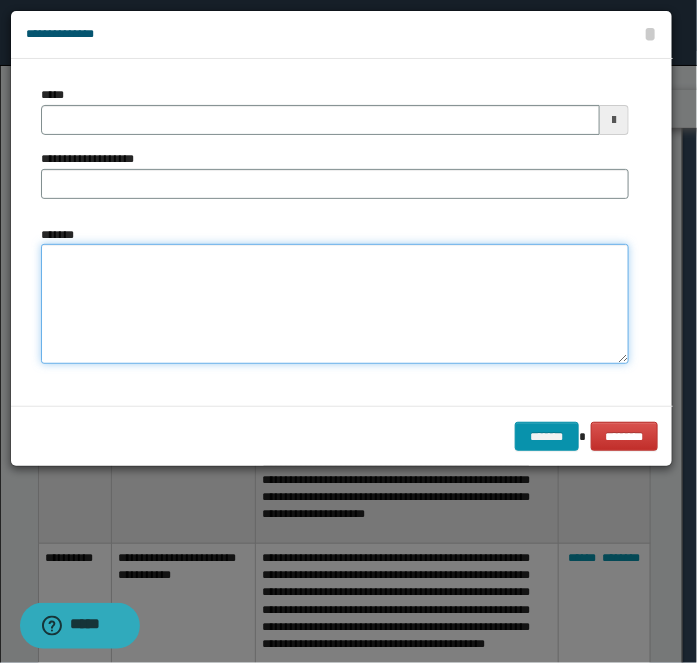 paste on "**********" 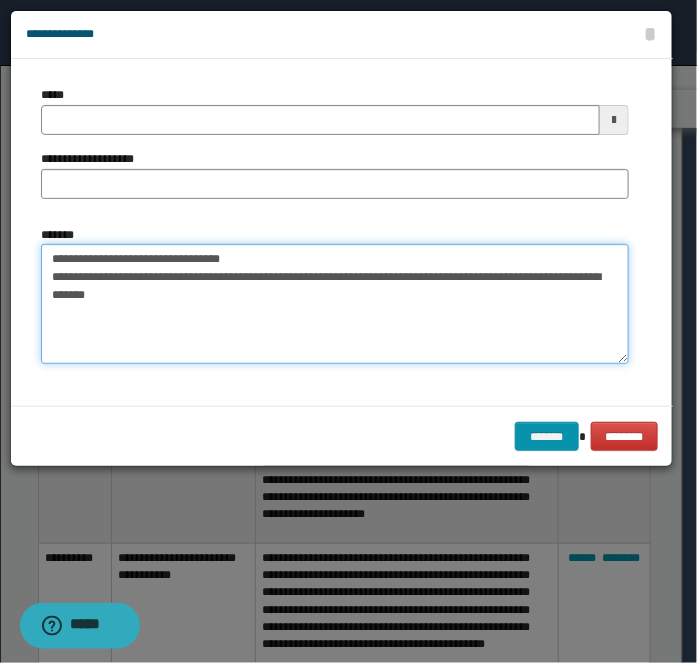 type on "**********" 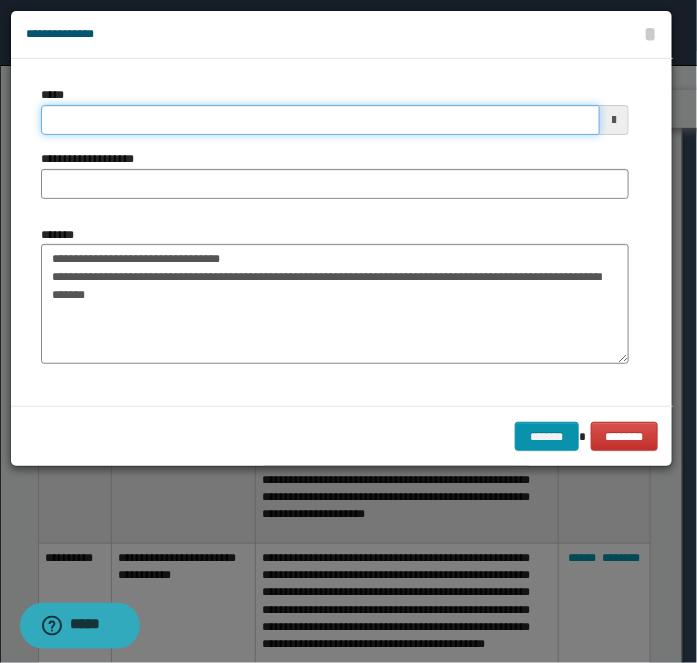 drag, startPoint x: 102, startPoint y: 115, endPoint x: 124, endPoint y: 125, distance: 24.166092 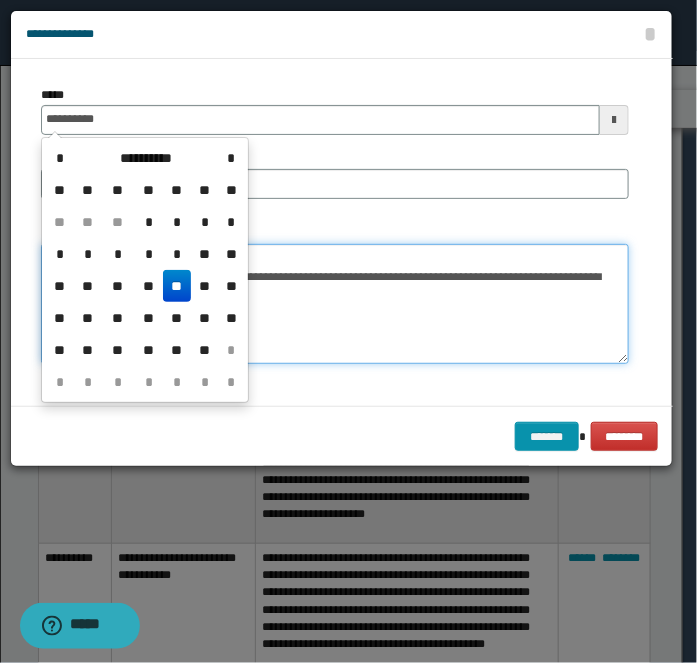 type on "**********" 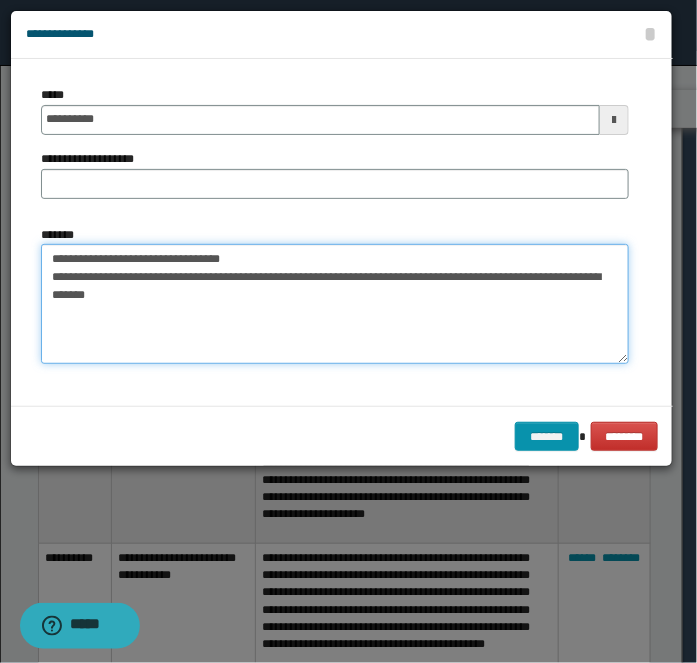 click on "**********" at bounding box center [335, 303] 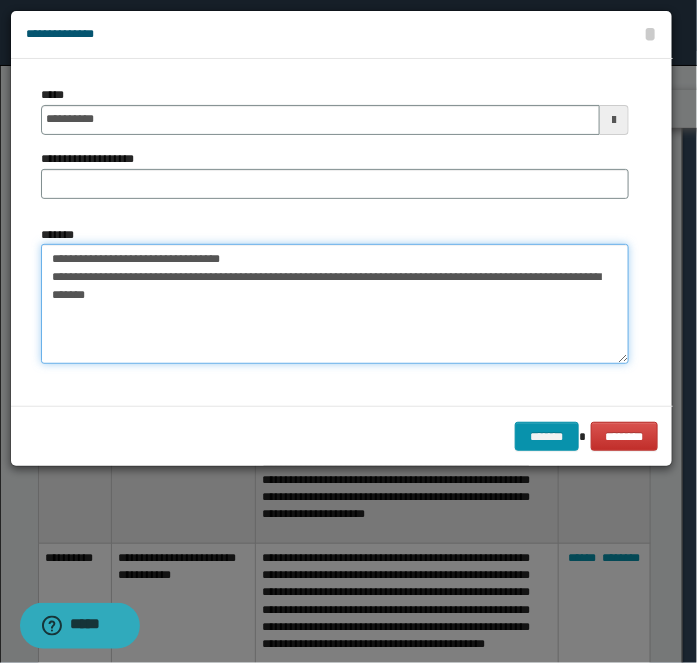 drag, startPoint x: 285, startPoint y: 263, endPoint x: 123, endPoint y: 226, distance: 166.1716 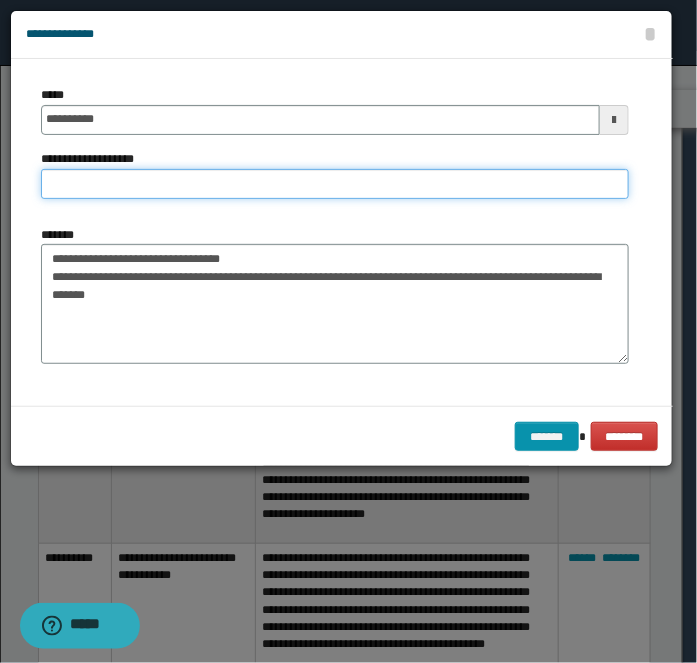 paste on "**********" 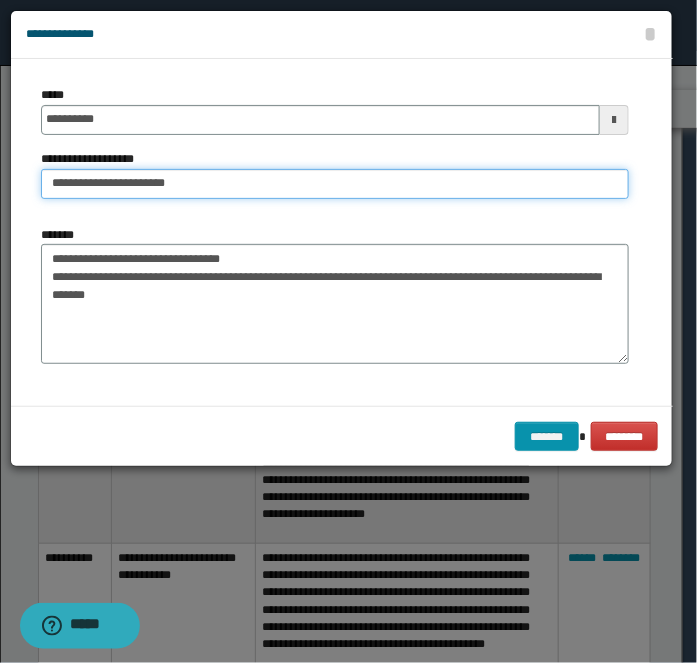 click on "**********" at bounding box center (335, 184) 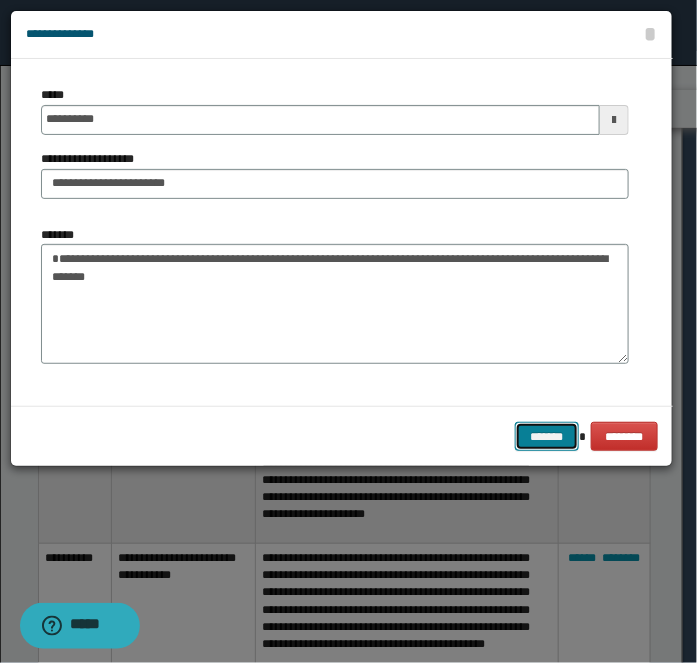click on "*******" at bounding box center [547, 436] 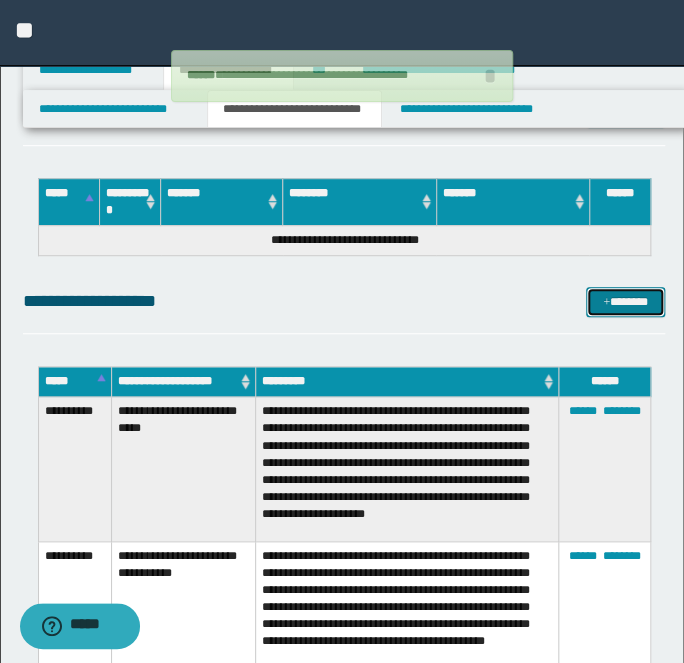 click on "*******" at bounding box center [625, 301] 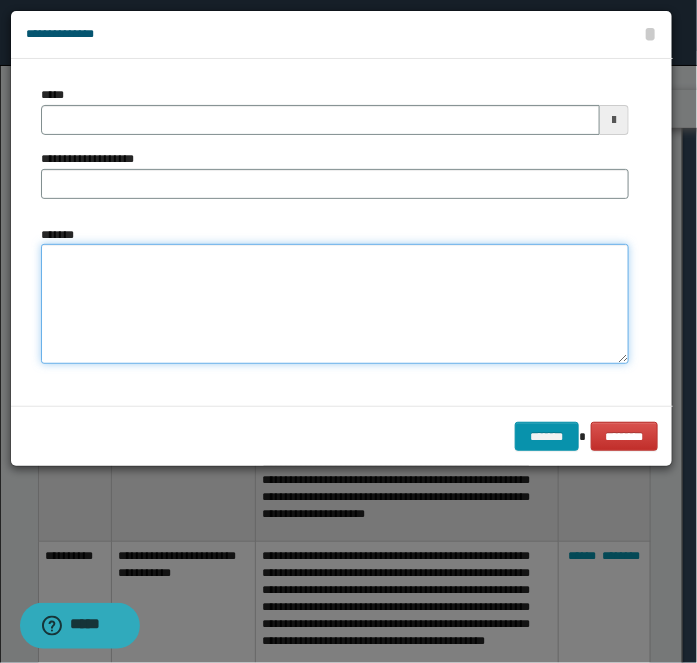 click on "*******" at bounding box center (335, 303) 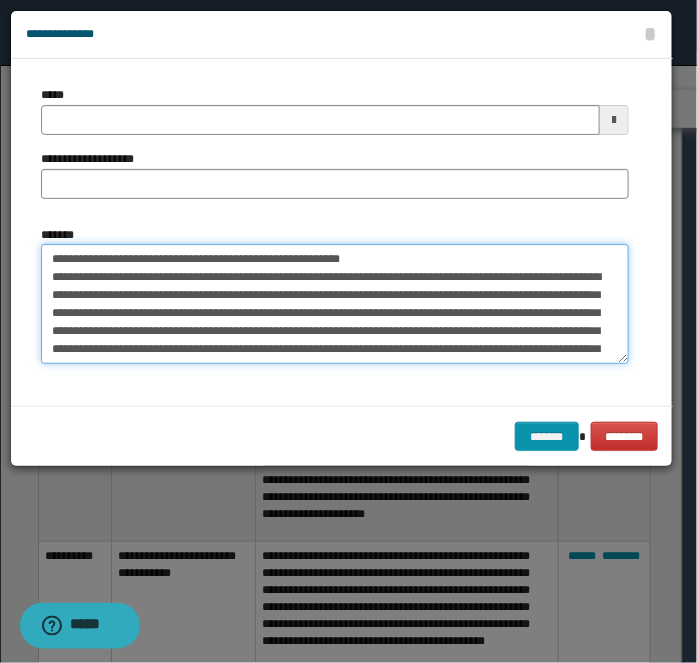 type 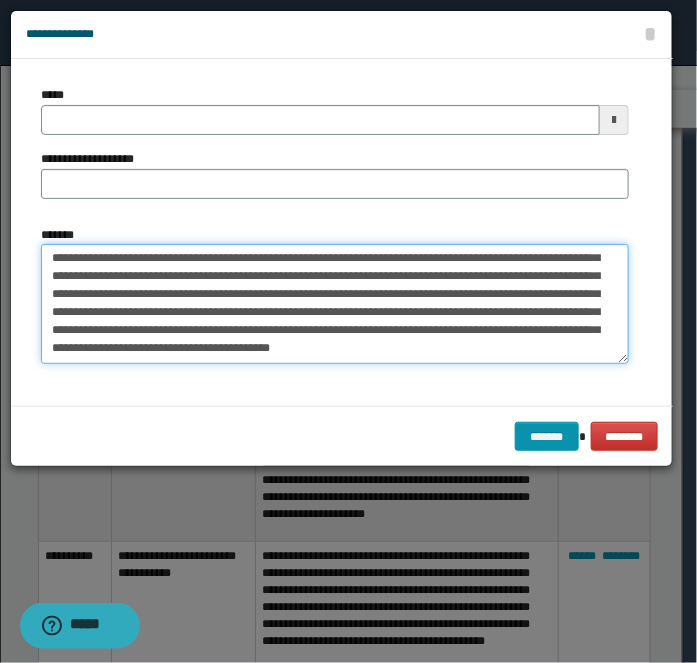 type on "**********" 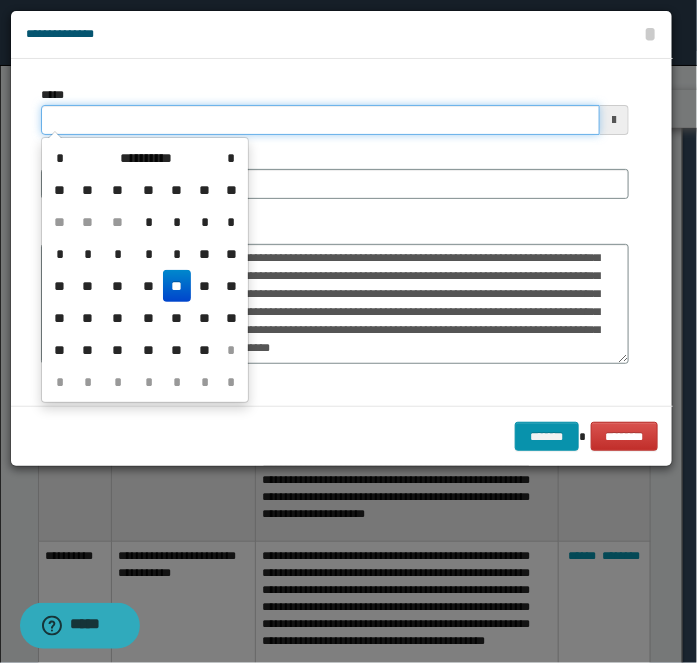 click on "*****" at bounding box center (320, 120) 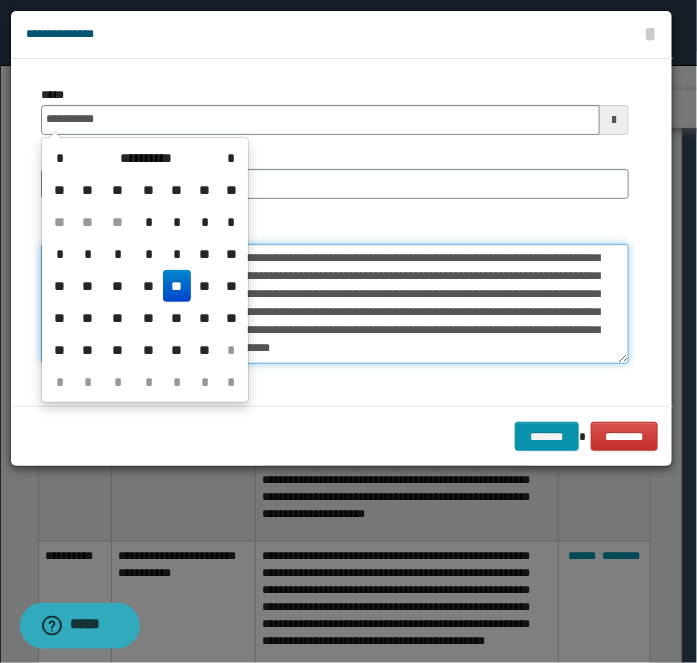 type 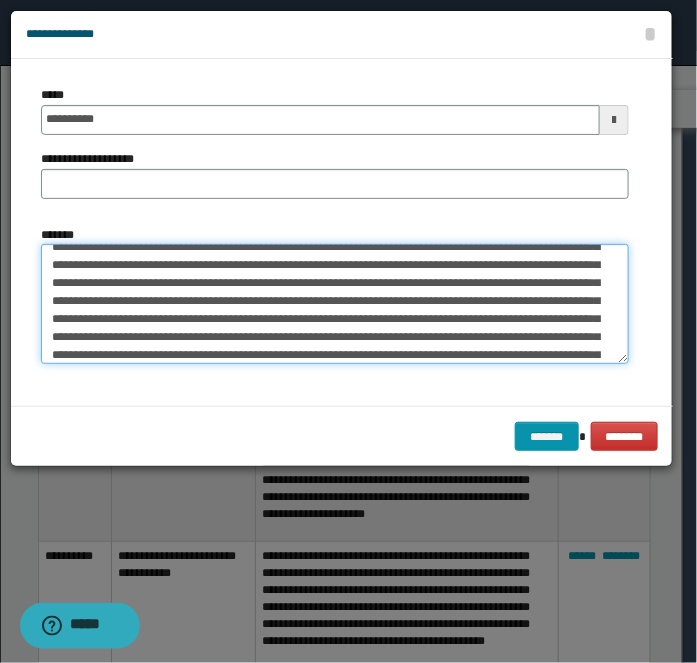 scroll, scrollTop: 0, scrollLeft: 0, axis: both 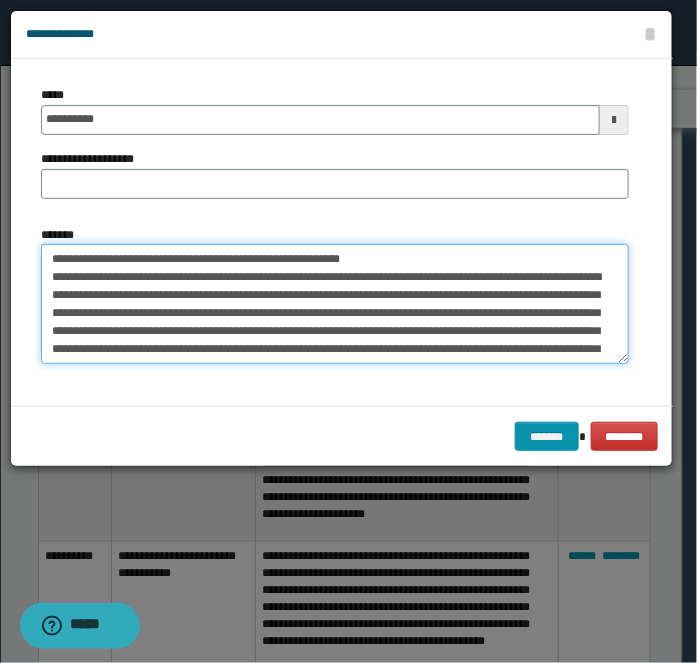 drag, startPoint x: 117, startPoint y: 255, endPoint x: 448, endPoint y: 203, distance: 335.0597 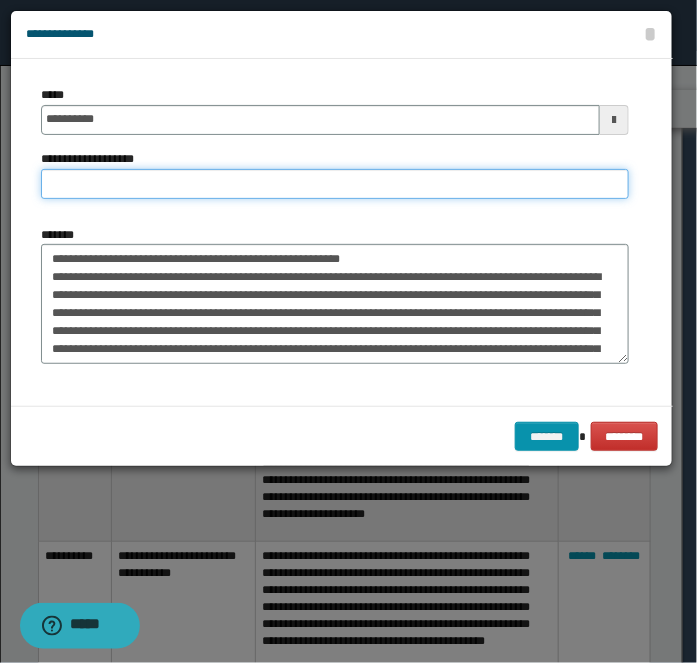 paste on "**********" 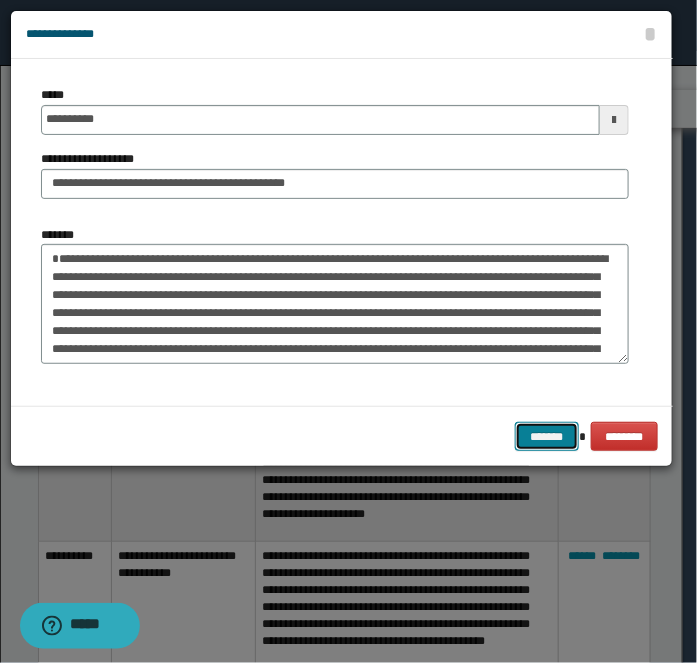 click on "*******" at bounding box center [547, 436] 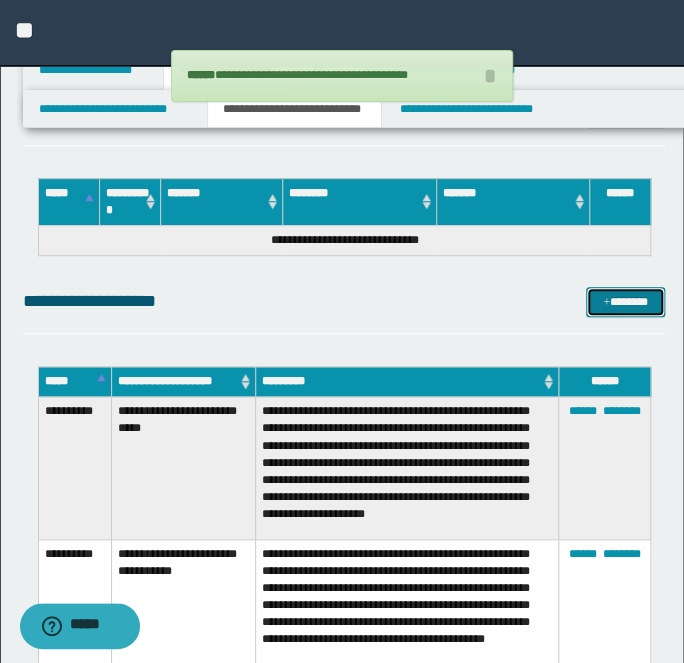 click on "*******" at bounding box center [625, 301] 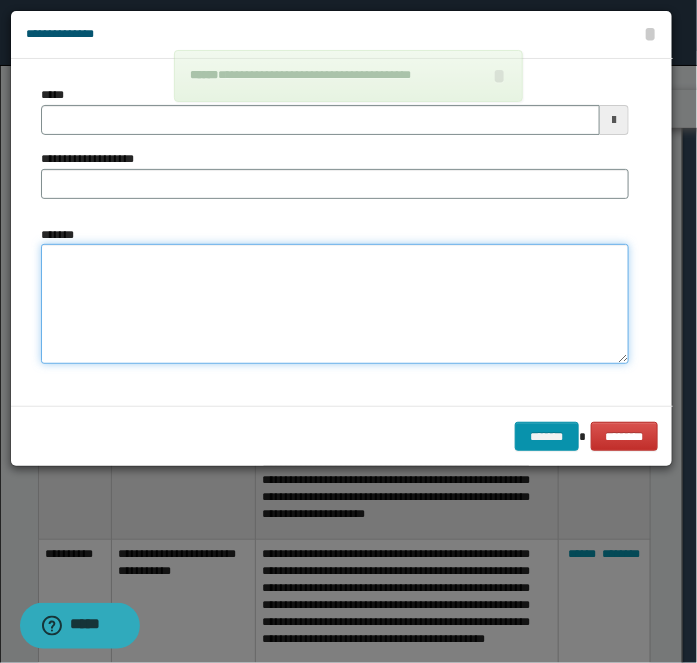 drag, startPoint x: 263, startPoint y: 310, endPoint x: 255, endPoint y: 300, distance: 12.806249 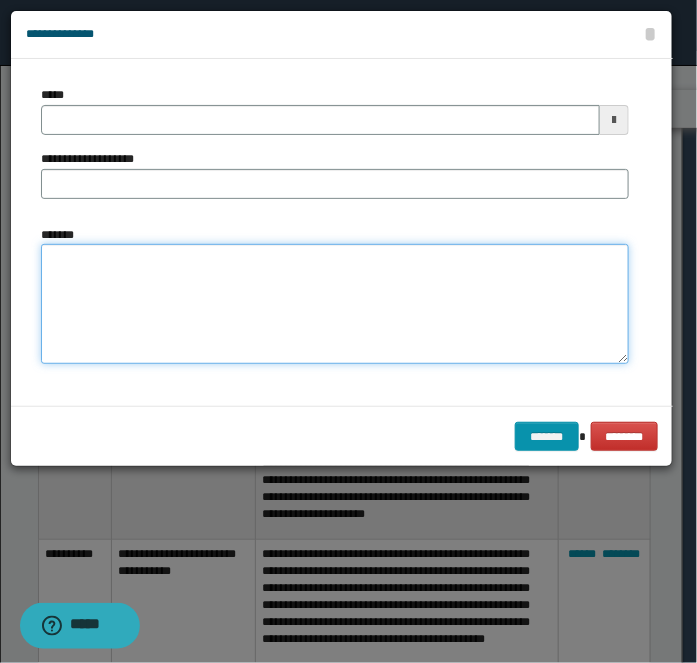 paste on "**********" 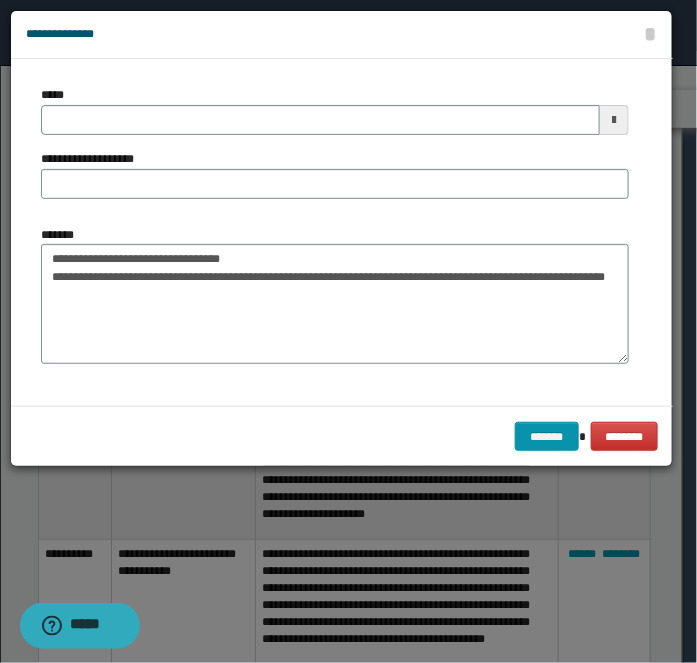 click on "*****" at bounding box center (335, 110) 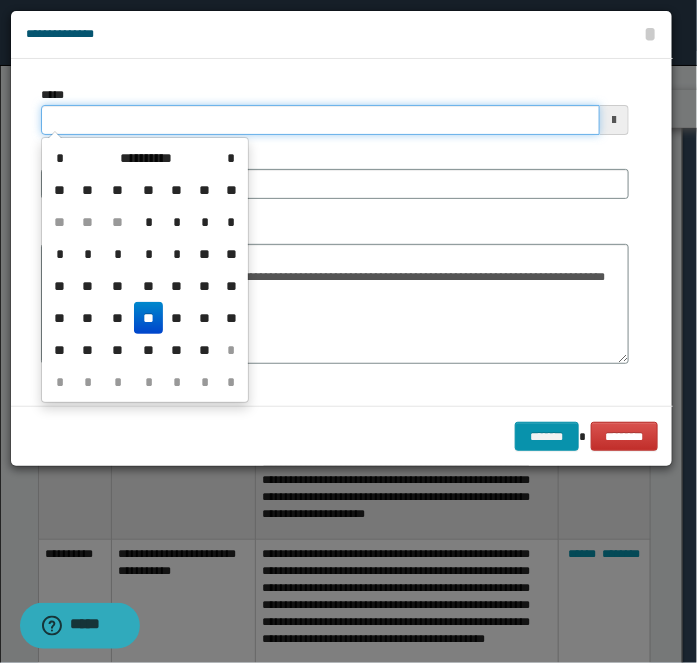 click on "*****" at bounding box center [320, 120] 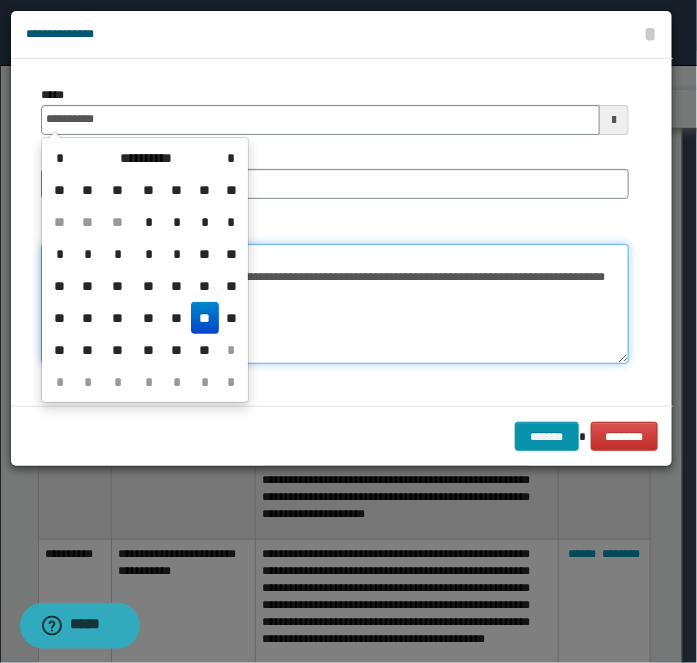 click on "**********" at bounding box center (335, 303) 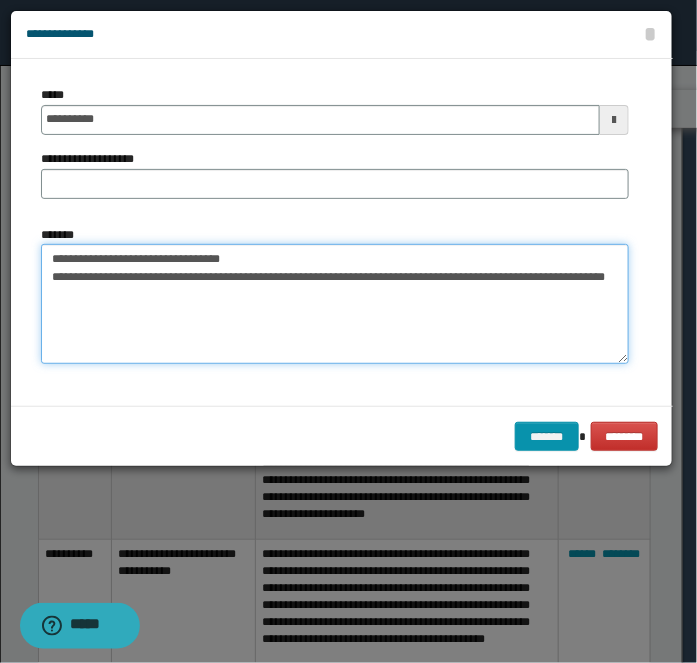drag, startPoint x: 254, startPoint y: 258, endPoint x: 114, endPoint y: 227, distance: 143.39107 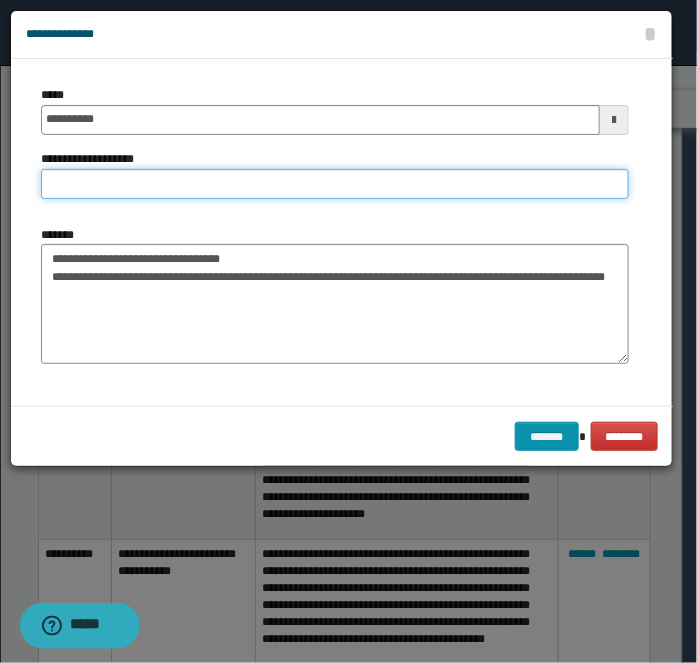 paste on "**********" 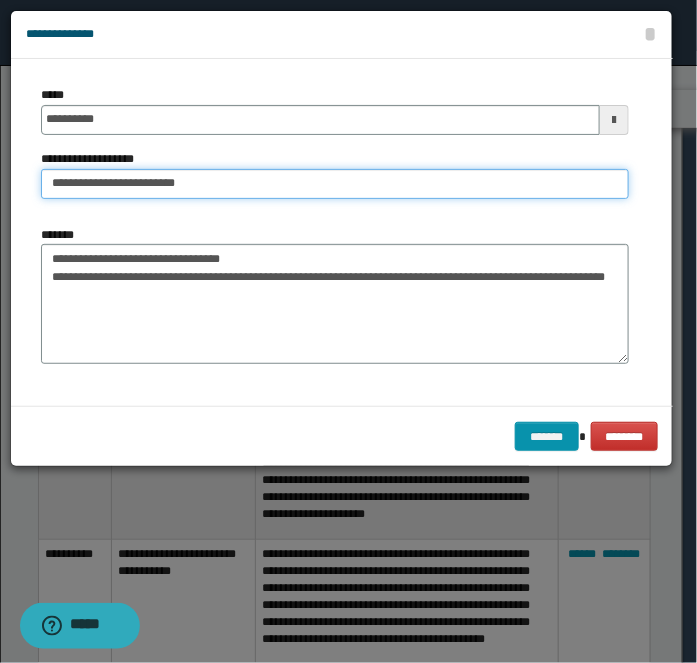 click on "**********" at bounding box center [335, 184] 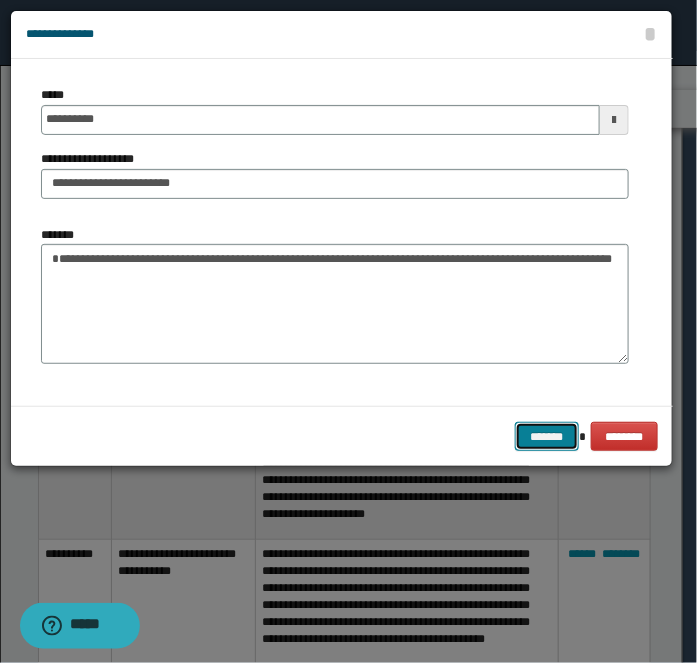 click on "*******" at bounding box center (547, 436) 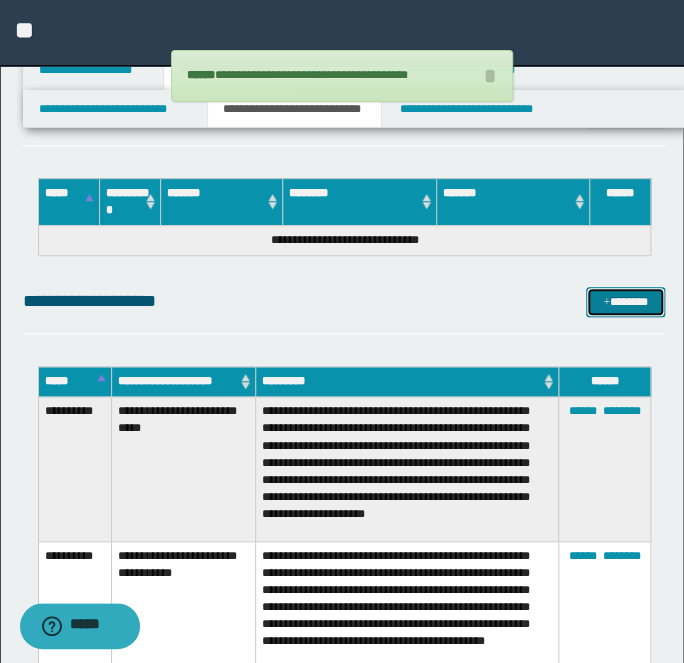 click on "*******" at bounding box center (625, 301) 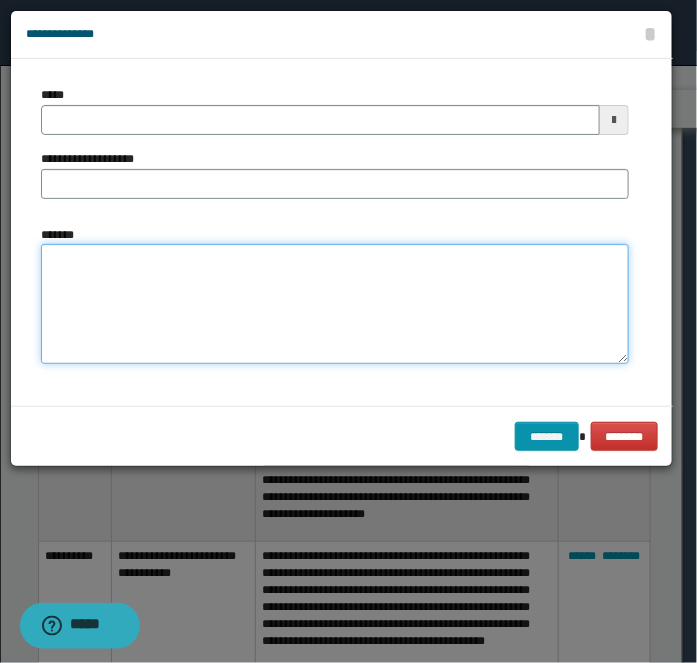 drag, startPoint x: 112, startPoint y: 273, endPoint x: 112, endPoint y: 137, distance: 136 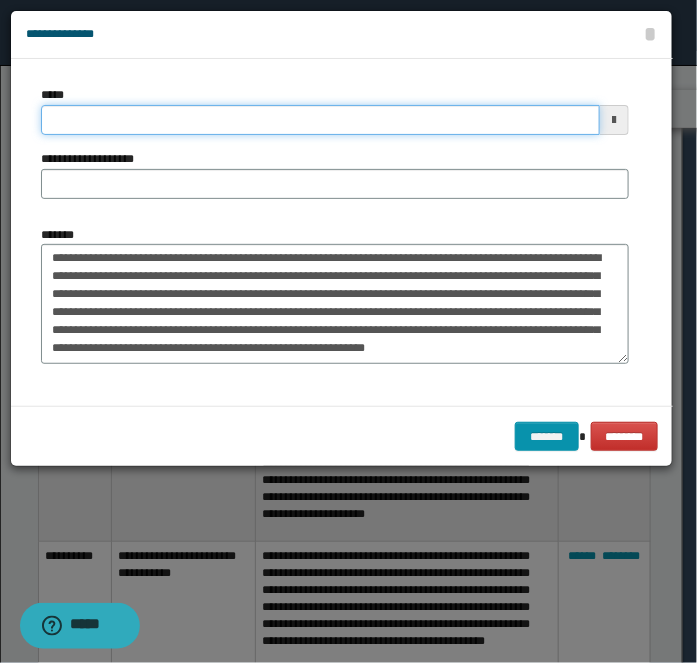 click on "*****" at bounding box center [320, 120] 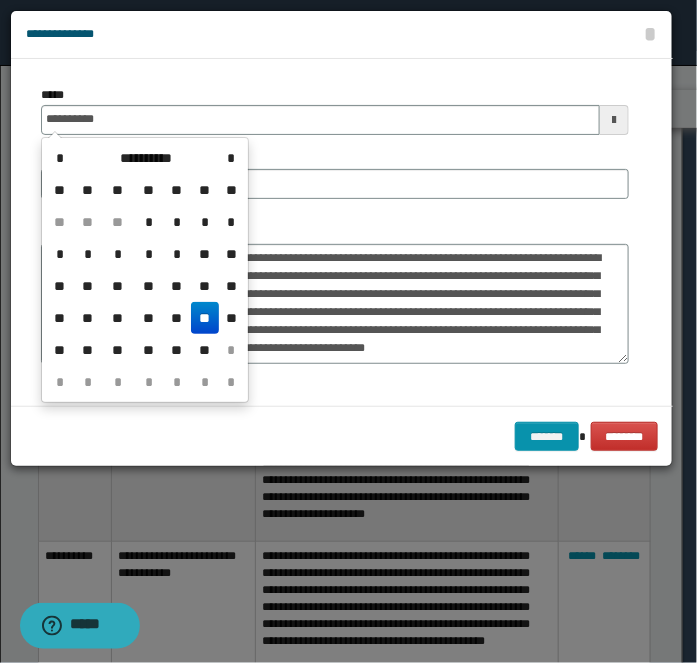 click on "**********" at bounding box center (335, 232) 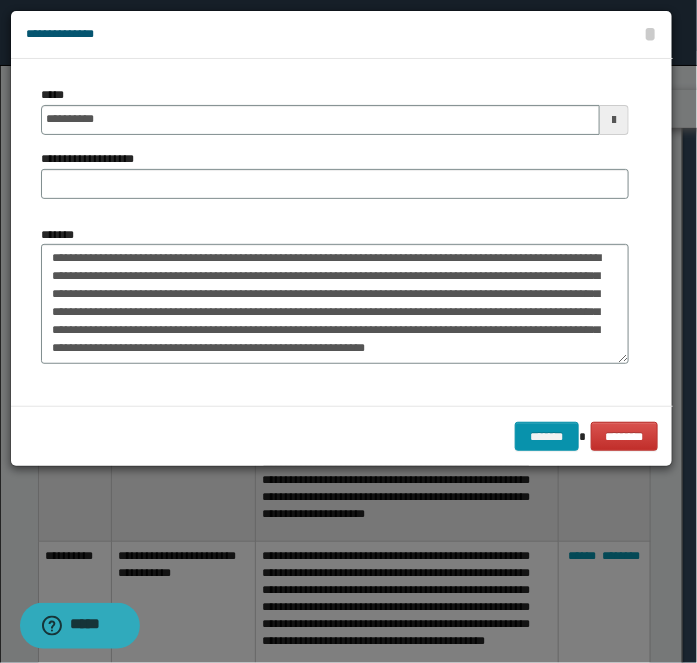 scroll, scrollTop: 0, scrollLeft: 0, axis: both 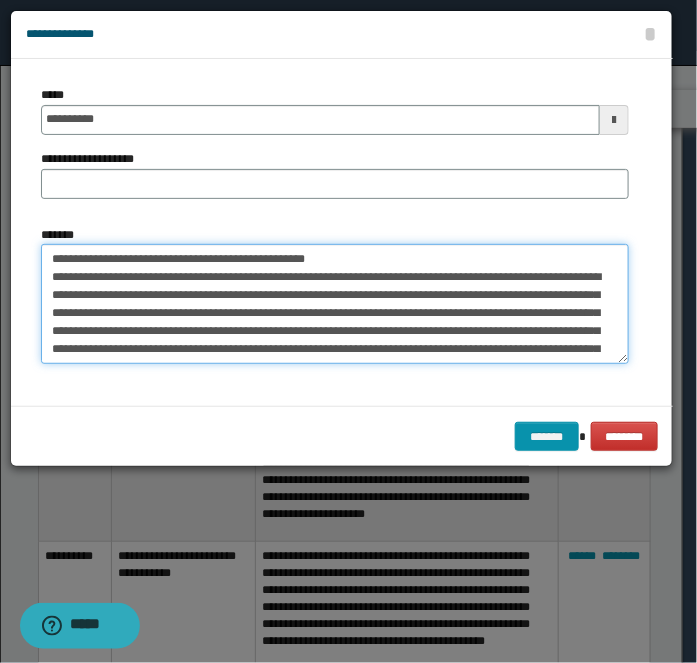 drag, startPoint x: 117, startPoint y: 254, endPoint x: 405, endPoint y: 196, distance: 293.78223 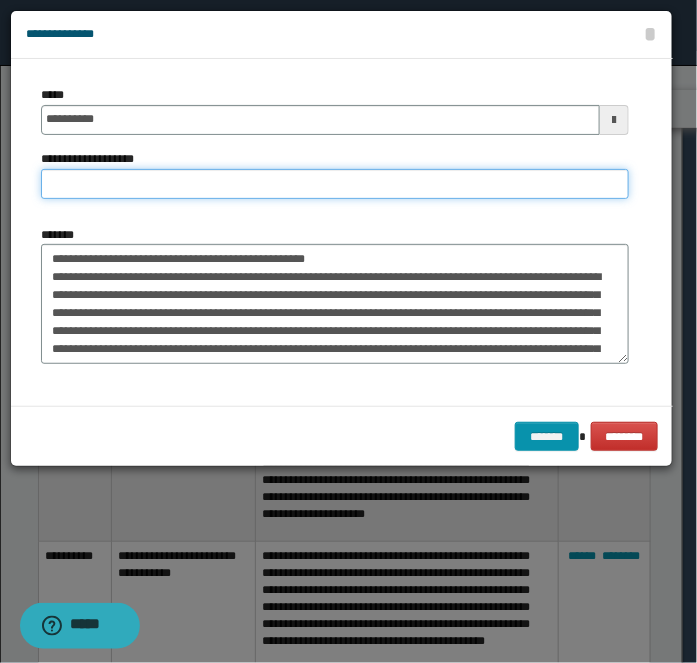 click on "**********" at bounding box center (335, 184) 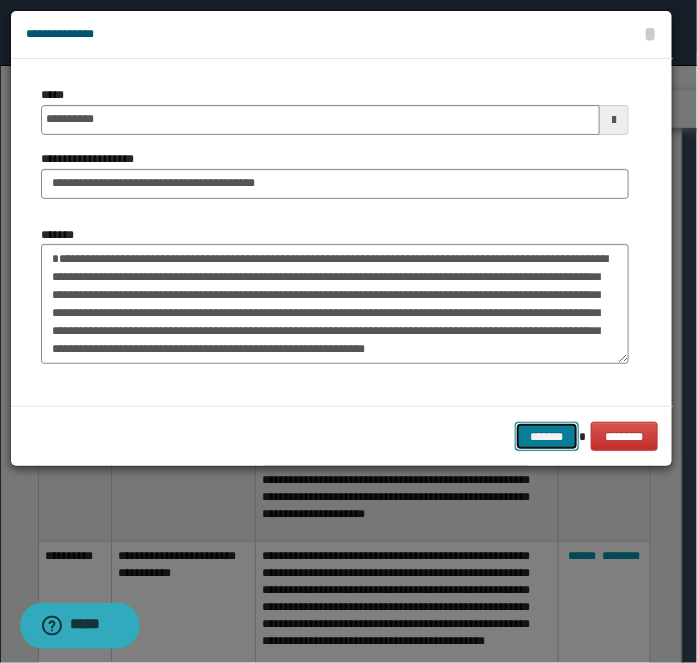 click on "*******" at bounding box center (547, 436) 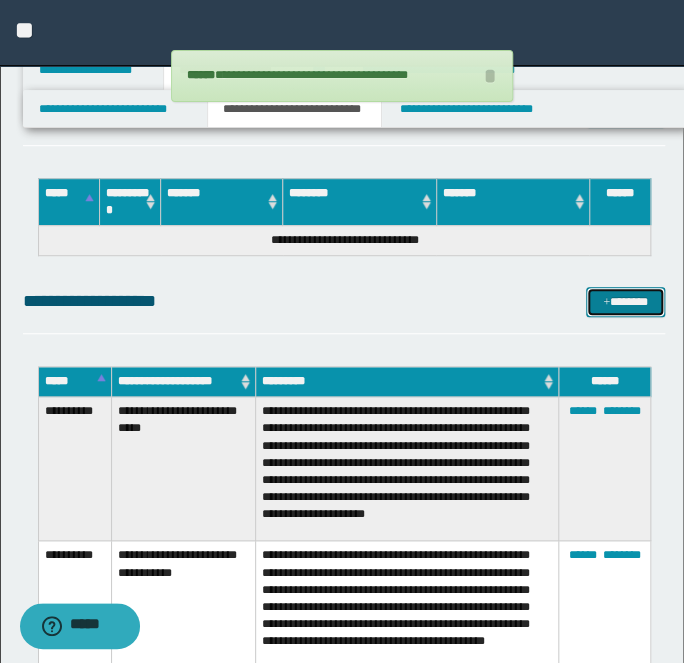 click on "*******" at bounding box center (625, 301) 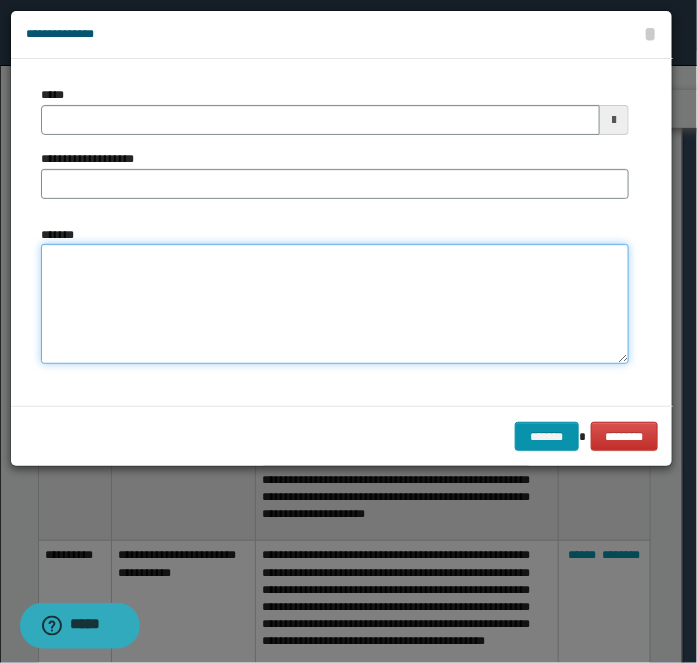 drag, startPoint x: 330, startPoint y: 268, endPoint x: 255, endPoint y: 152, distance: 138.13399 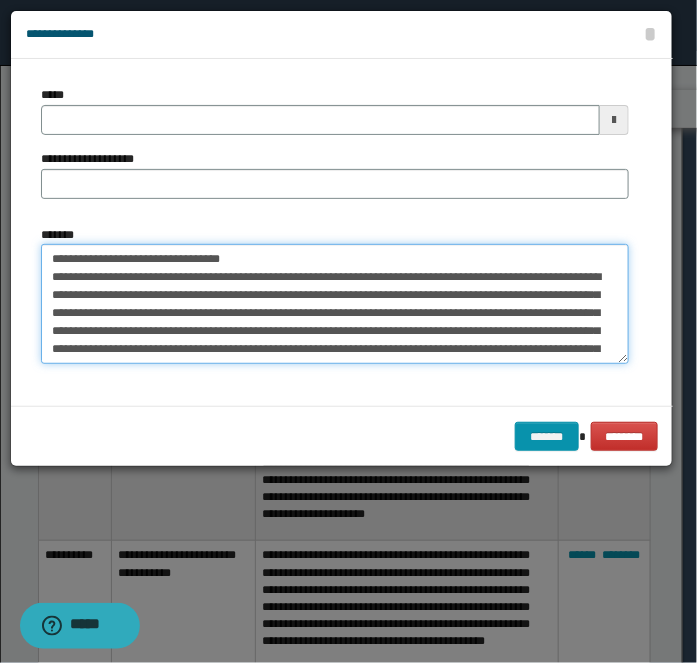 scroll, scrollTop: 101, scrollLeft: 0, axis: vertical 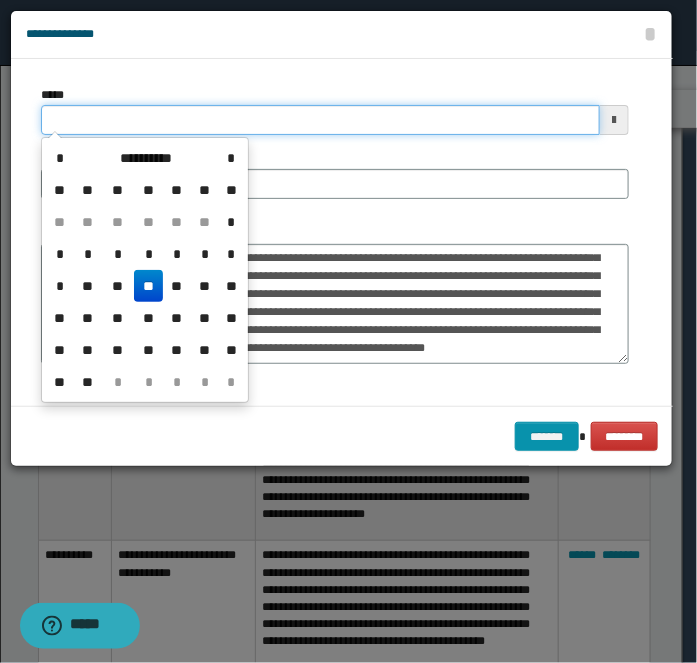 click on "*****" at bounding box center [320, 120] 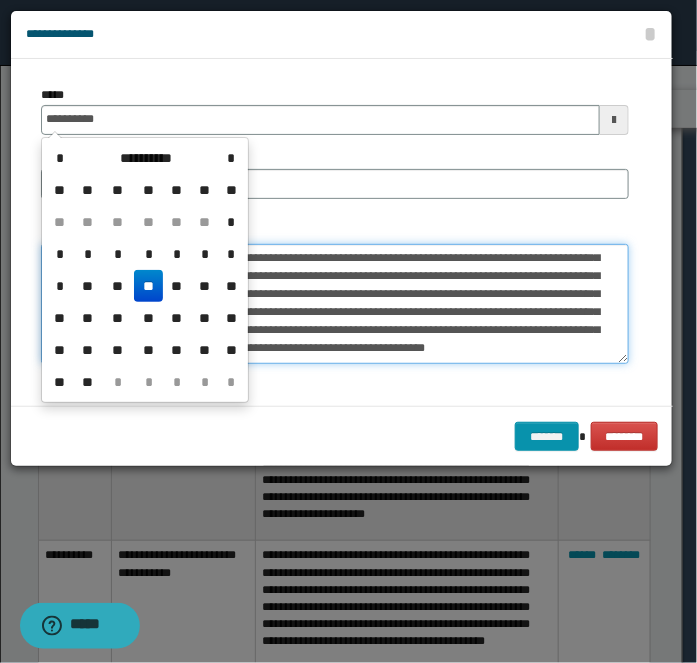 click on "**********" at bounding box center [335, 303] 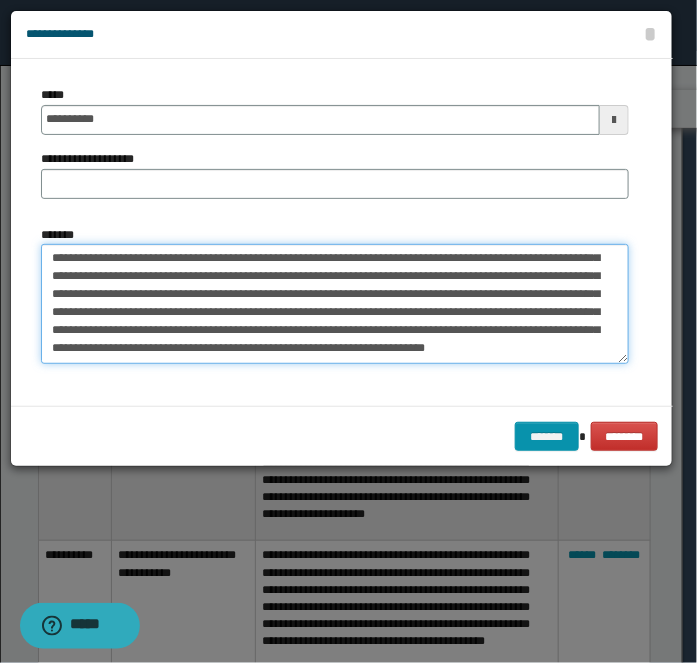 scroll, scrollTop: 0, scrollLeft: 0, axis: both 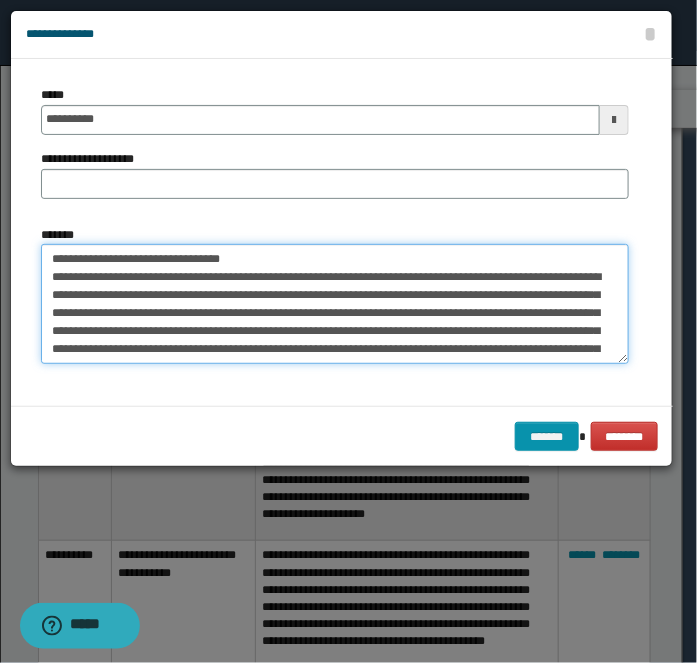 drag, startPoint x: 118, startPoint y: 254, endPoint x: 360, endPoint y: 223, distance: 243.97746 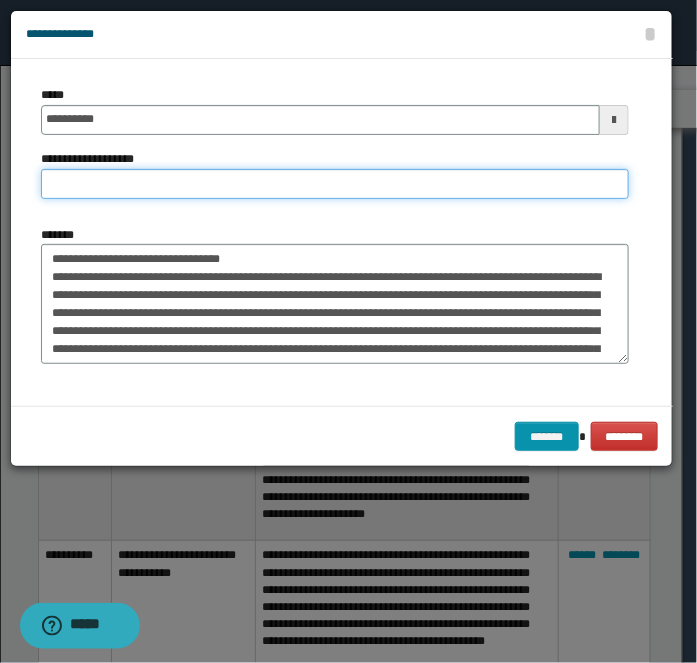 click on "**********" at bounding box center (335, 184) 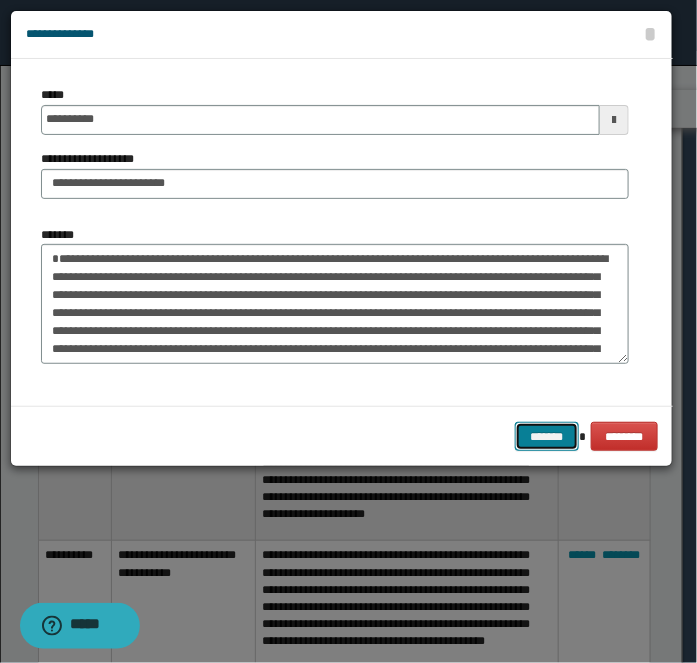 click on "*******" at bounding box center (547, 436) 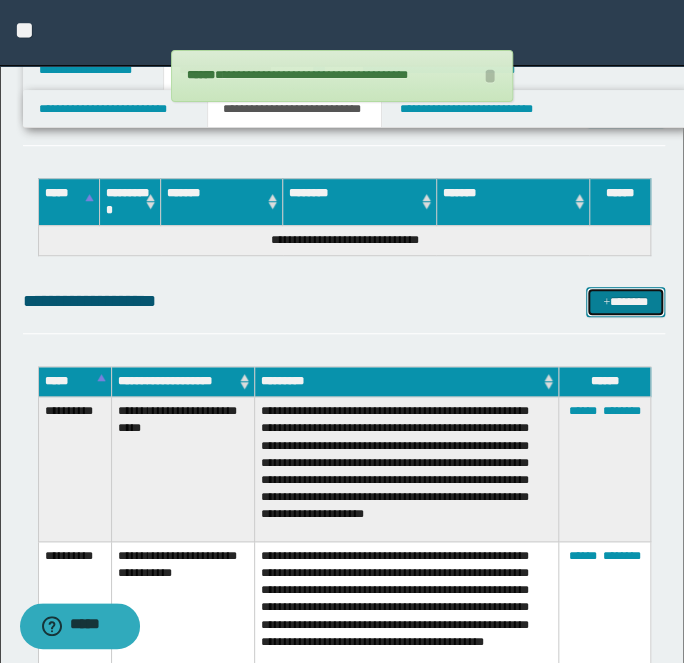 click on "*******" at bounding box center [625, 301] 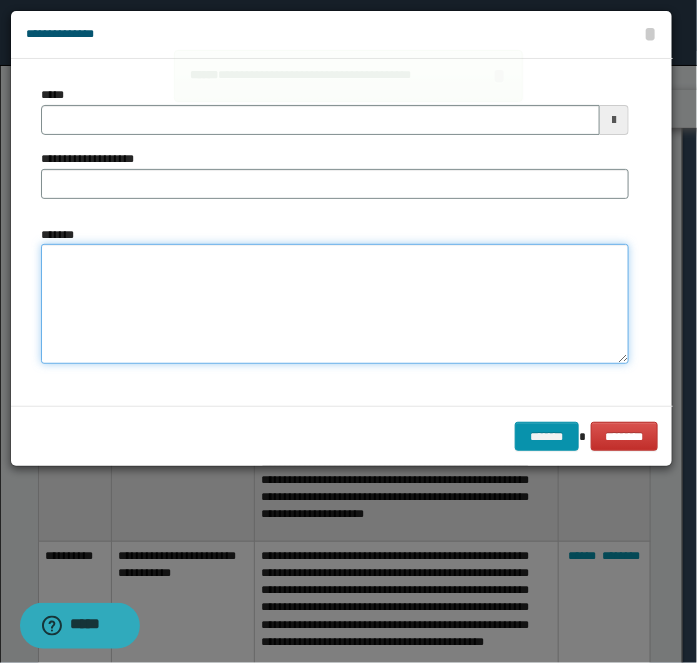click on "*******" at bounding box center (335, 303) 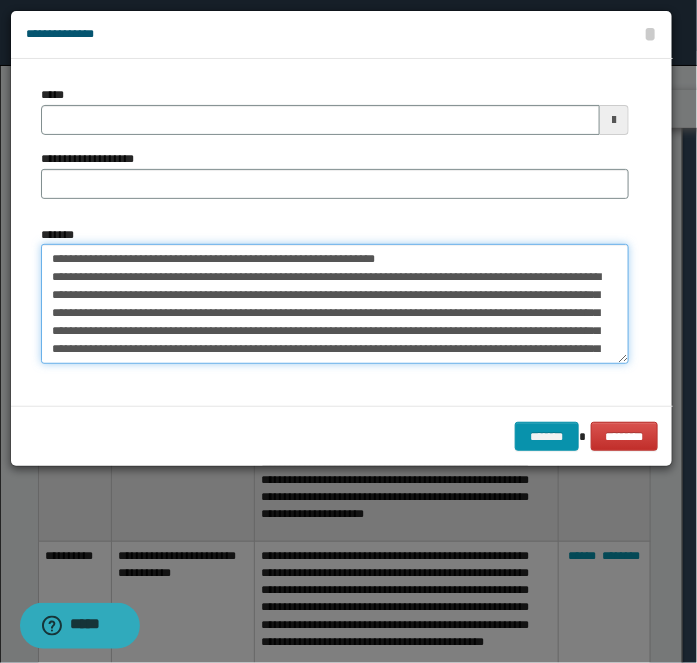 scroll, scrollTop: 101, scrollLeft: 0, axis: vertical 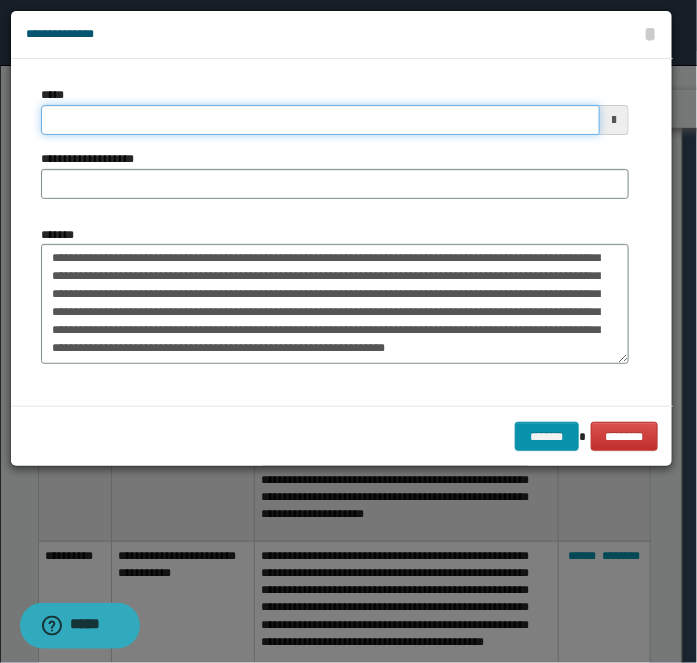 click on "*****" at bounding box center [320, 120] 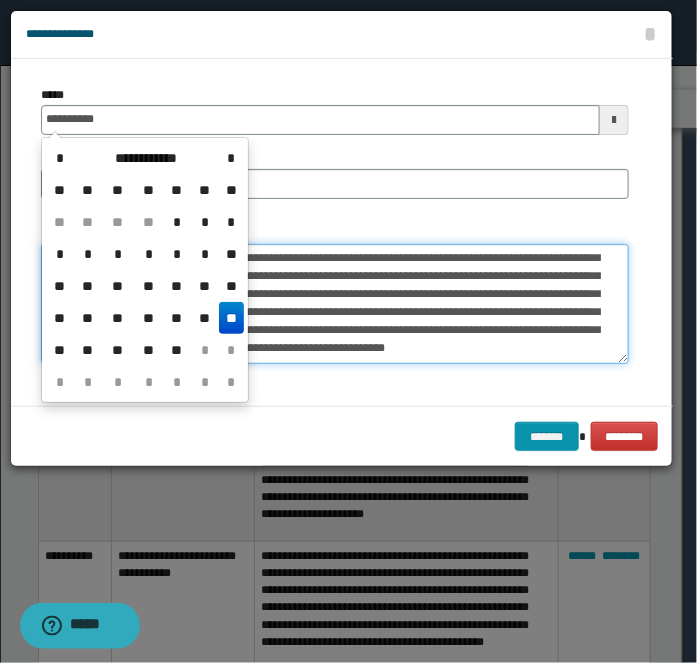 drag, startPoint x: 351, startPoint y: 273, endPoint x: 298, endPoint y: 288, distance: 55.081757 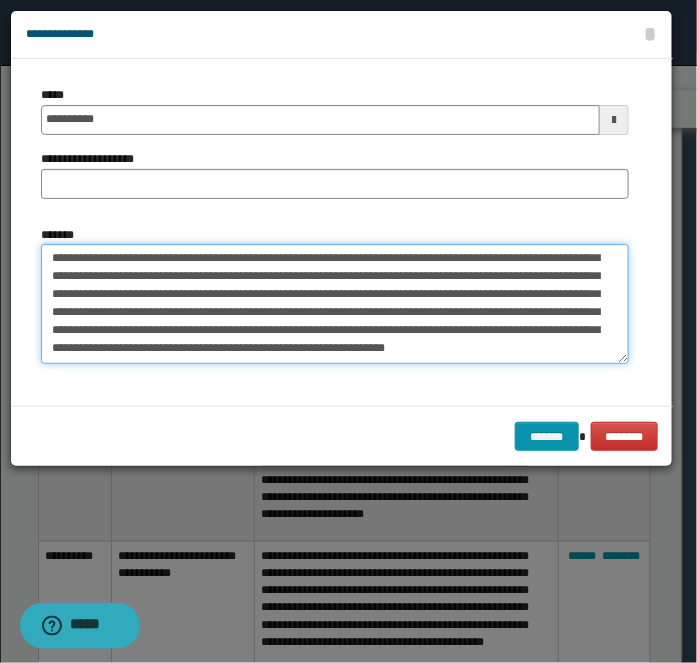 scroll, scrollTop: 0, scrollLeft: 0, axis: both 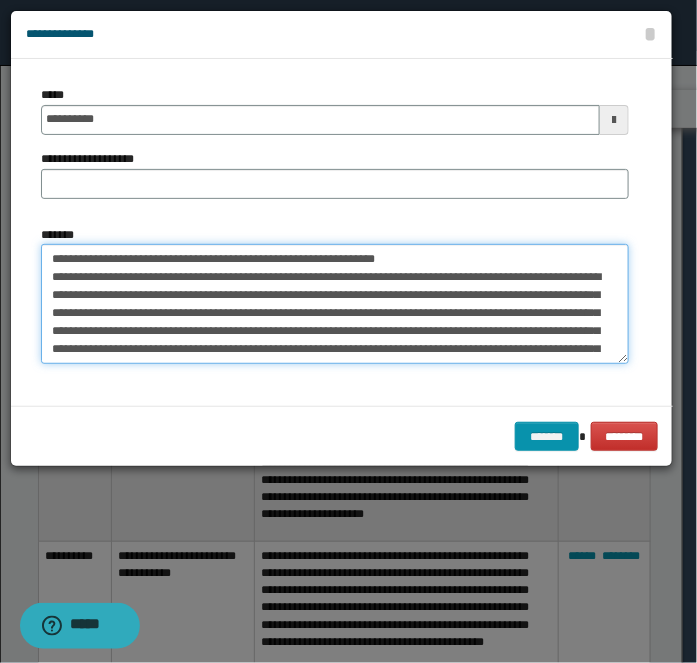 drag, startPoint x: 109, startPoint y: 255, endPoint x: 447, endPoint y: 178, distance: 346.6598 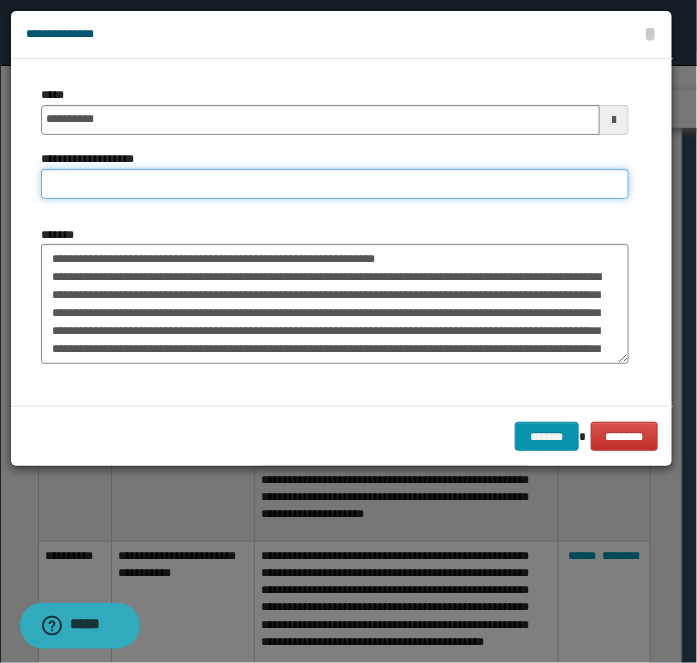 click on "**********" at bounding box center [335, 184] 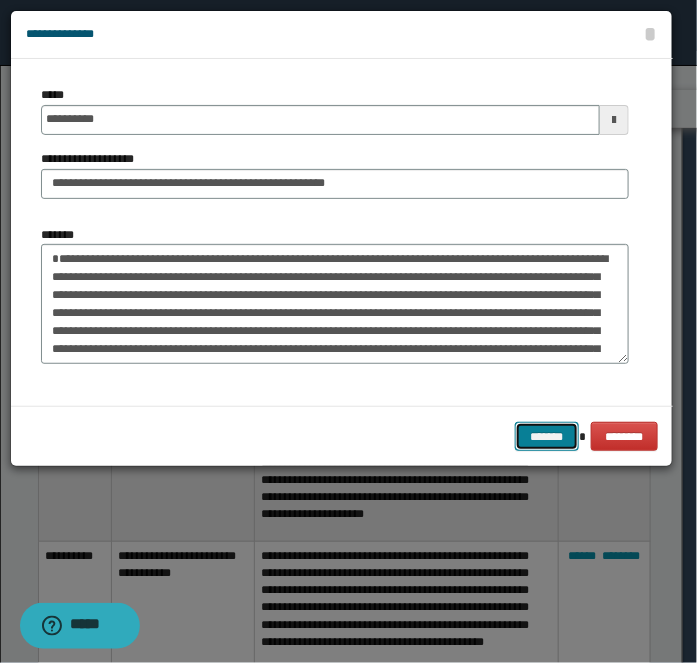 click on "*******" at bounding box center (547, 436) 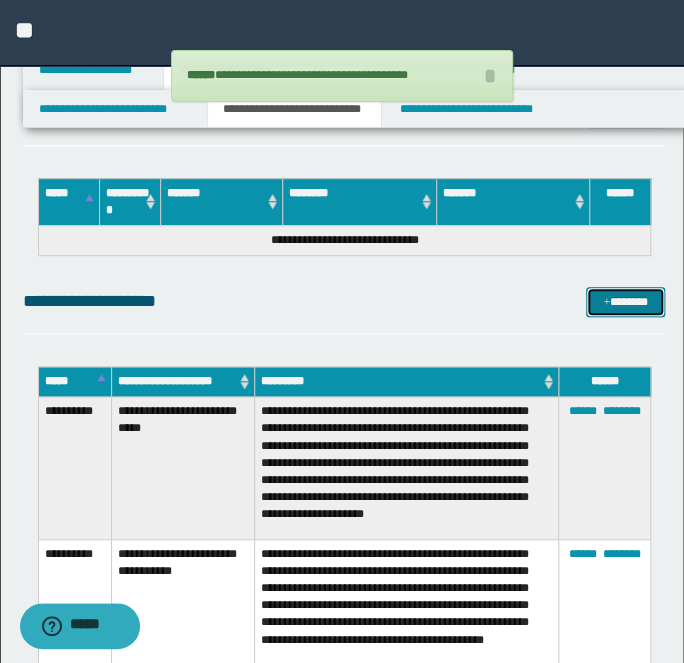 click on "*******" at bounding box center (625, 301) 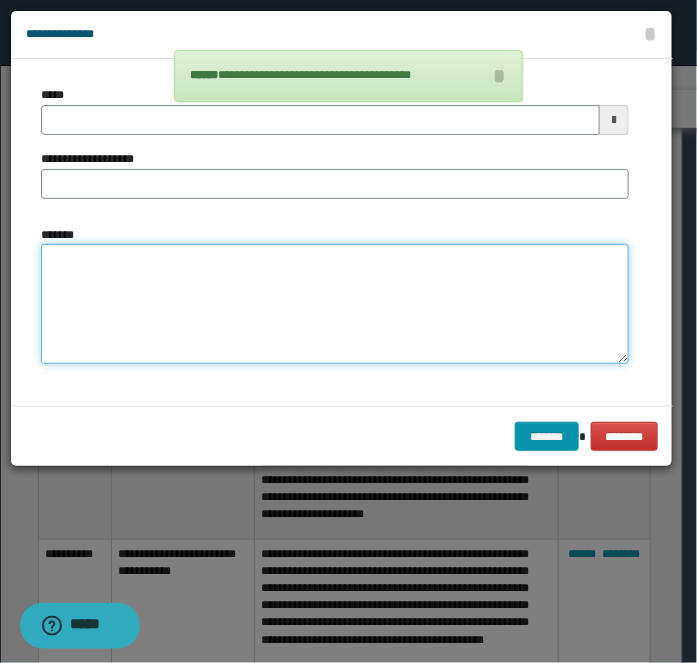 click on "*******" at bounding box center [335, 303] 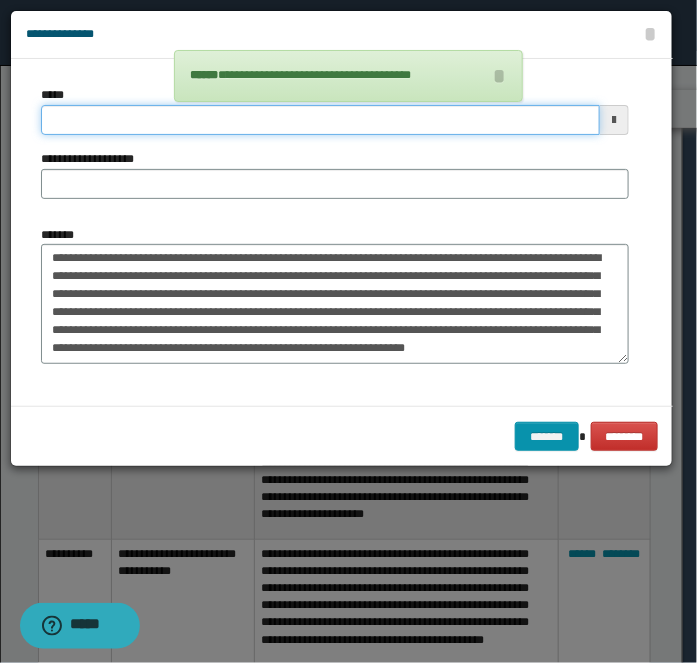 click on "*****" at bounding box center (320, 120) 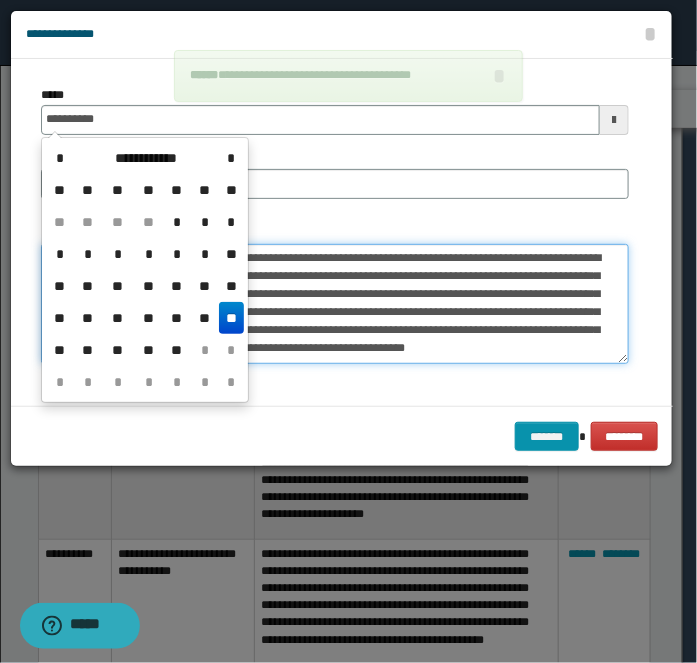 click on "**********" at bounding box center (335, 303) 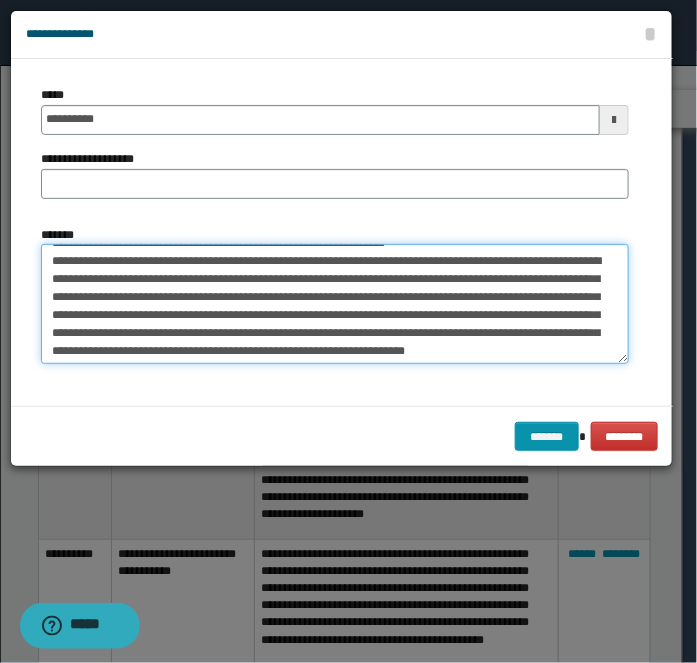 scroll, scrollTop: 0, scrollLeft: 0, axis: both 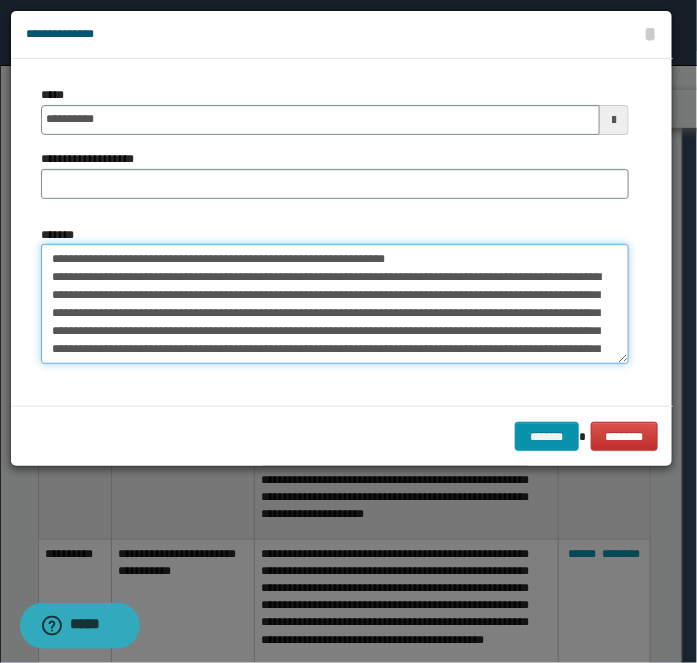 drag, startPoint x: 112, startPoint y: 256, endPoint x: 430, endPoint y: 206, distance: 321.90683 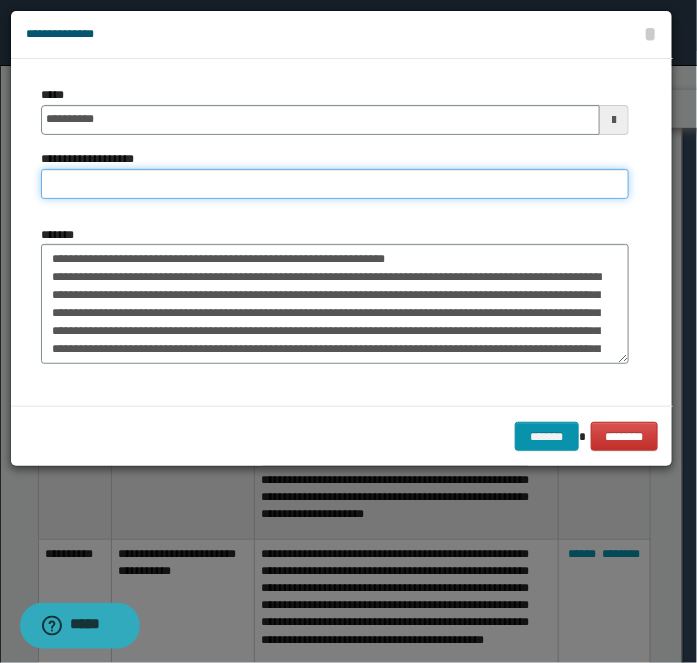 paste on "**********" 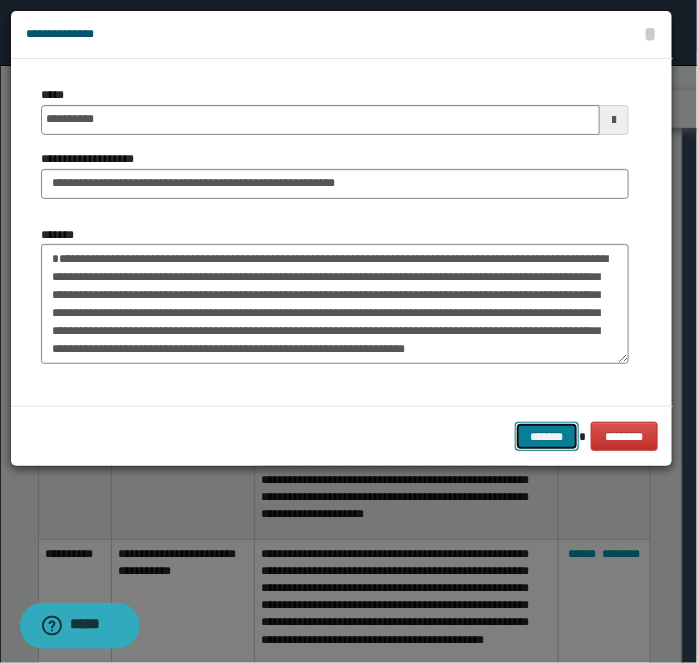 click on "*******" at bounding box center (547, 436) 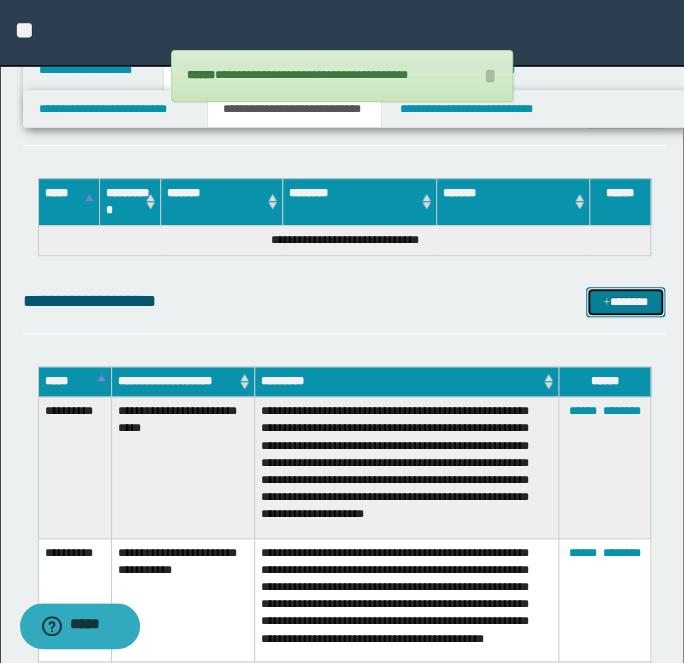 click on "*******" at bounding box center [625, 301] 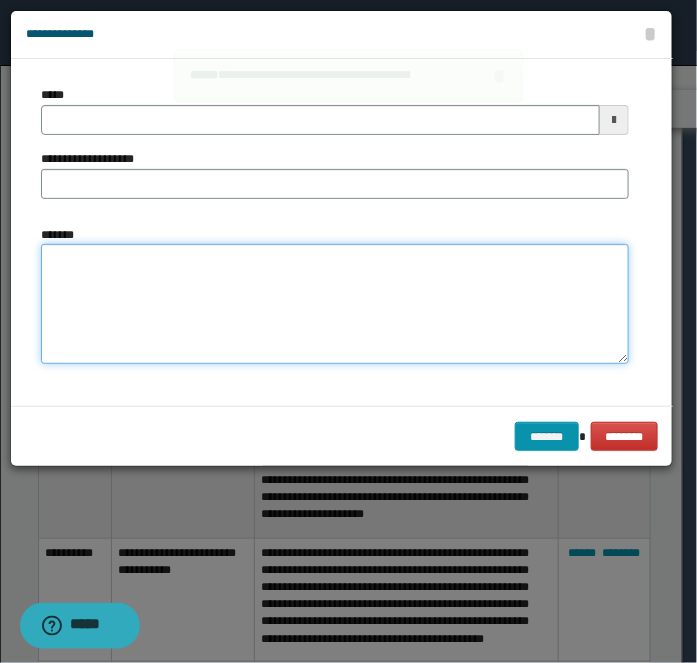 click on "*******" at bounding box center [335, 303] 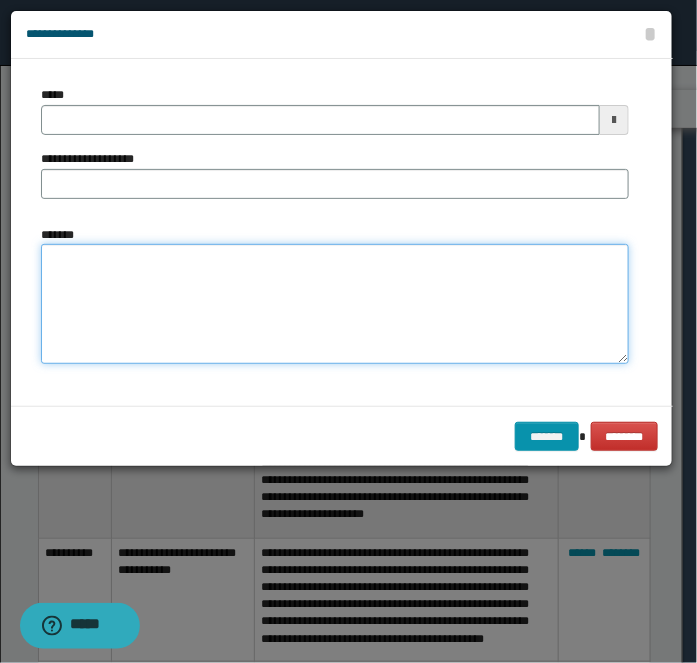 paste on "**********" 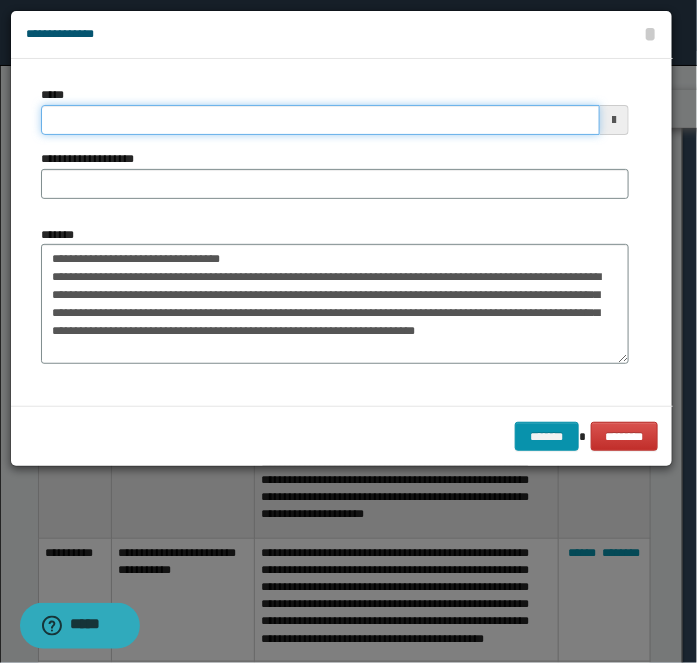 click on "*****" at bounding box center (320, 120) 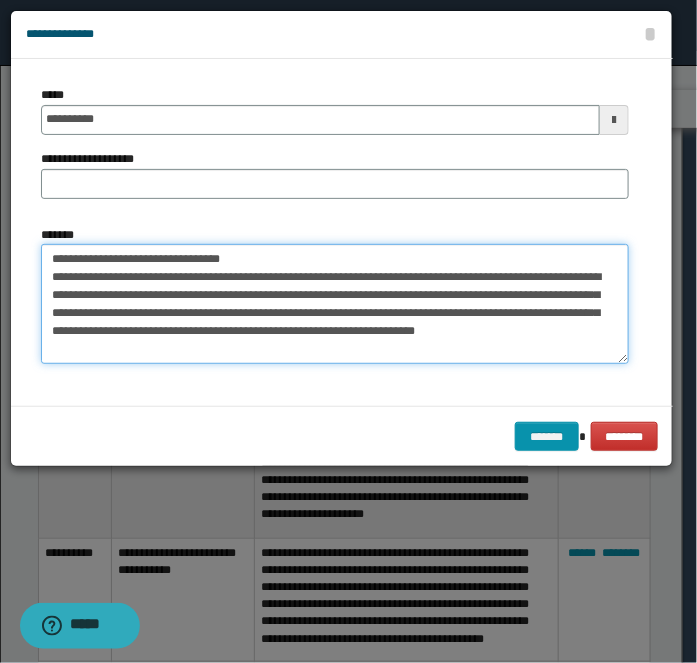 drag, startPoint x: 311, startPoint y: 244, endPoint x: 262, endPoint y: 264, distance: 52.924473 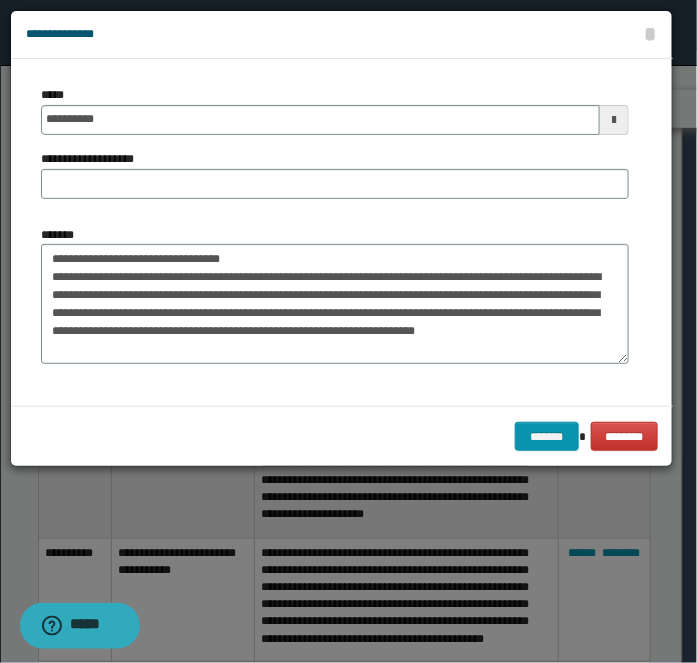 click on "**********" at bounding box center (335, 150) 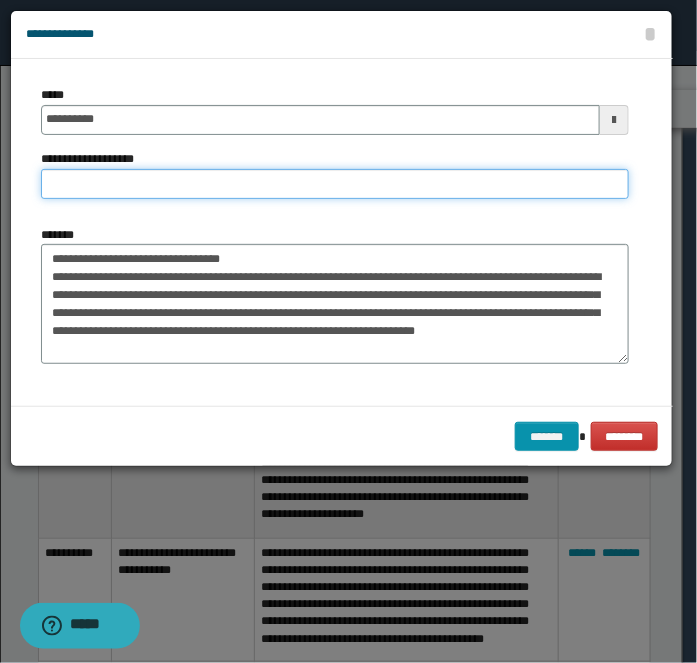 paste on "**********" 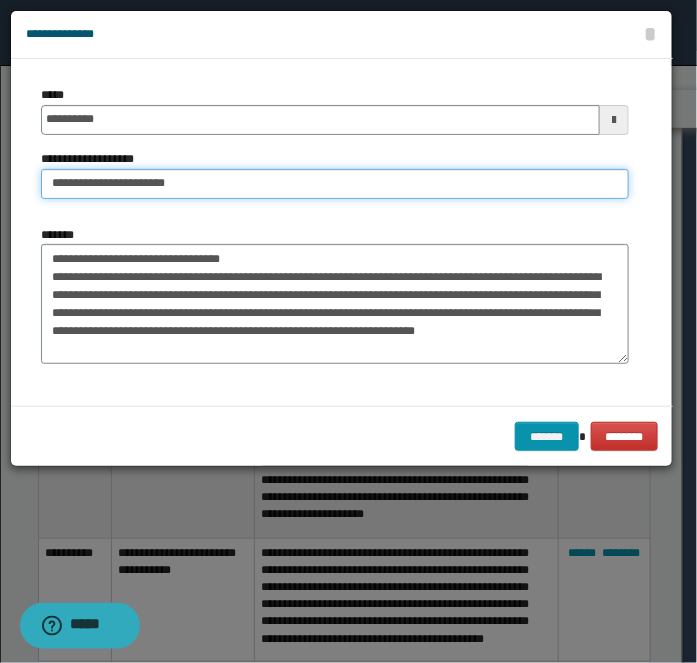 click on "**********" at bounding box center [335, 184] 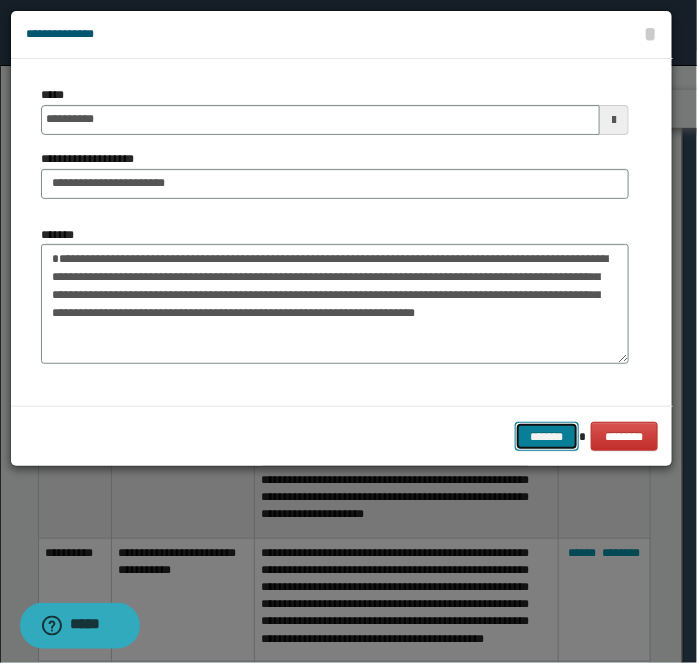 click on "*******" at bounding box center (547, 436) 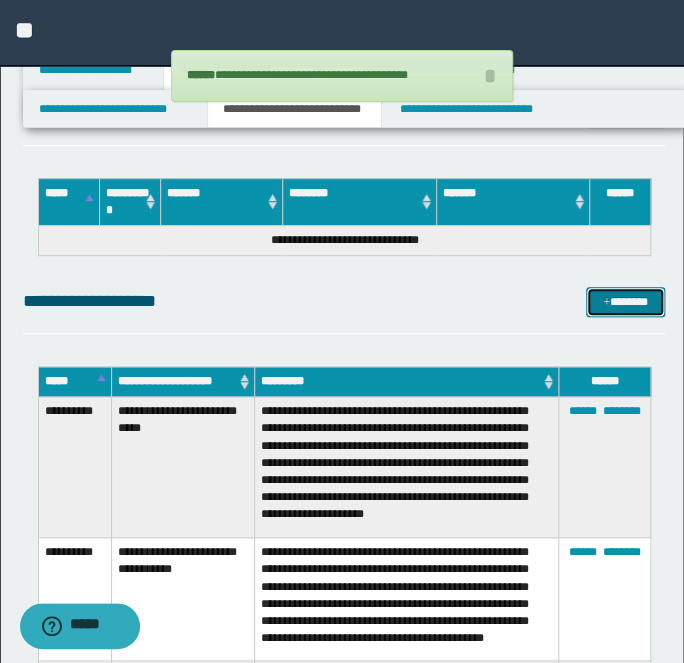 click on "*******" at bounding box center (625, 301) 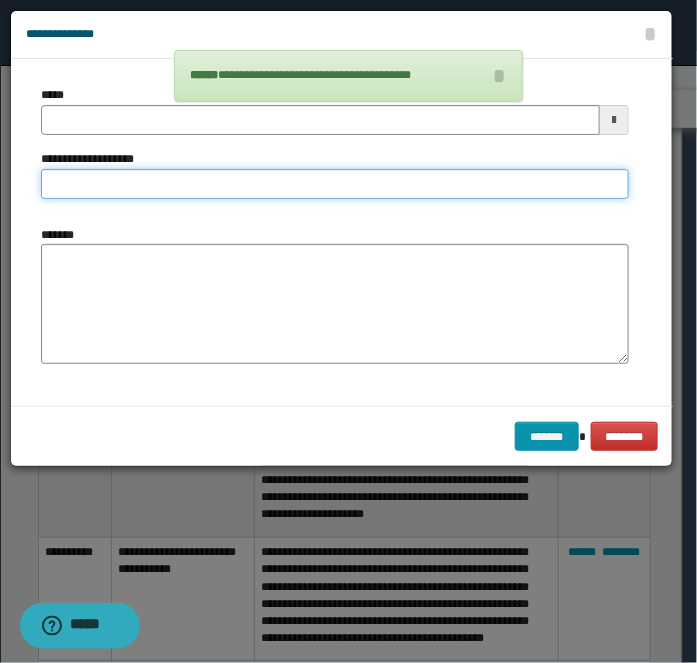 click on "**********" at bounding box center [335, 184] 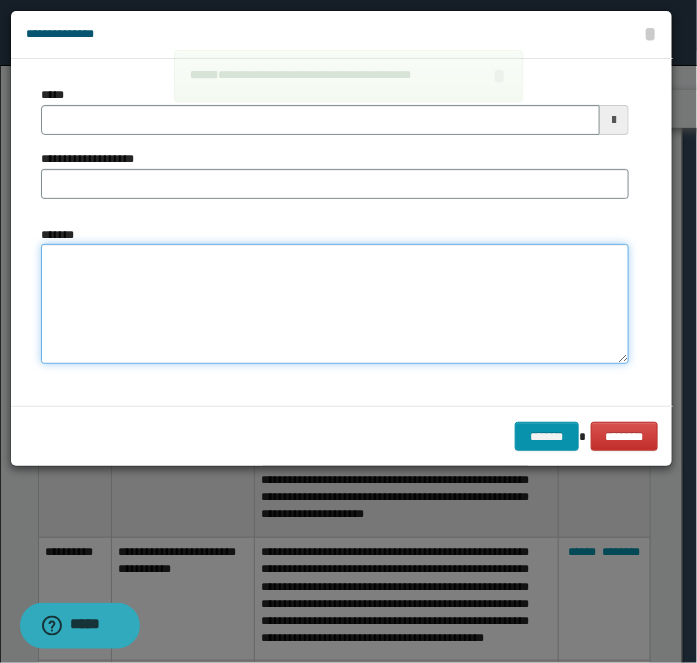 drag, startPoint x: 98, startPoint y: 262, endPoint x: 85, endPoint y: 228, distance: 36.40055 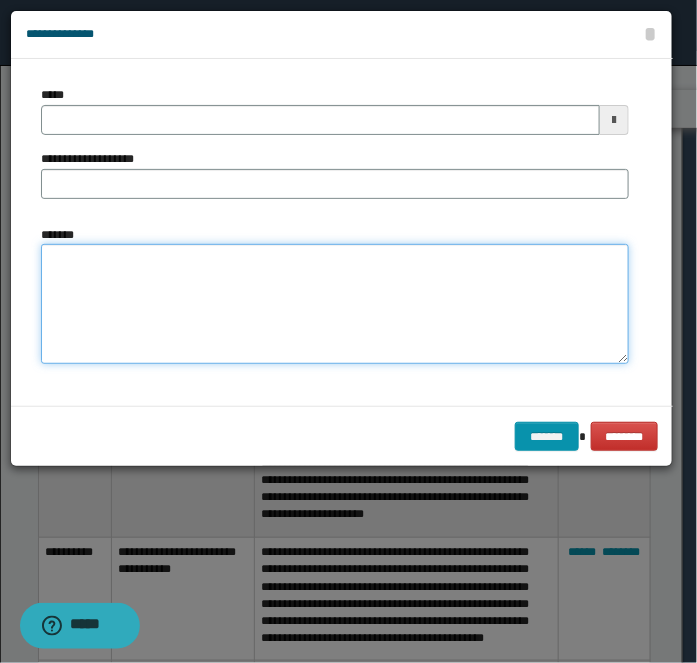 paste on "**********" 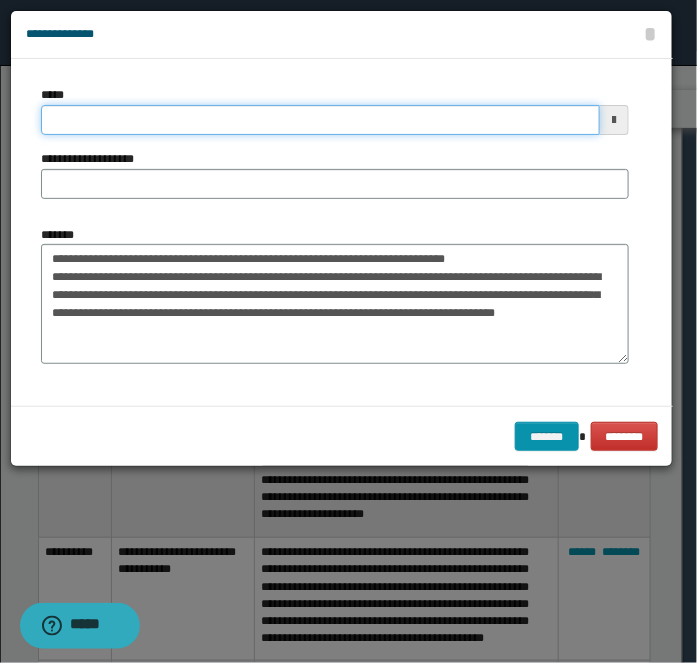 click on "*****" at bounding box center [320, 120] 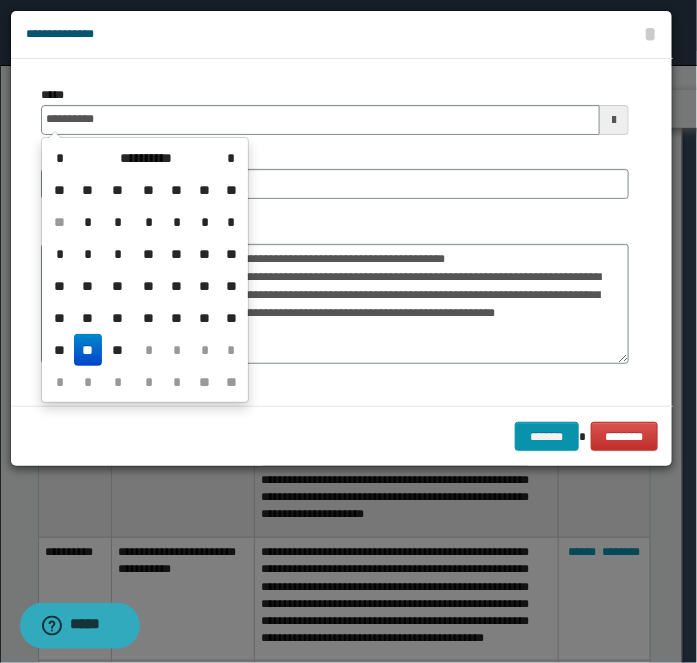click on "**********" at bounding box center (335, 295) 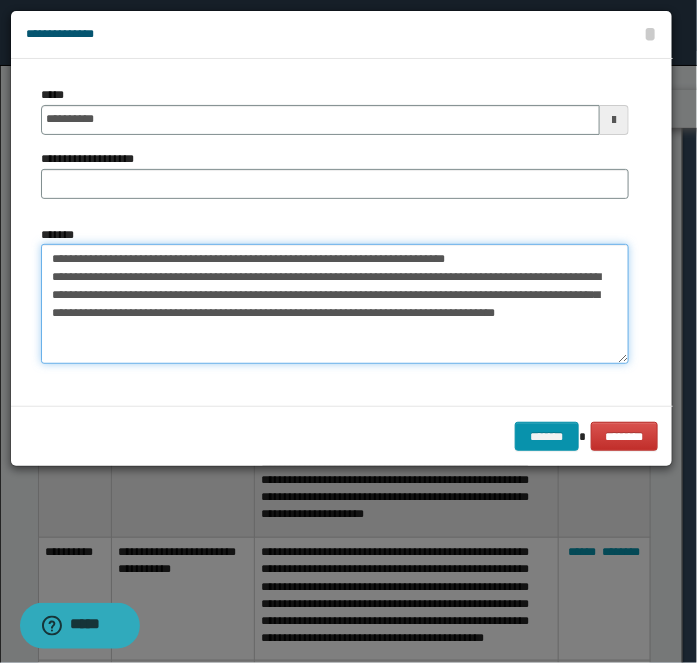 drag, startPoint x: 510, startPoint y: 255, endPoint x: 113, endPoint y: 257, distance: 397.00504 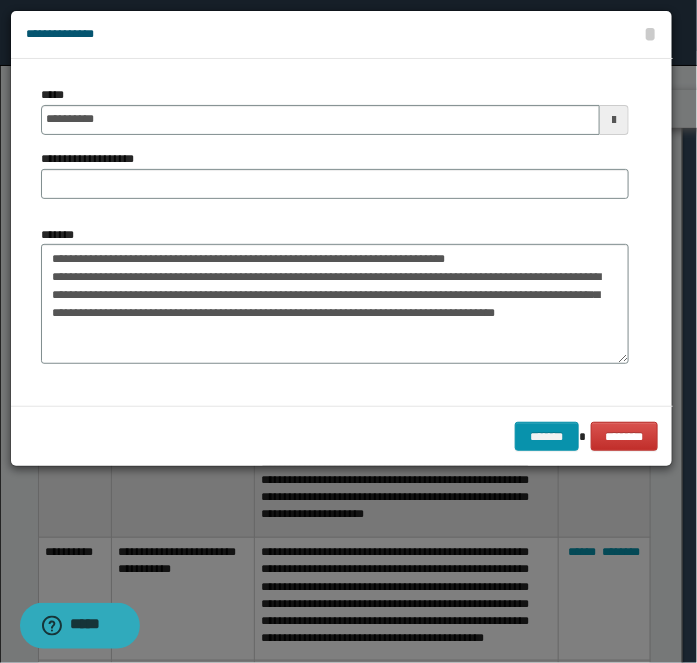 click on "**********" at bounding box center (335, 150) 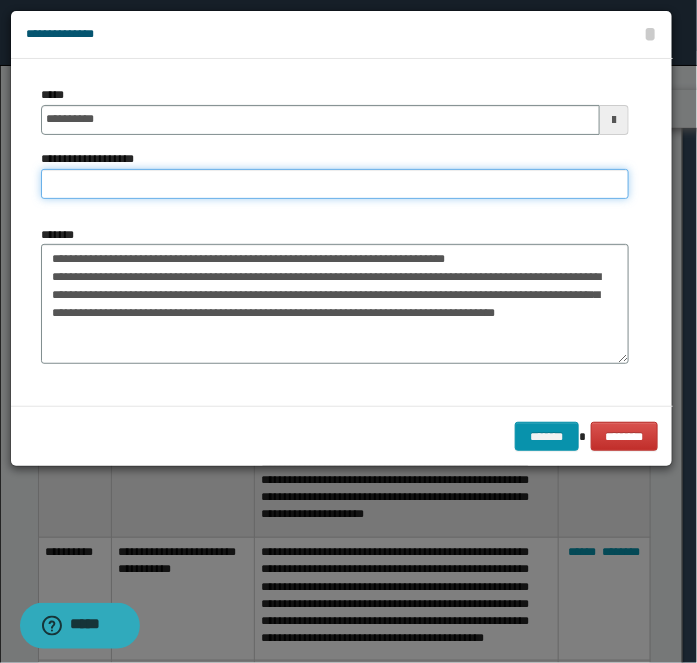paste on "**********" 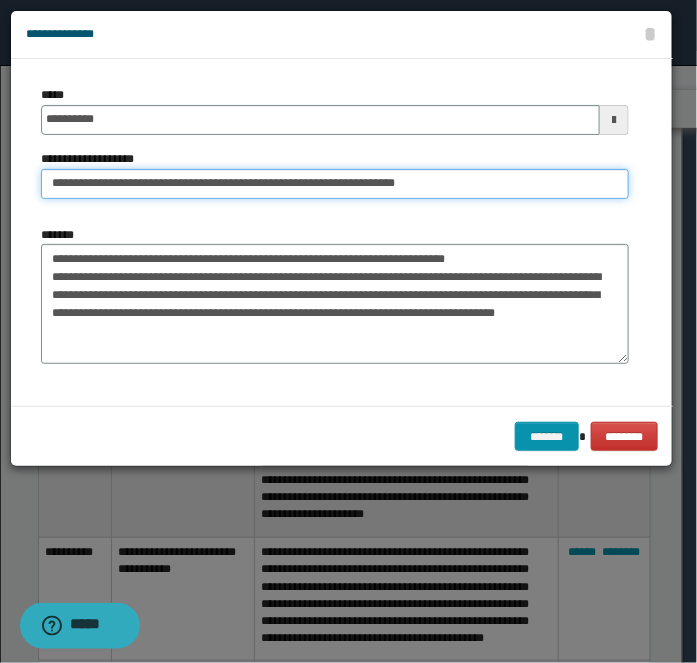 click on "**********" at bounding box center (335, 184) 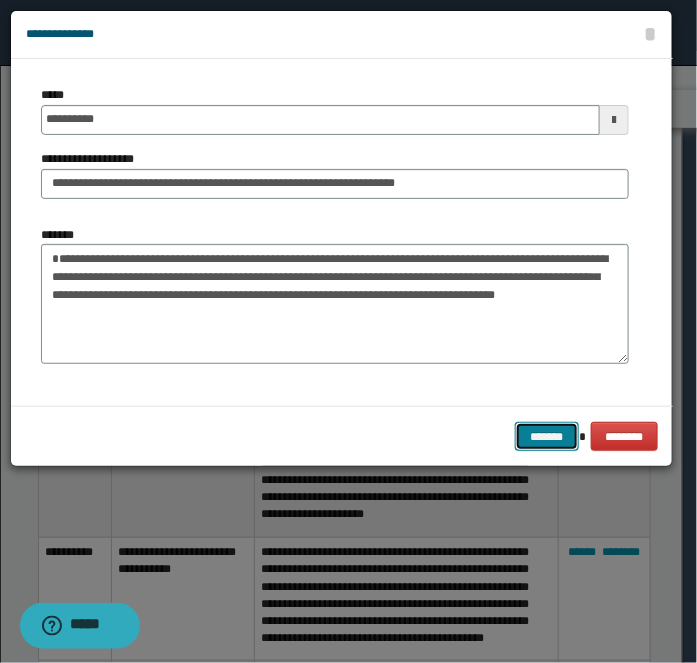 click on "*******" at bounding box center [547, 436] 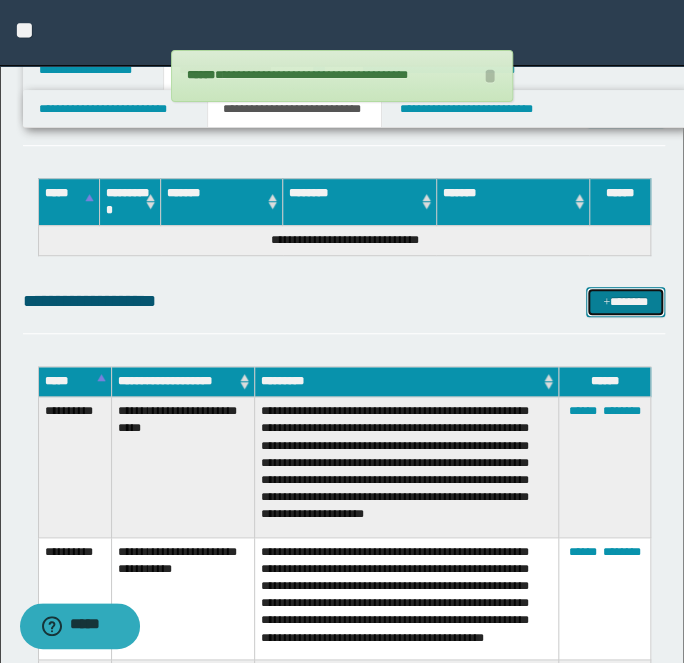 click on "*******" at bounding box center (625, 301) 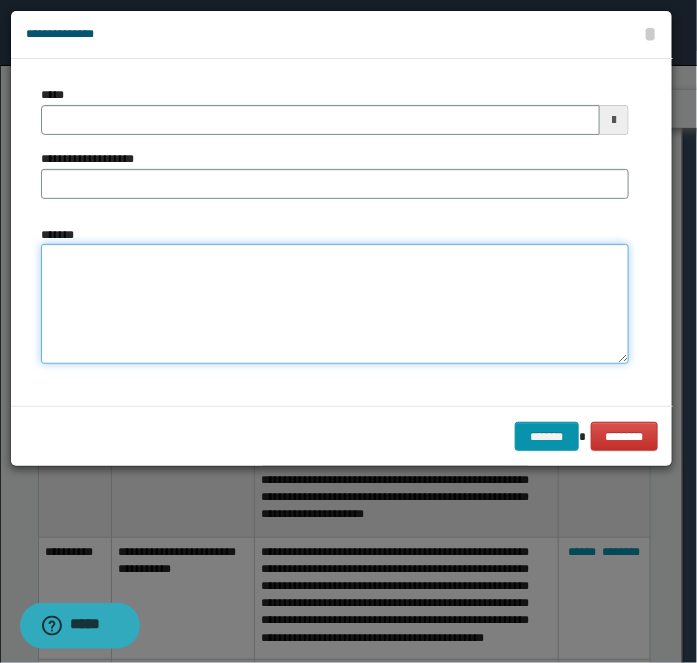 click on "*******" at bounding box center (335, 303) 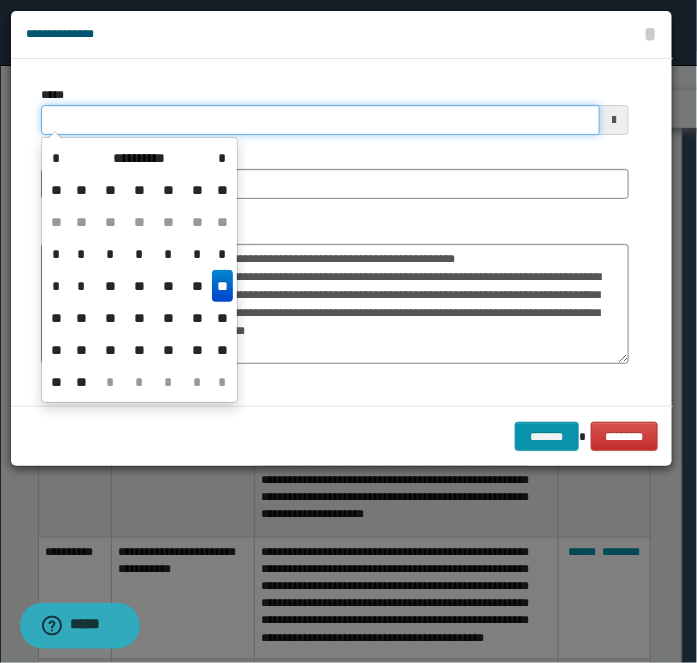 click on "*****" at bounding box center [320, 120] 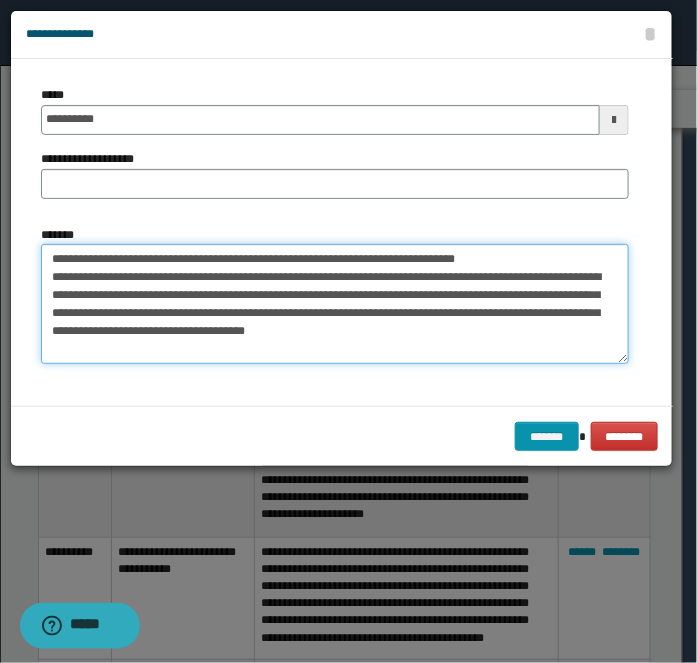 drag, startPoint x: 538, startPoint y: 260, endPoint x: 113, endPoint y: 238, distance: 425.56903 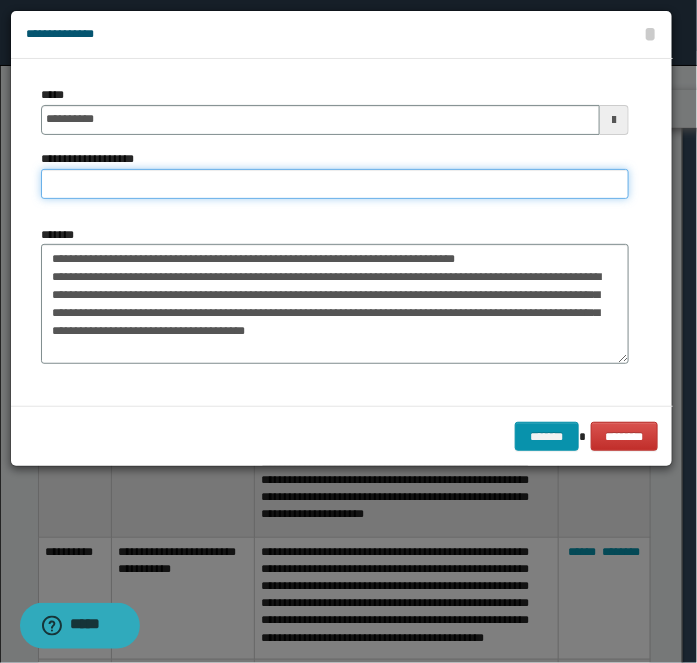 drag, startPoint x: 118, startPoint y: 191, endPoint x: 488, endPoint y: 167, distance: 370.77756 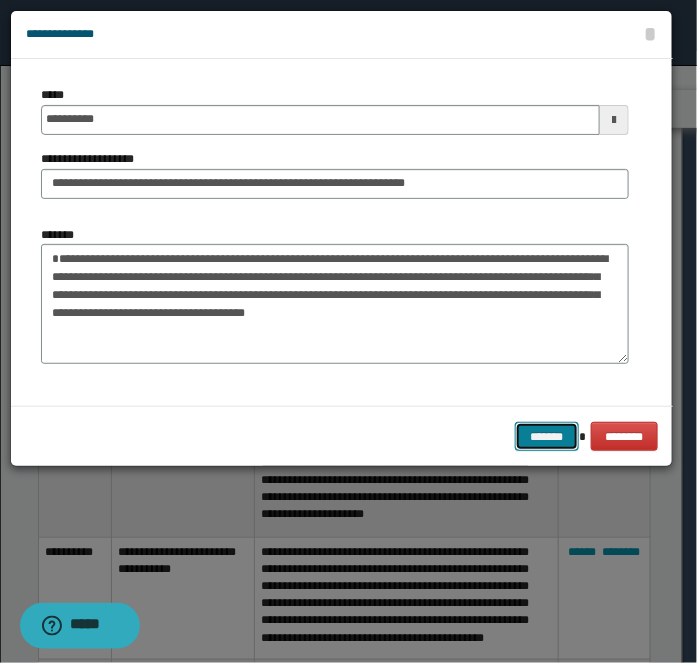 click on "*******" at bounding box center [547, 436] 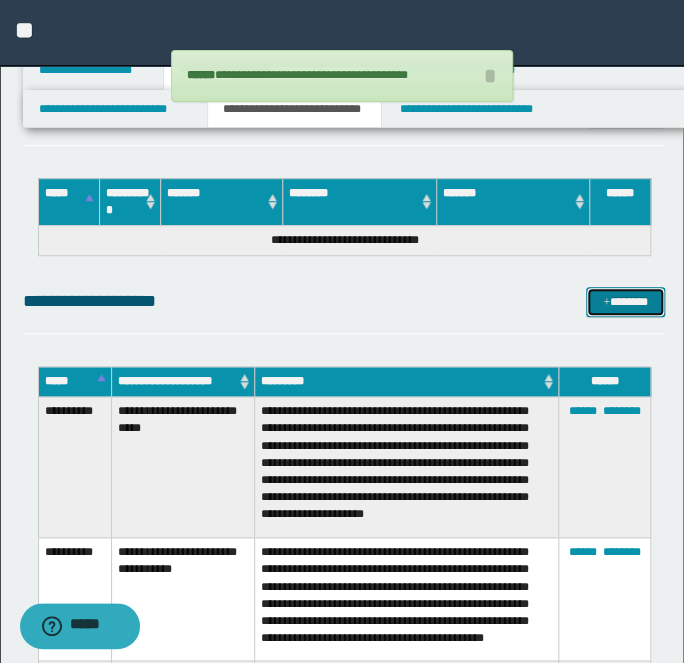 click on "*******" at bounding box center (625, 301) 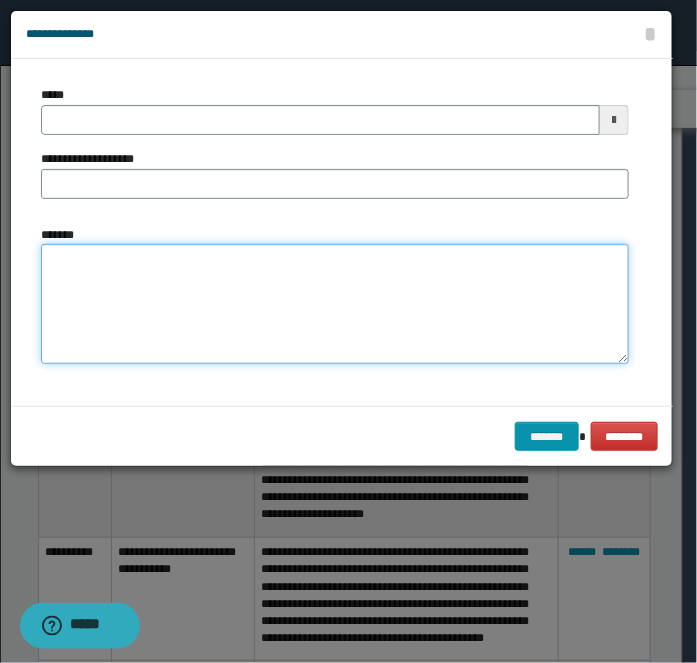click on "*******" at bounding box center [335, 303] 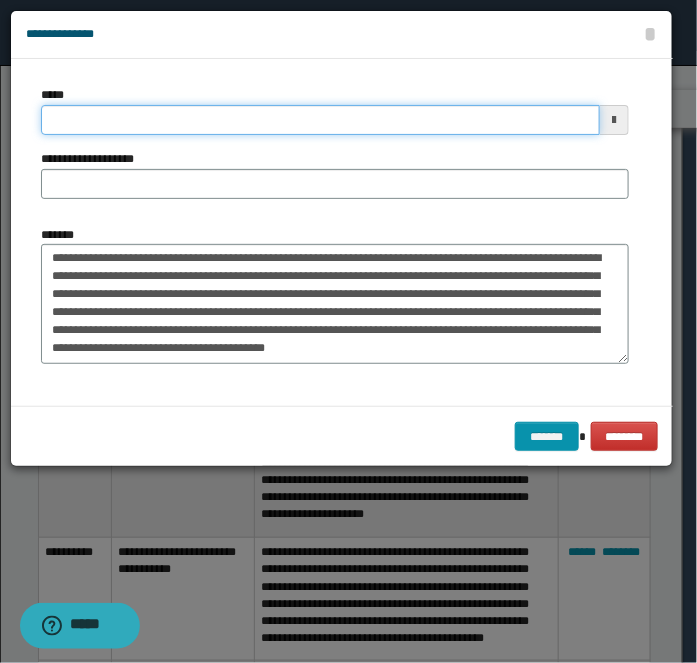 click on "*****" at bounding box center (320, 120) 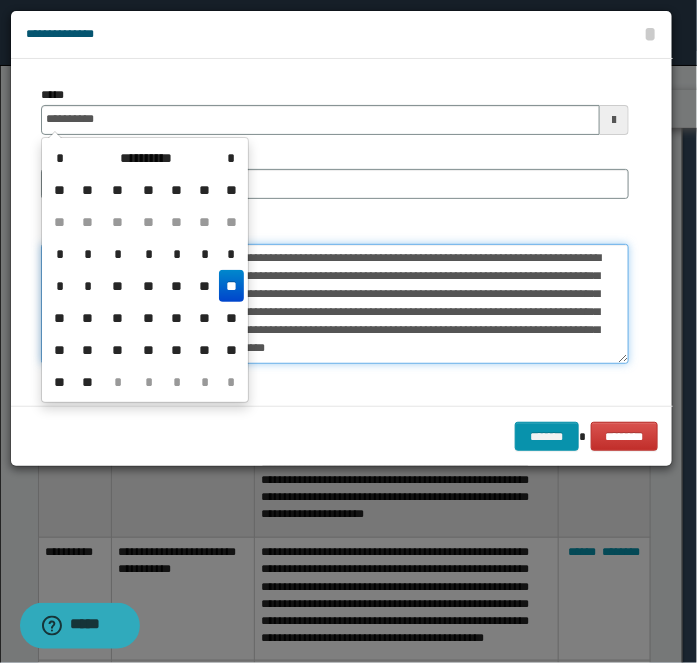 click on "**********" at bounding box center (335, 303) 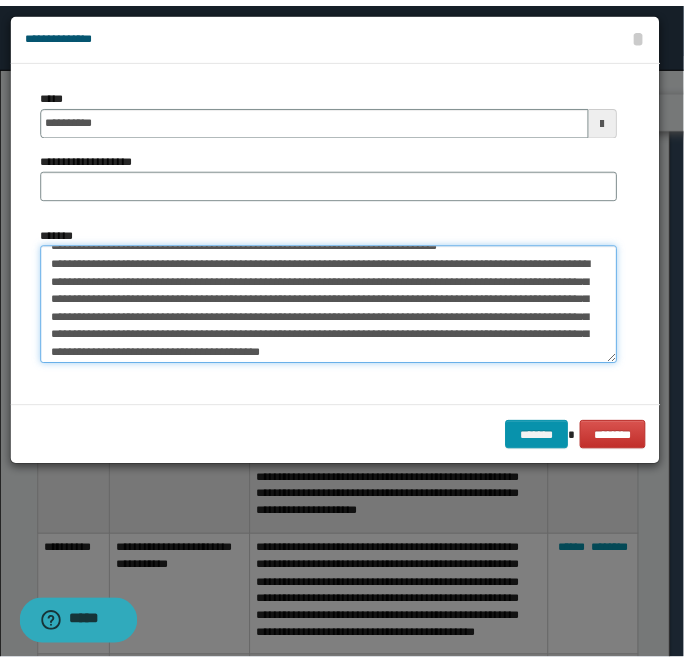 scroll, scrollTop: 0, scrollLeft: 0, axis: both 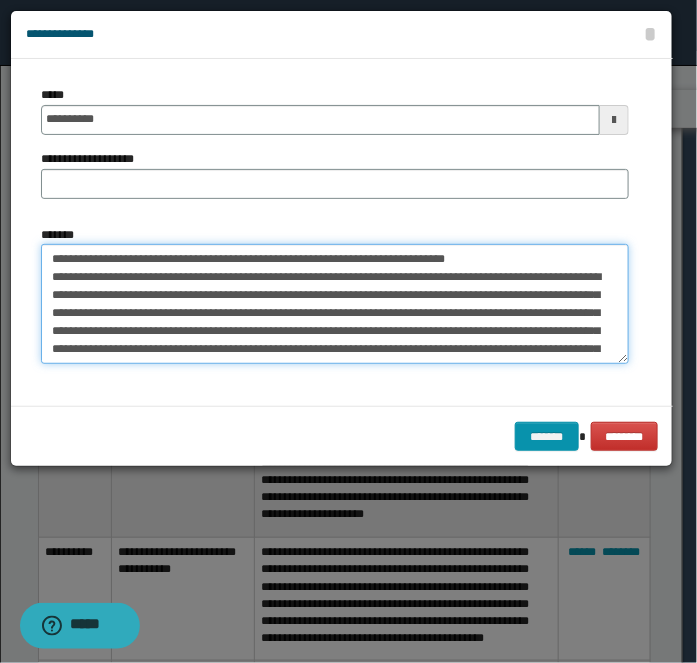 drag, startPoint x: 114, startPoint y: 258, endPoint x: 541, endPoint y: 187, distance: 432.86258 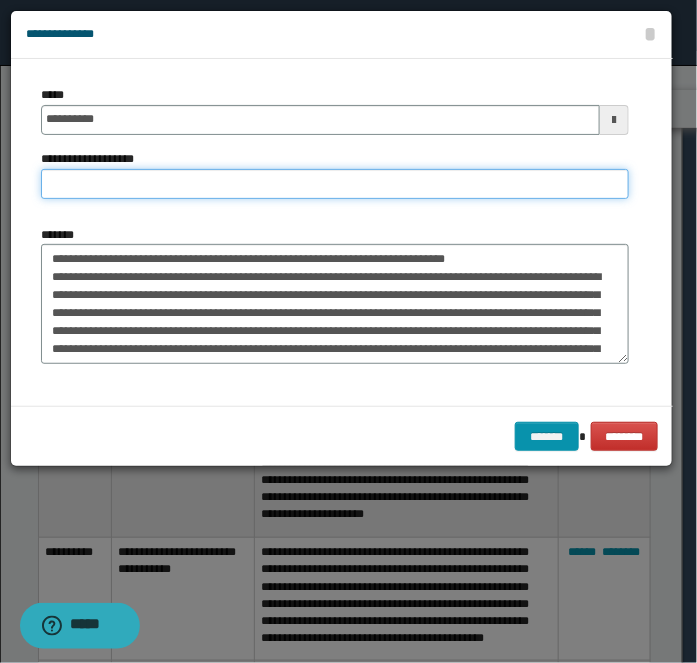 click on "**********" at bounding box center (335, 184) 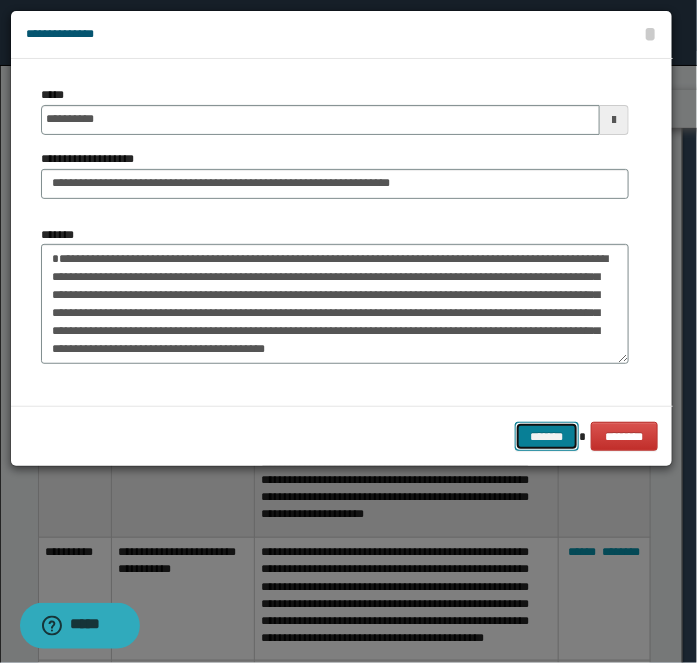 click on "*******" at bounding box center [547, 436] 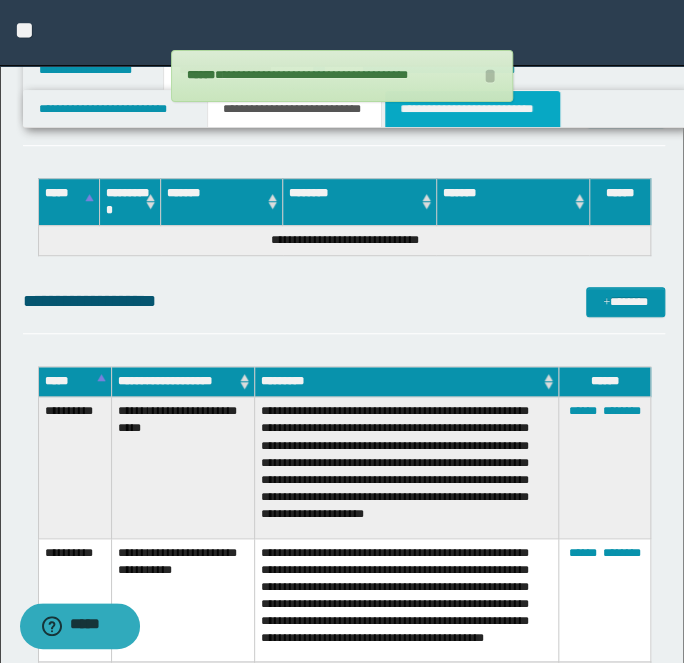 click on "**********" at bounding box center [472, 109] 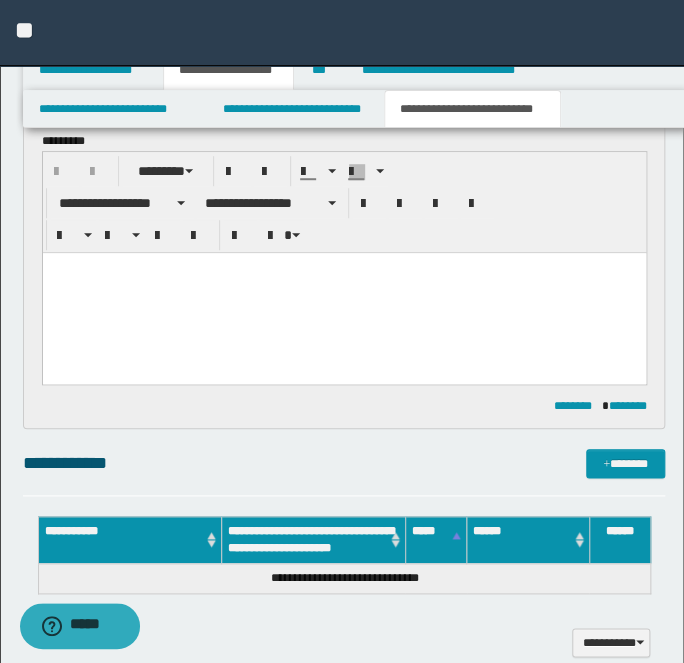 scroll, scrollTop: 0, scrollLeft: 0, axis: both 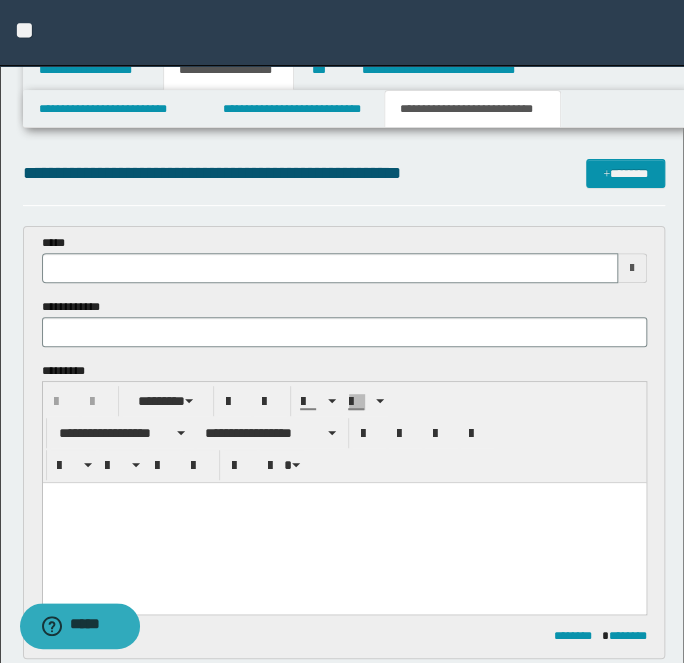 click at bounding box center (343, 497) 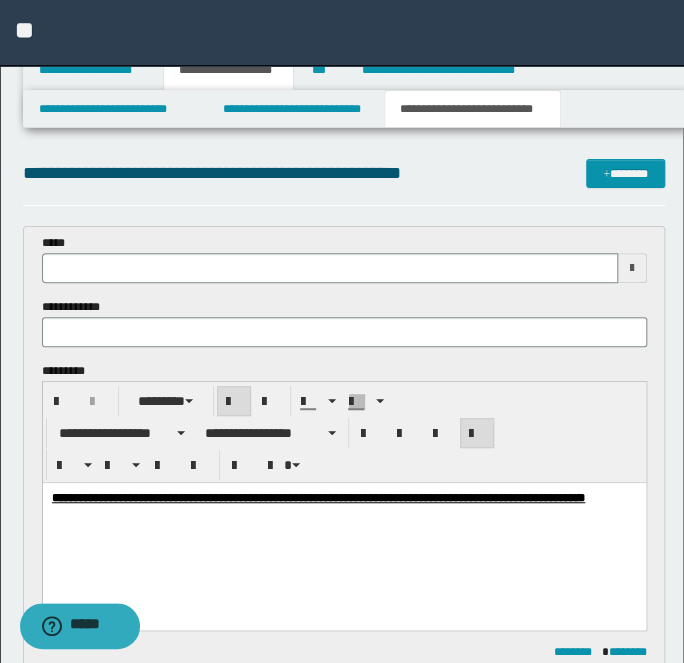 click on "**********" at bounding box center [288, 497] 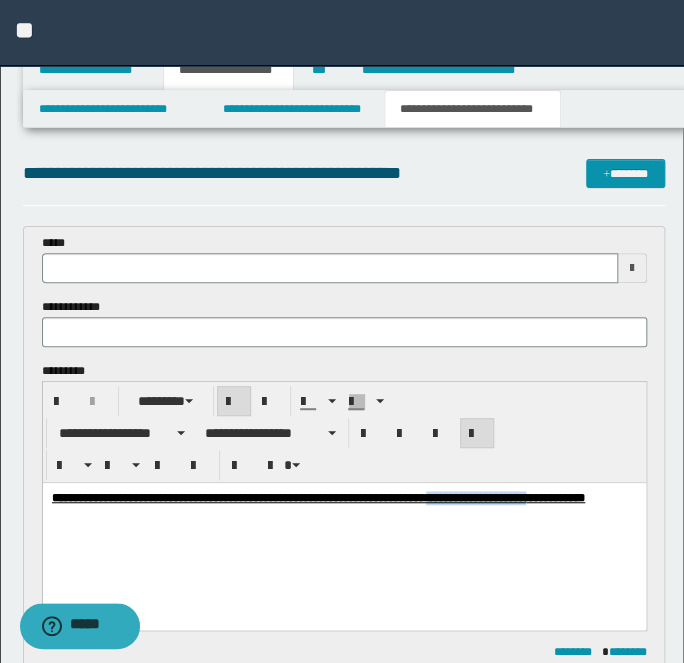 copy on "********" 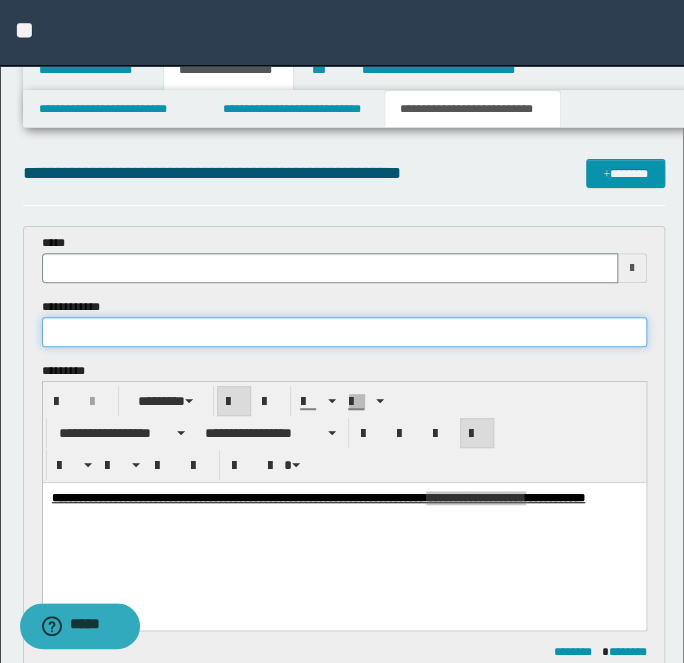click at bounding box center [344, 332] 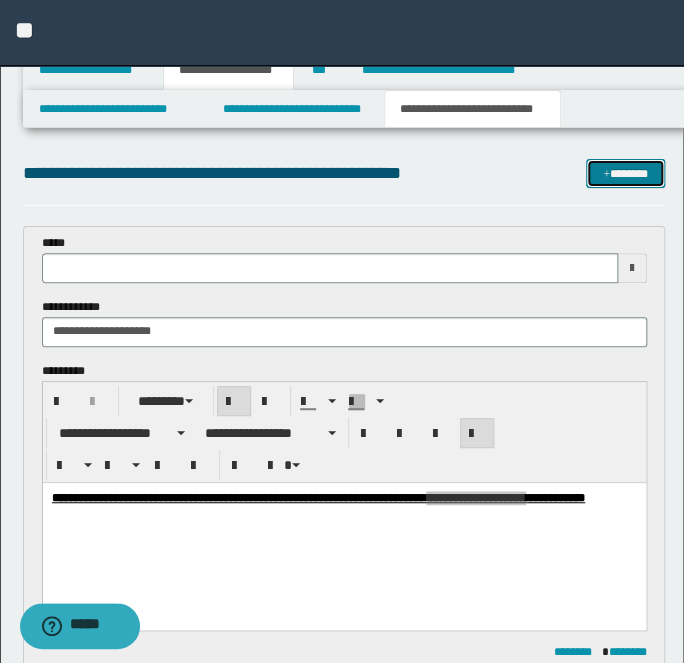 click on "*******" at bounding box center [625, 173] 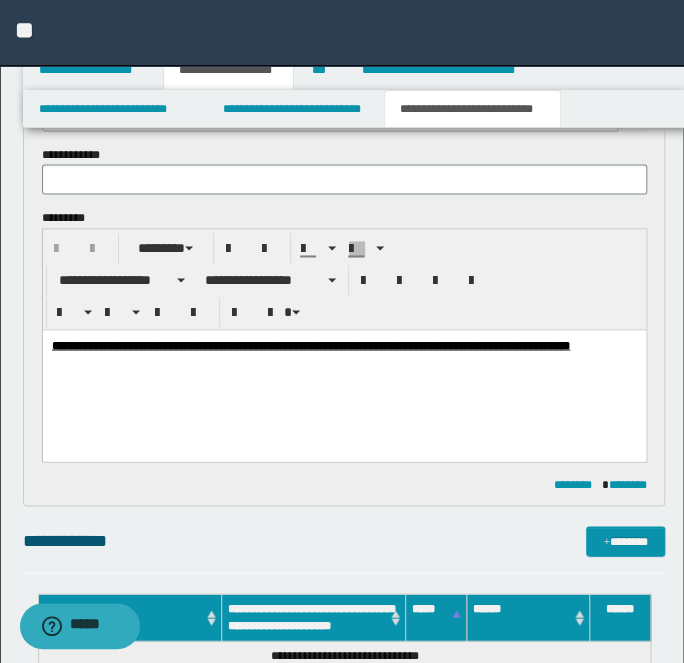 scroll, scrollTop: 0, scrollLeft: 0, axis: both 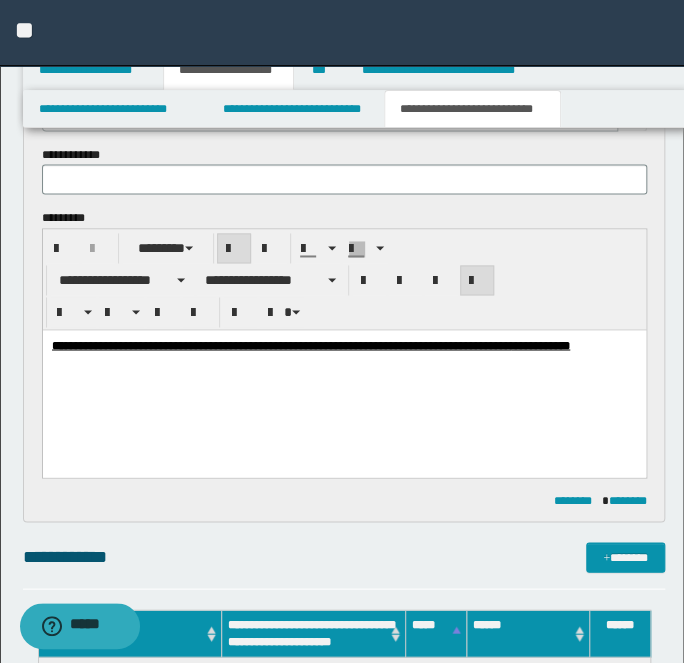 click on "**********" at bounding box center [280, 345] 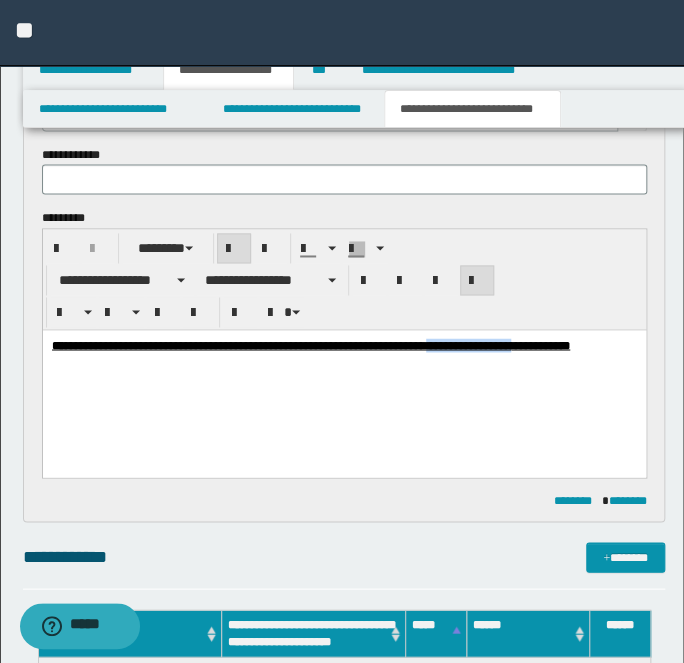 copy on "*********" 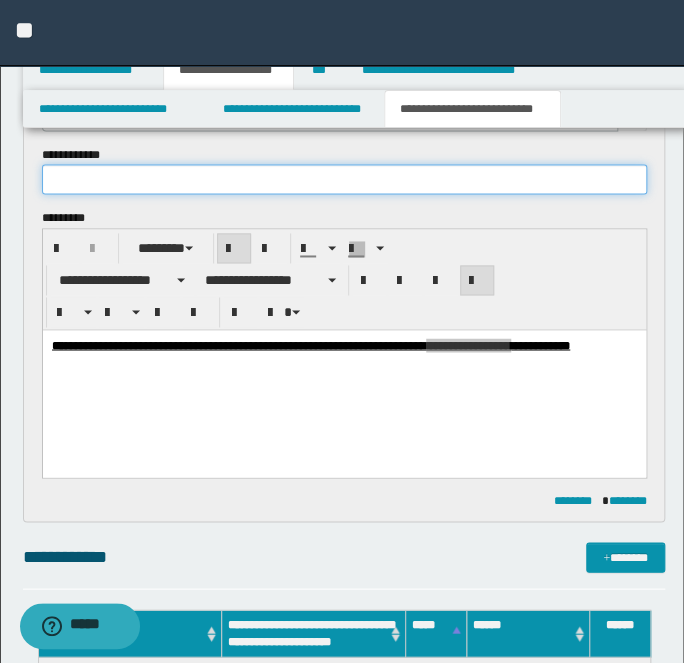 click at bounding box center [344, 179] 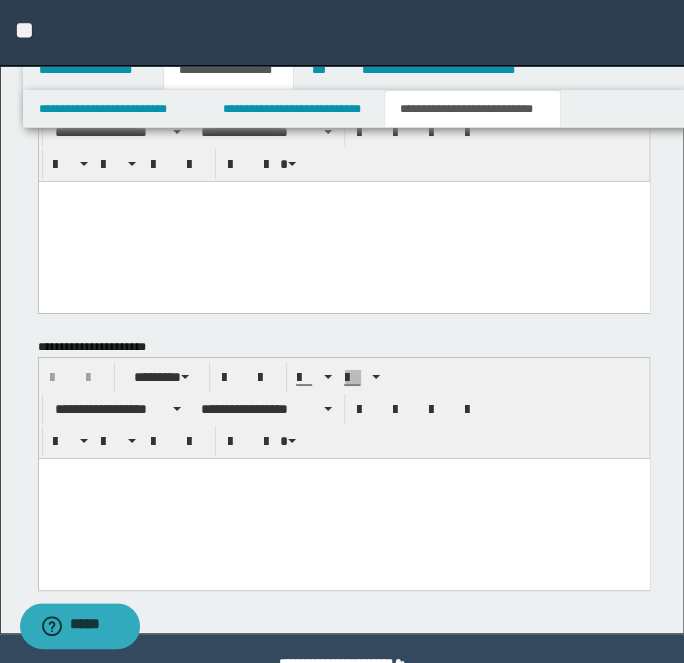 click at bounding box center (343, 499) 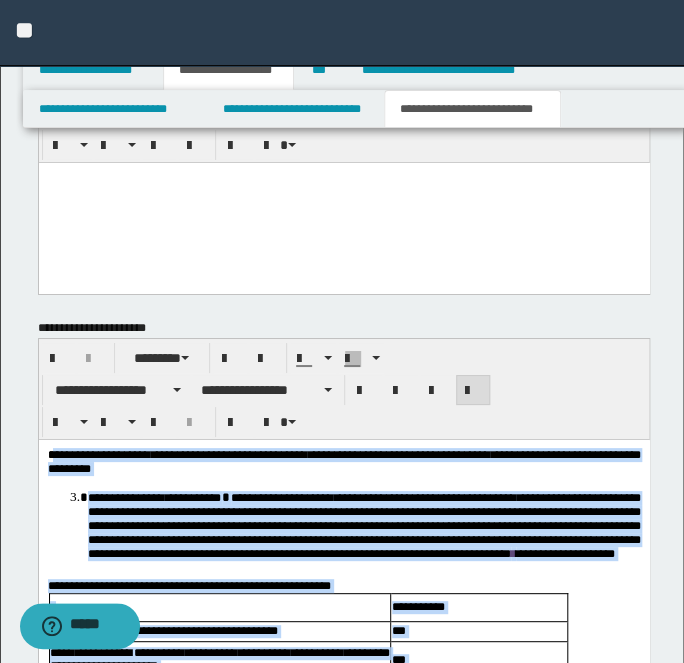 scroll, scrollTop: 1600, scrollLeft: 0, axis: vertical 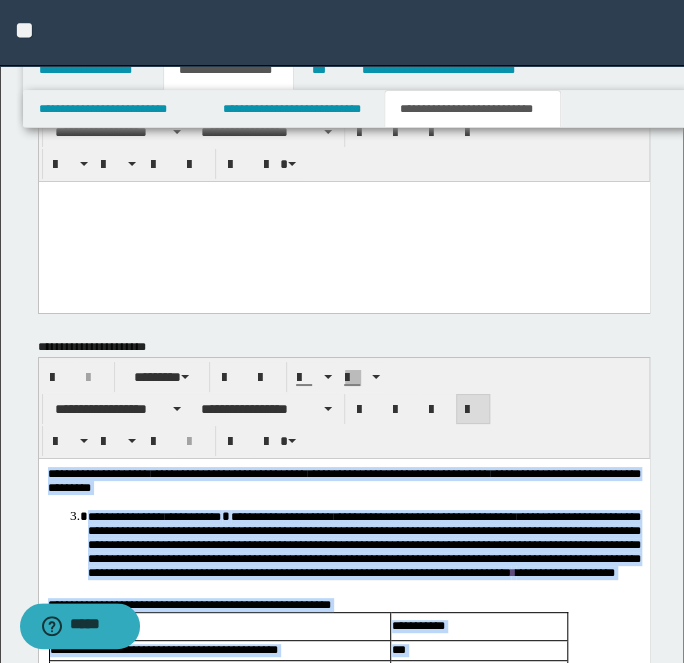 drag, startPoint x: 175, startPoint y: 1130, endPoint x: 7, endPoint y: 296, distance: 850.7526 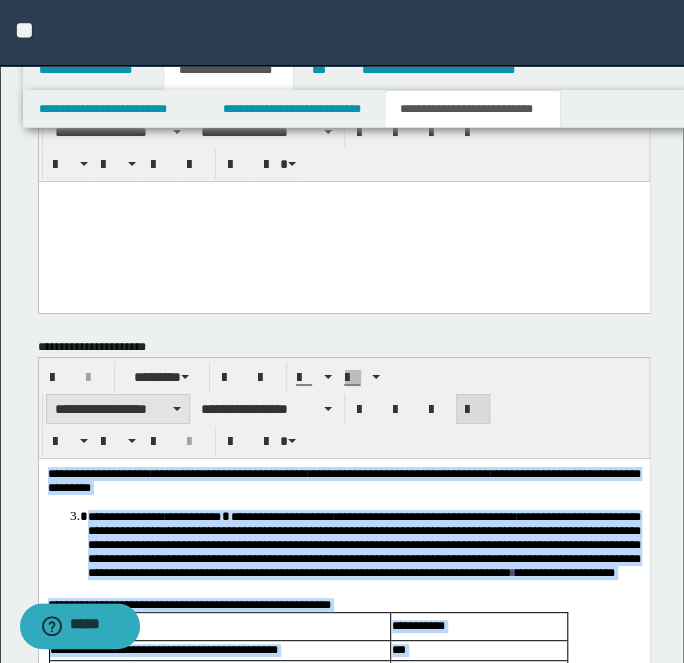 click on "**********" at bounding box center (118, 409) 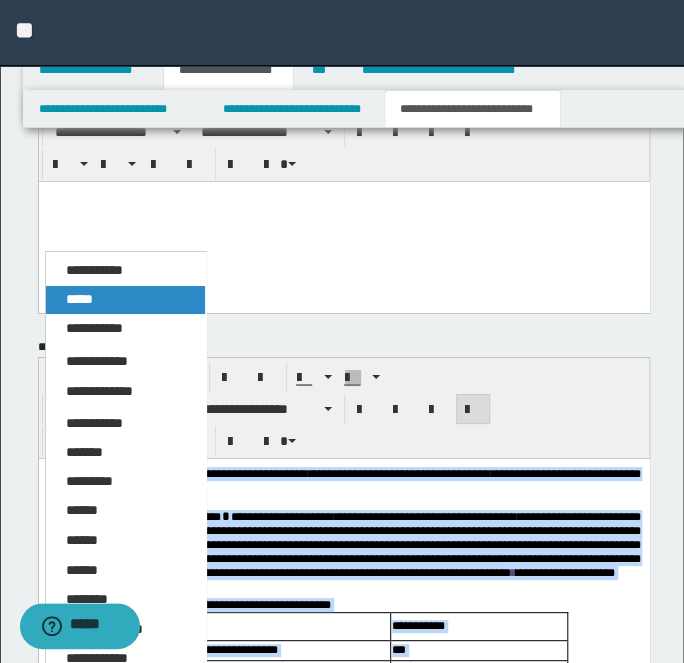 drag, startPoint x: 131, startPoint y: 296, endPoint x: 101, endPoint y: 129, distance: 169.67322 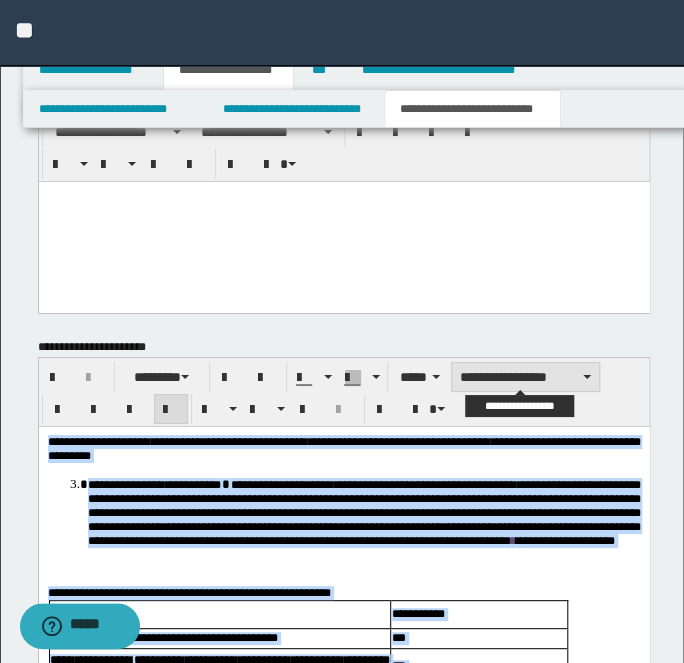 click on "**********" at bounding box center [525, 377] 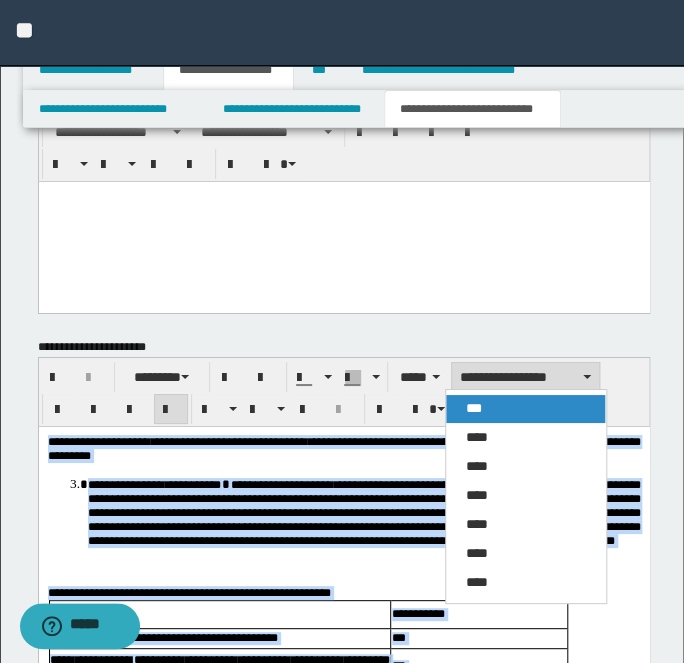 click on "****" at bounding box center [525, 438] 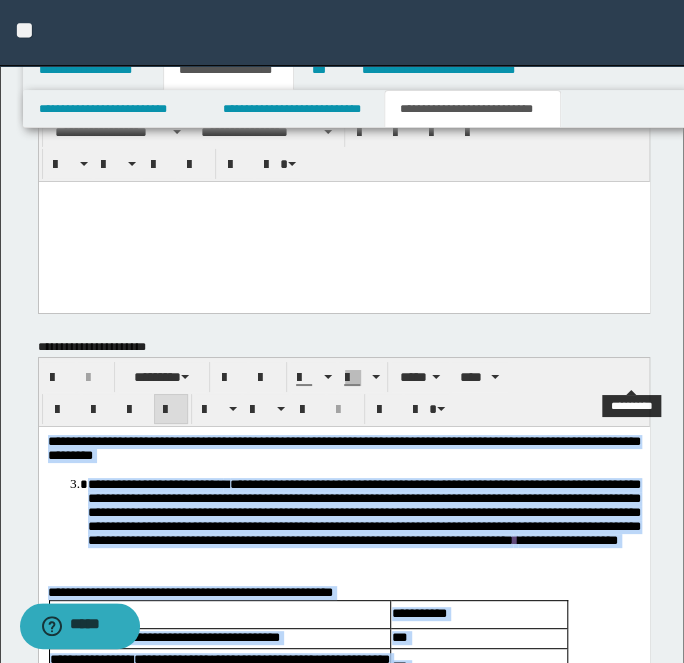 click at bounding box center [171, 409] 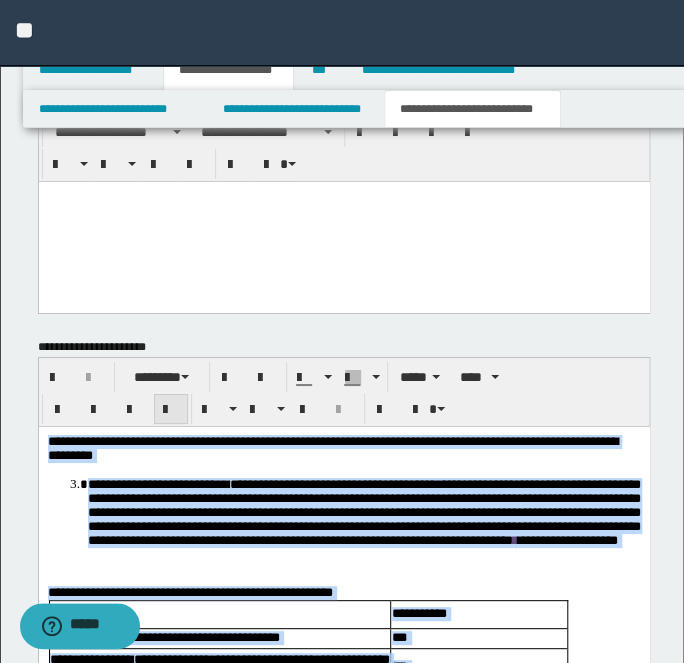 click at bounding box center (171, 409) 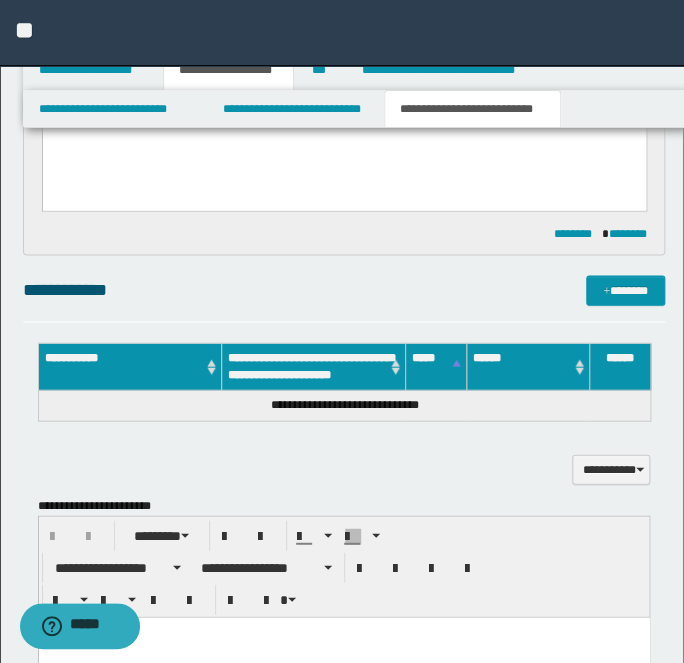 scroll, scrollTop: 872, scrollLeft: 0, axis: vertical 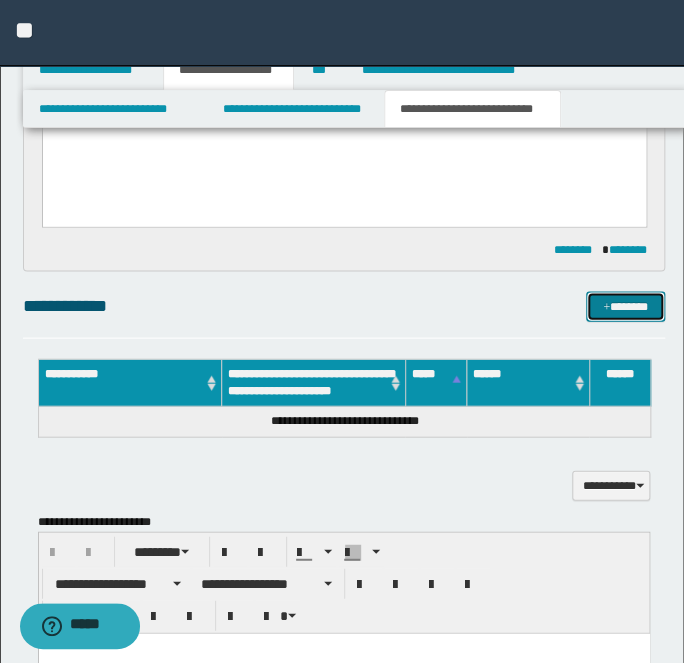 click on "*******" at bounding box center (625, 305) 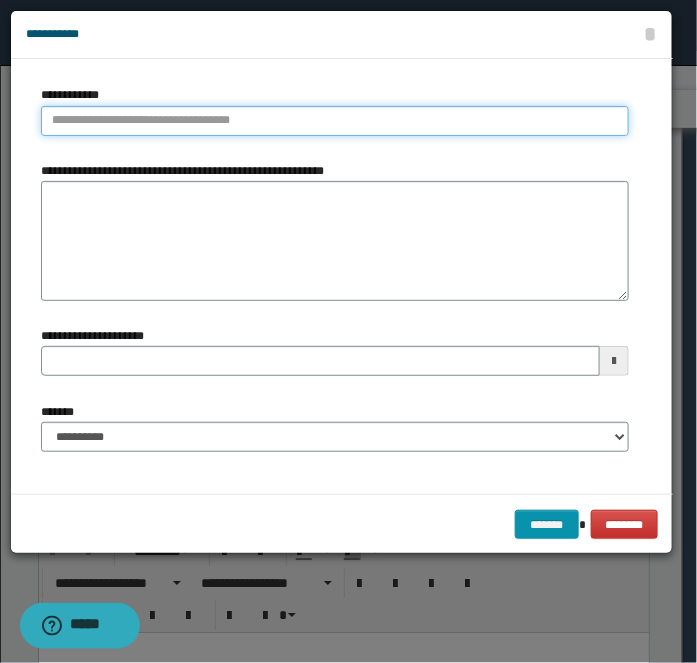 click on "**********" at bounding box center [335, 121] 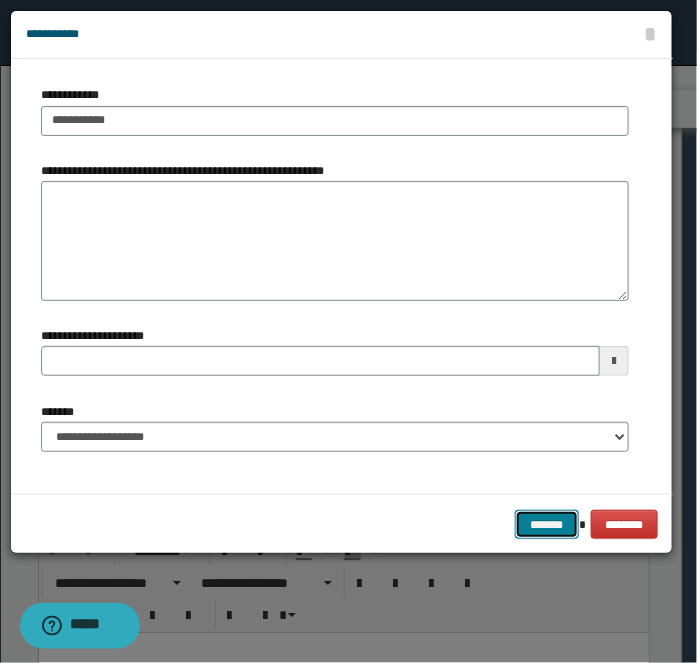 click on "*******" at bounding box center (547, 524) 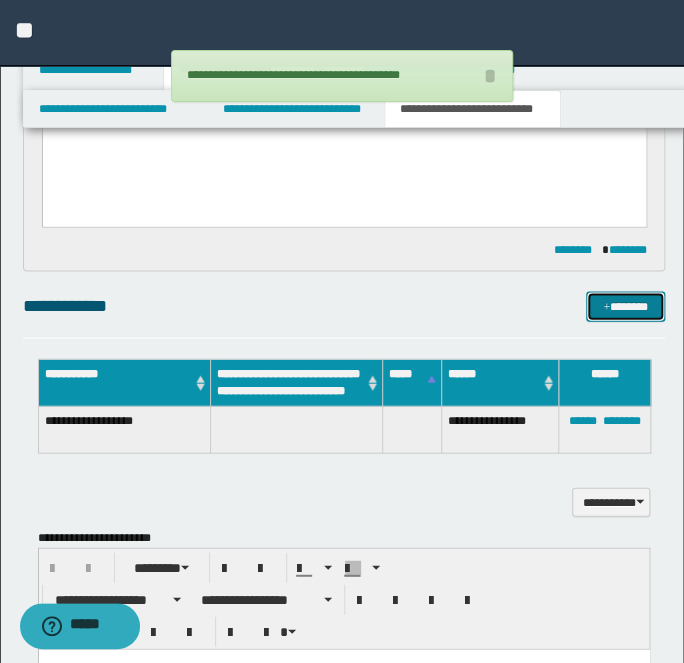 click on "*******" at bounding box center [625, 305] 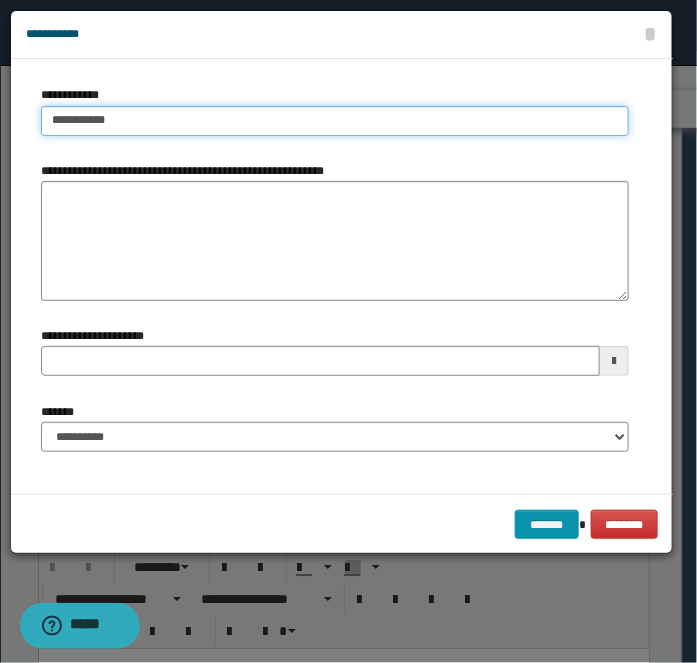 click on "**********" at bounding box center (335, 121) 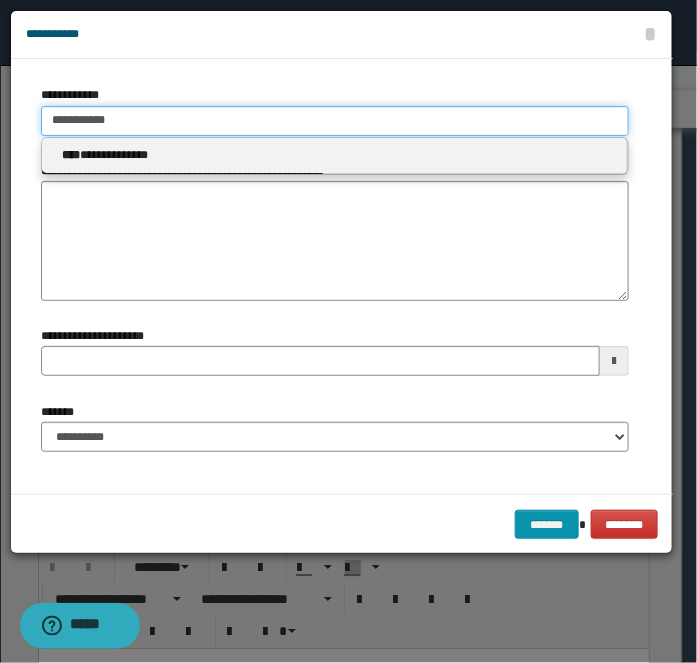 click on "**********" at bounding box center (335, 121) 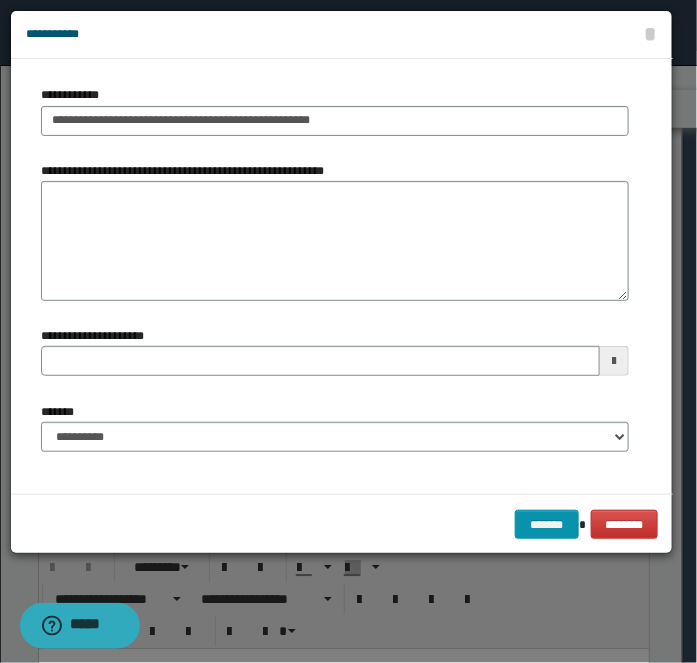 drag, startPoint x: 28, startPoint y: 219, endPoint x: 58, endPoint y: 214, distance: 30.413813 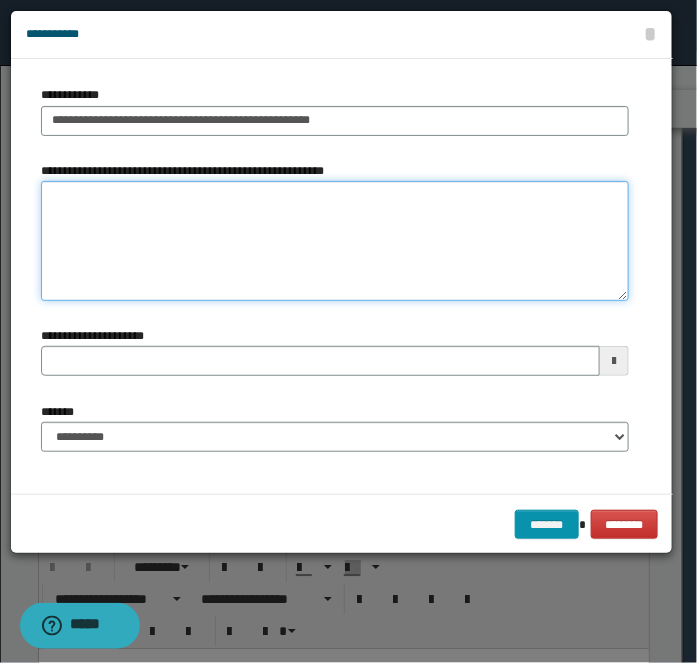 click on "**********" at bounding box center (335, 241) 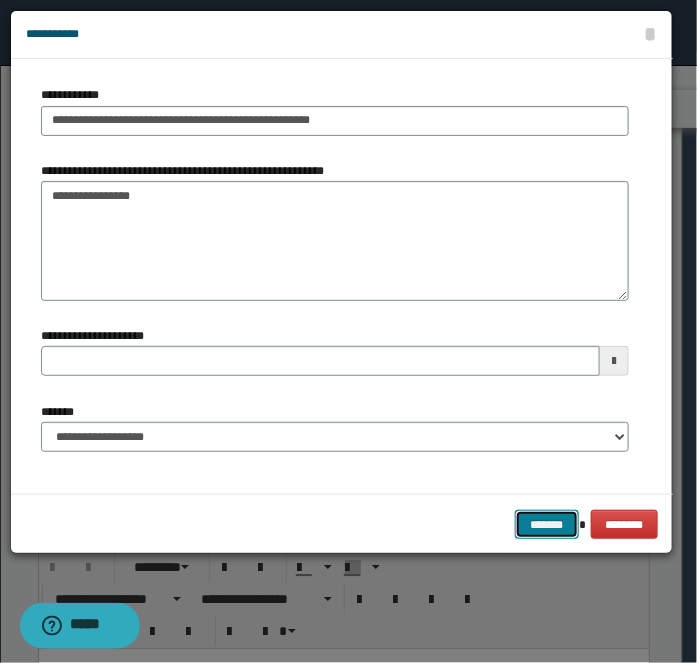 click on "*******" at bounding box center [547, 524] 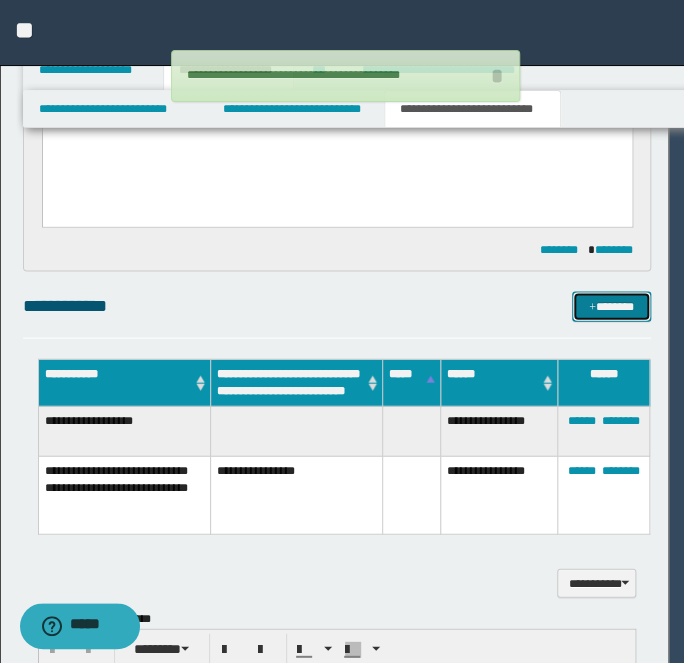 click on "*******" at bounding box center (611, 305) 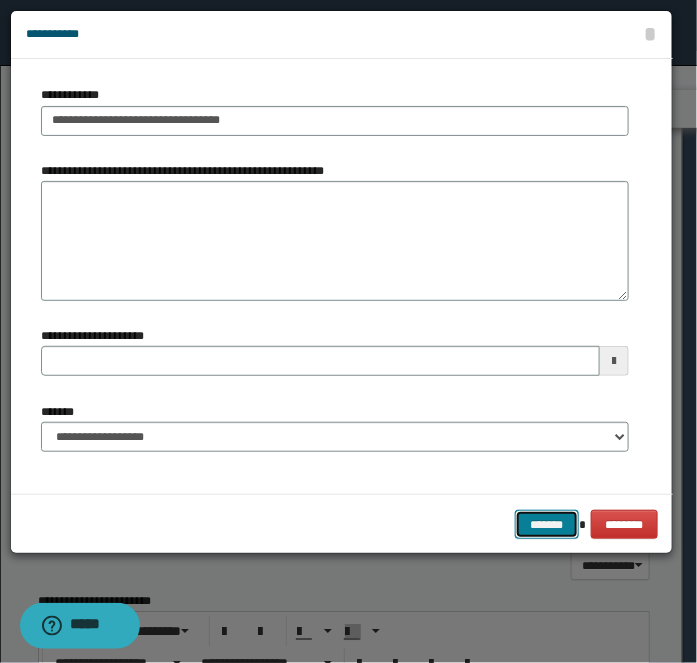 click on "*******" at bounding box center (547, 524) 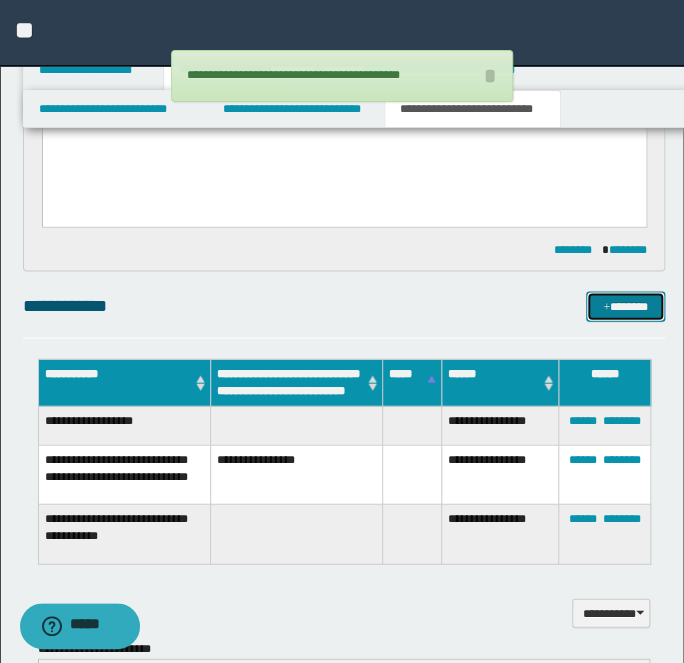 click on "*******" at bounding box center [625, 305] 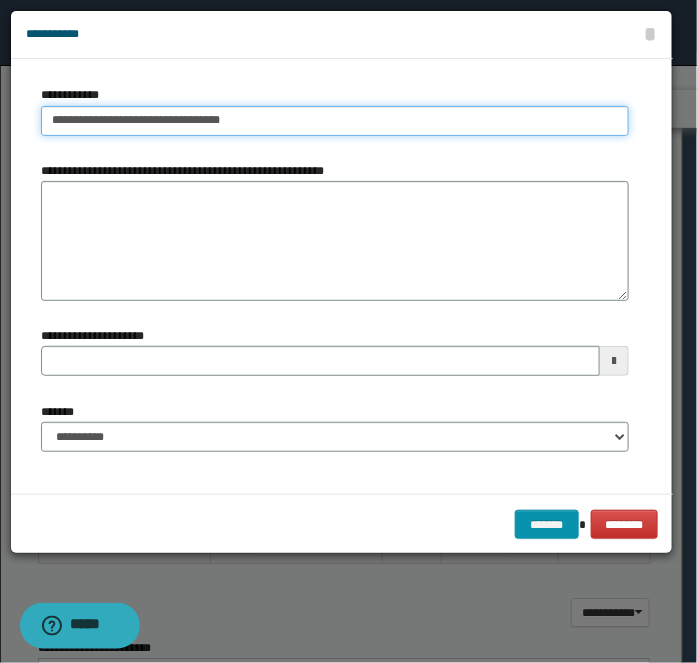 click on "**********" at bounding box center [335, 121] 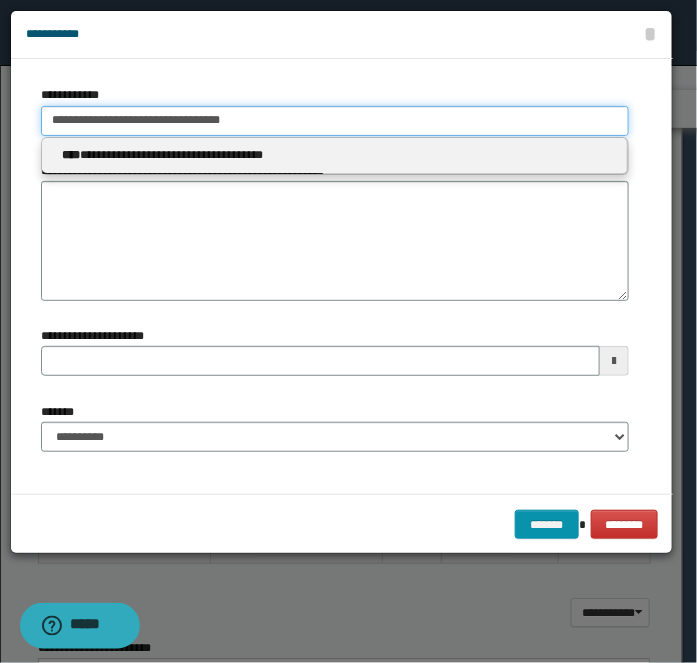 click on "**********" at bounding box center [335, 121] 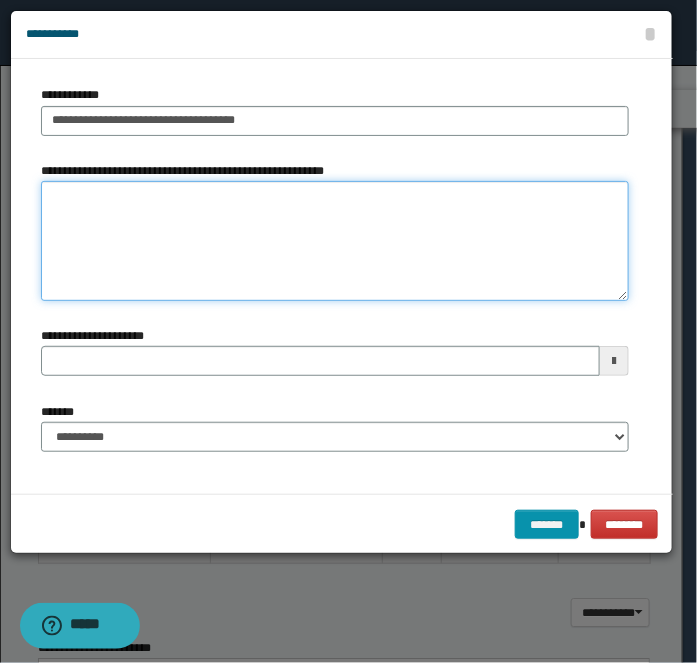 click on "**********" at bounding box center (335, 241) 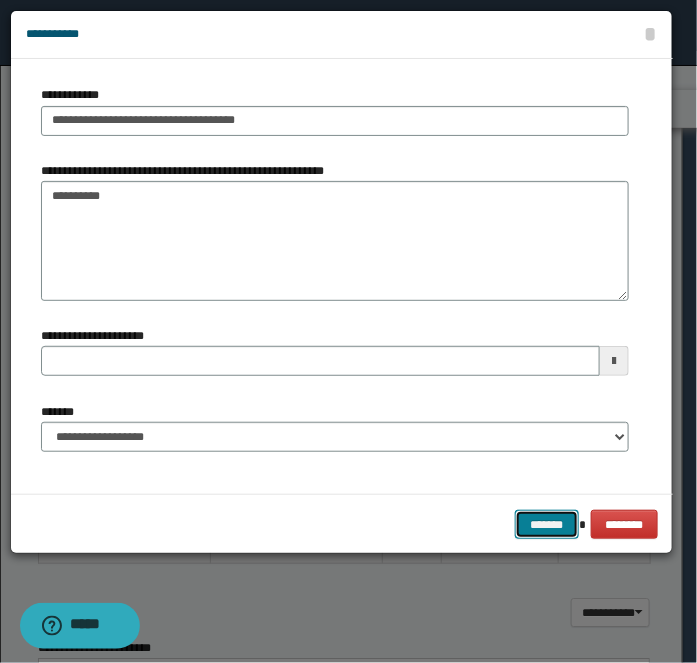 click on "*******" at bounding box center (547, 524) 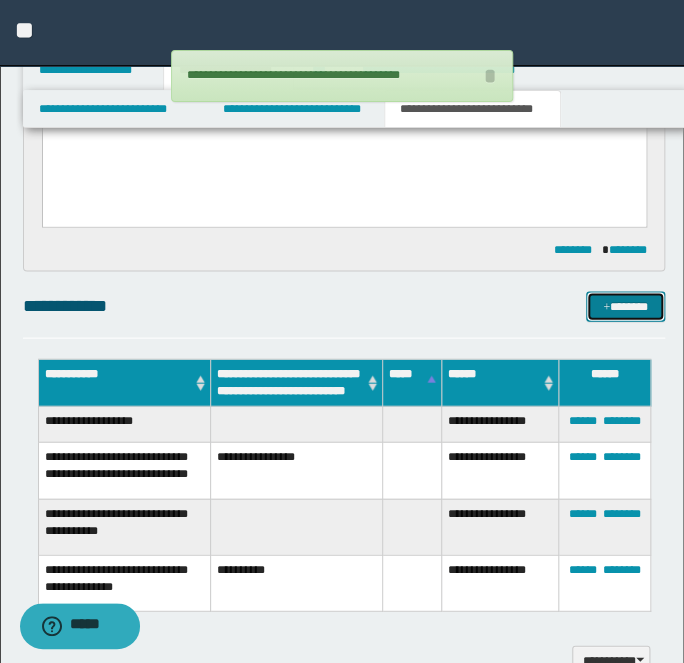click on "*******" at bounding box center (625, 305) 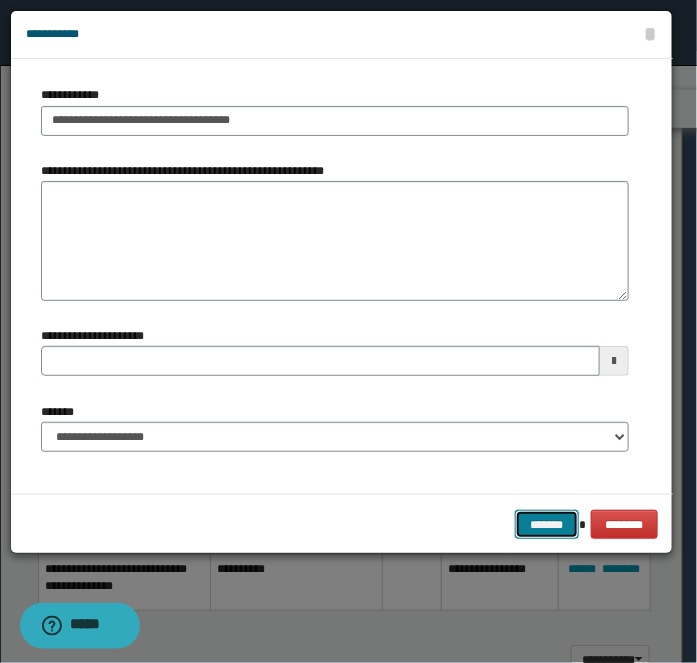 click on "*******" at bounding box center (547, 524) 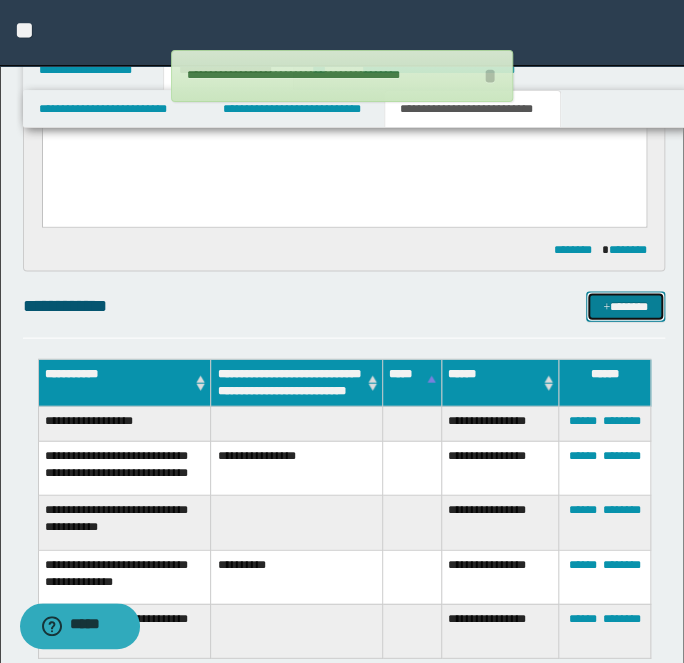 click on "*******" at bounding box center (625, 305) 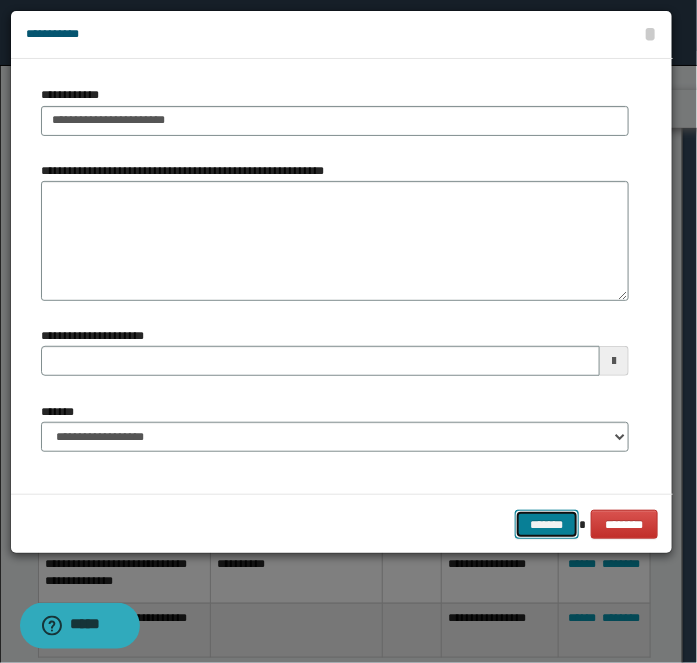 click on "*******" at bounding box center (547, 524) 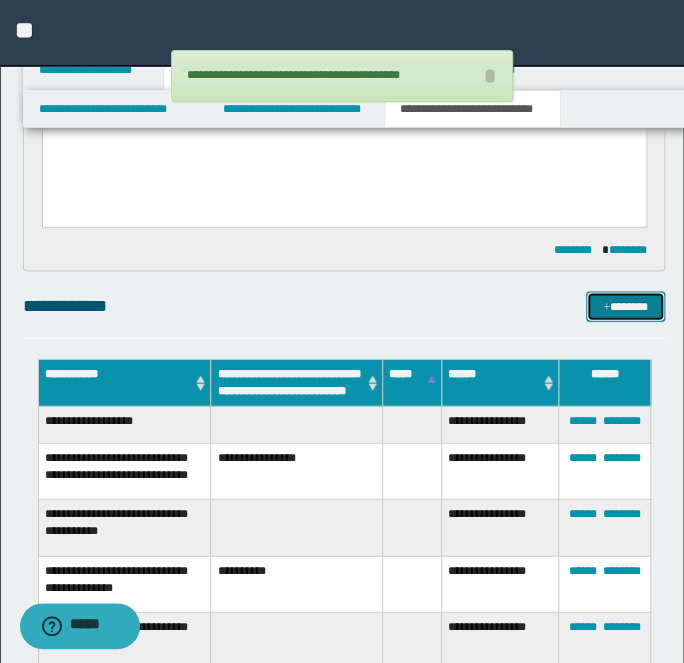 scroll, scrollTop: 1145, scrollLeft: 0, axis: vertical 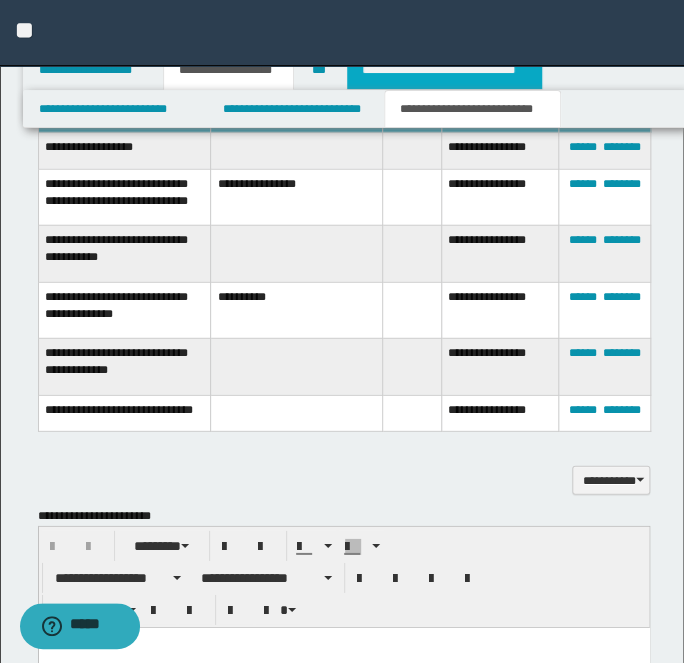 click on "**********" at bounding box center (444, 70) 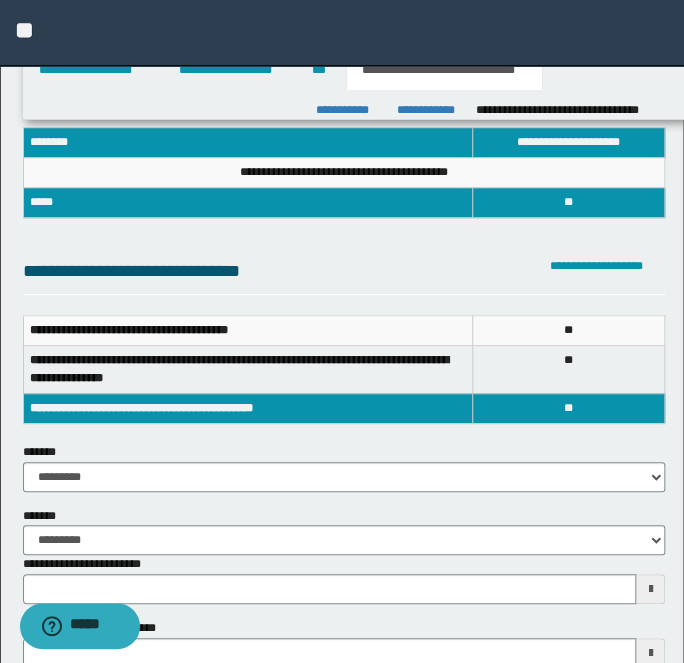scroll, scrollTop: 90, scrollLeft: 0, axis: vertical 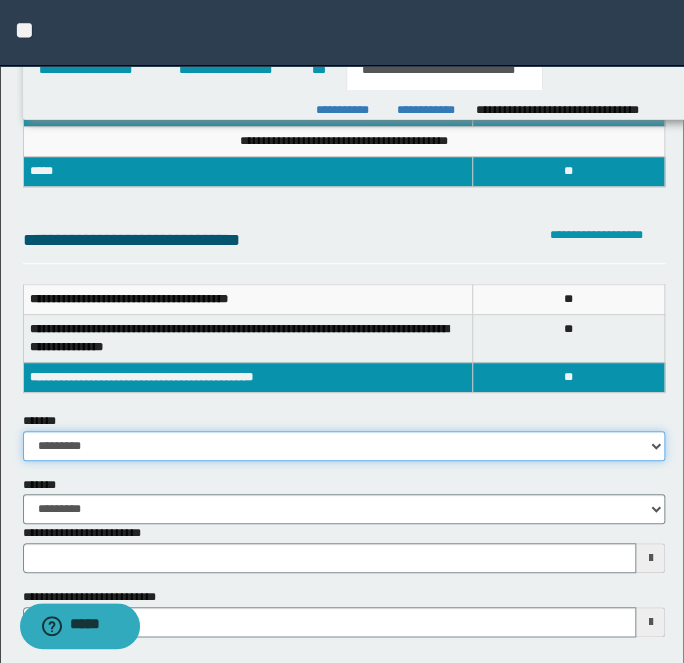 click on "**********" at bounding box center [344, 446] 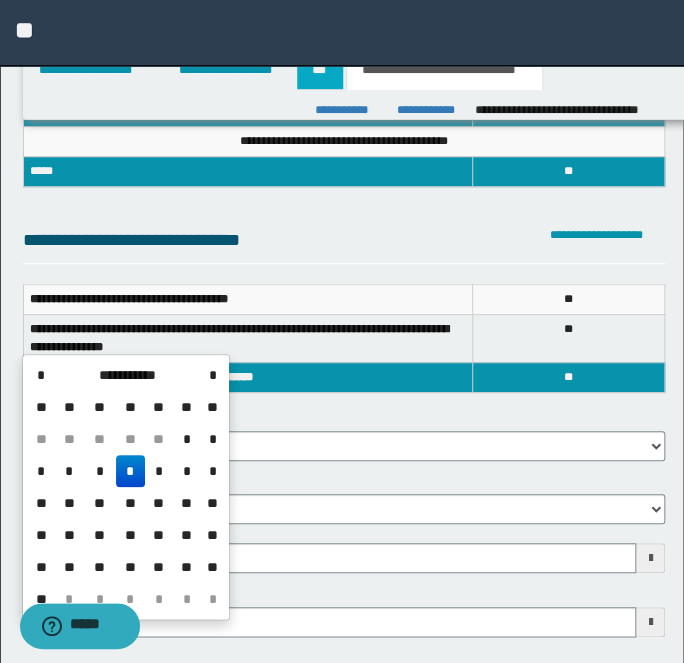 click on "***" at bounding box center (320, 70) 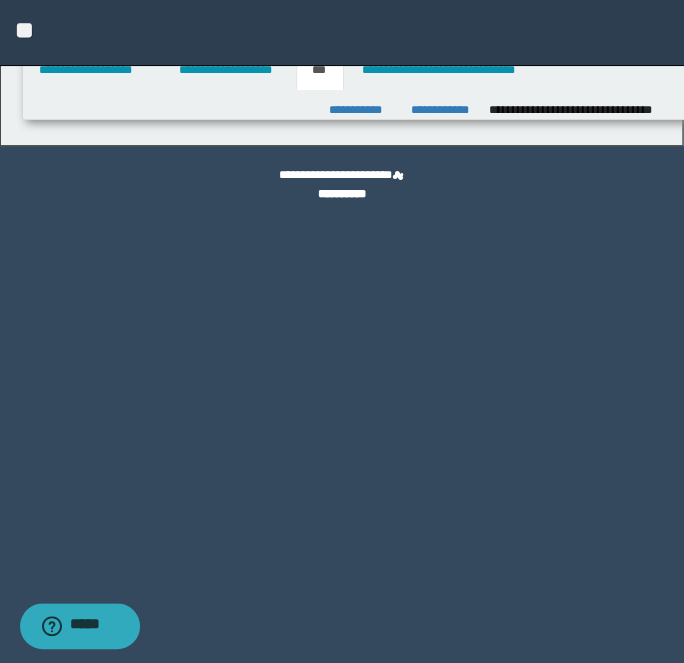 scroll, scrollTop: 0, scrollLeft: 0, axis: both 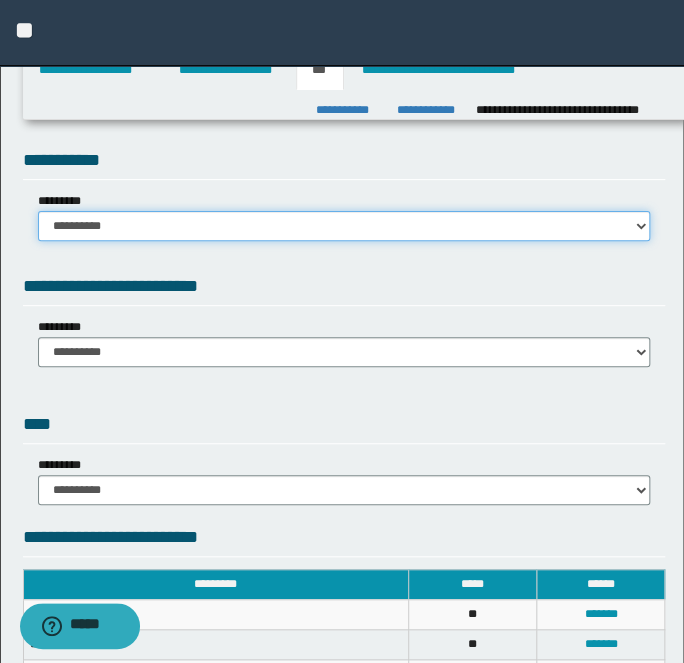 click on "**********" at bounding box center (344, 226) 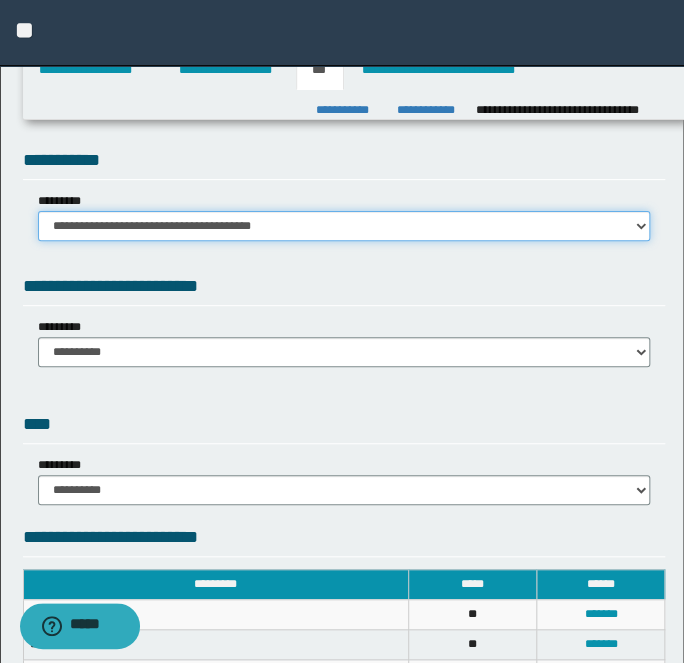 click on "**********" at bounding box center [344, 226] 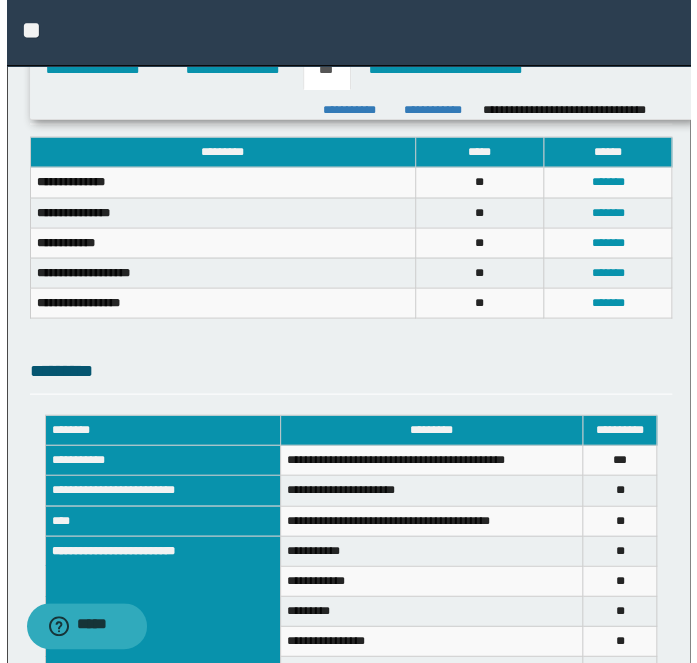 scroll, scrollTop: 804, scrollLeft: 0, axis: vertical 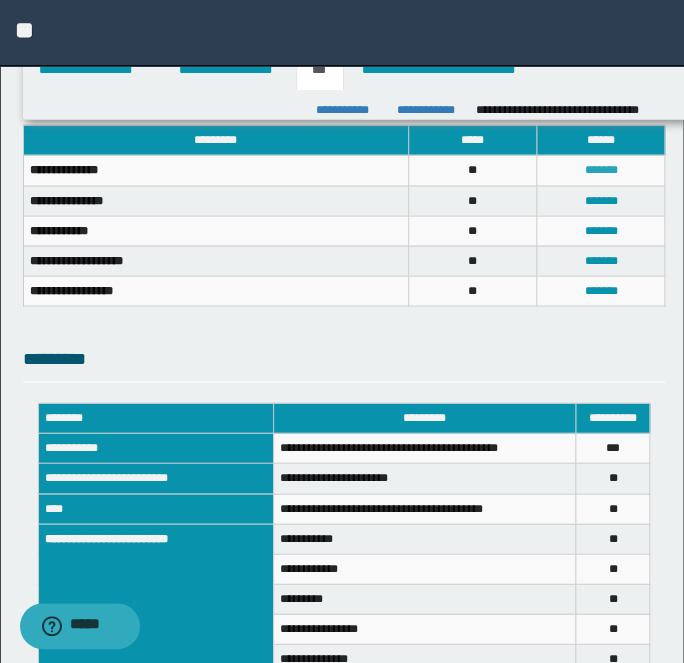 click on "*******" at bounding box center (600, 169) 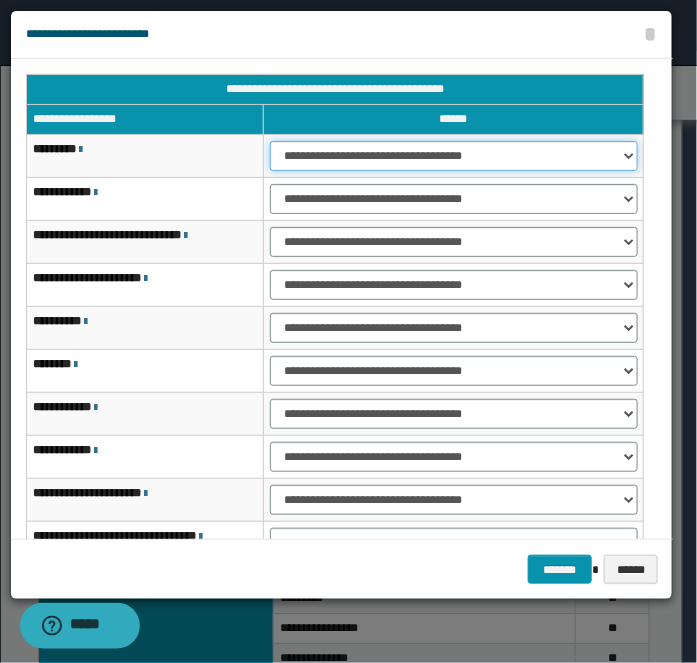 click on "**********" at bounding box center (454, 156) 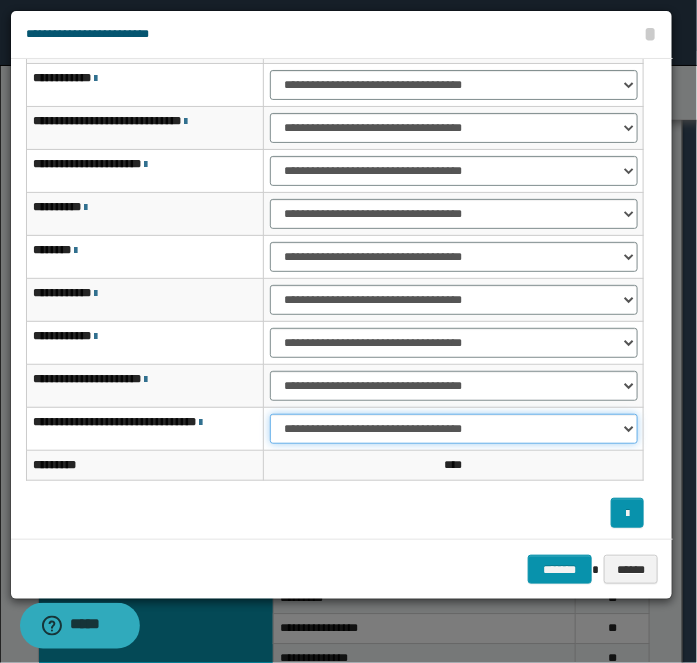 scroll, scrollTop: 117, scrollLeft: 0, axis: vertical 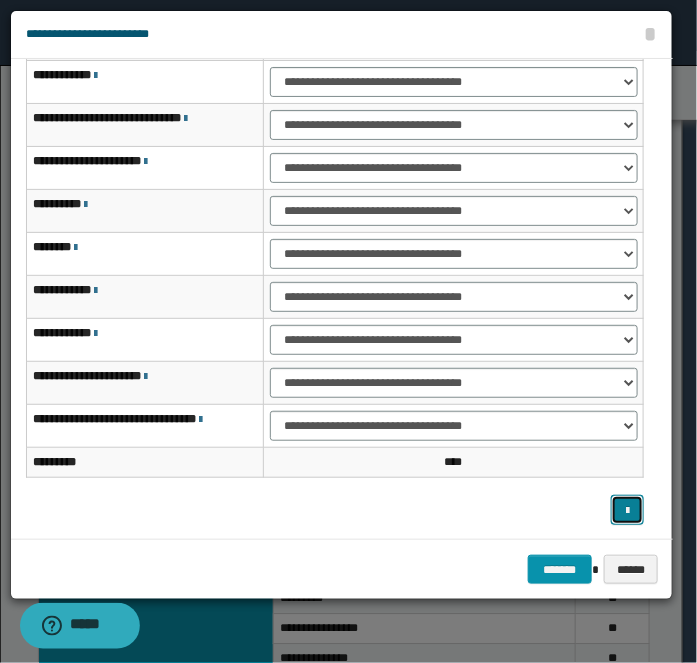 click at bounding box center (627, 511) 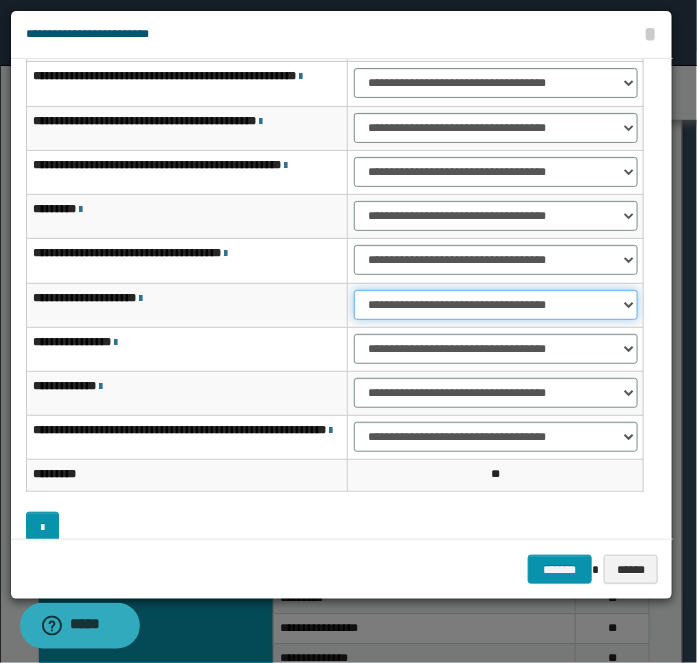 click on "**********" at bounding box center [496, 305] 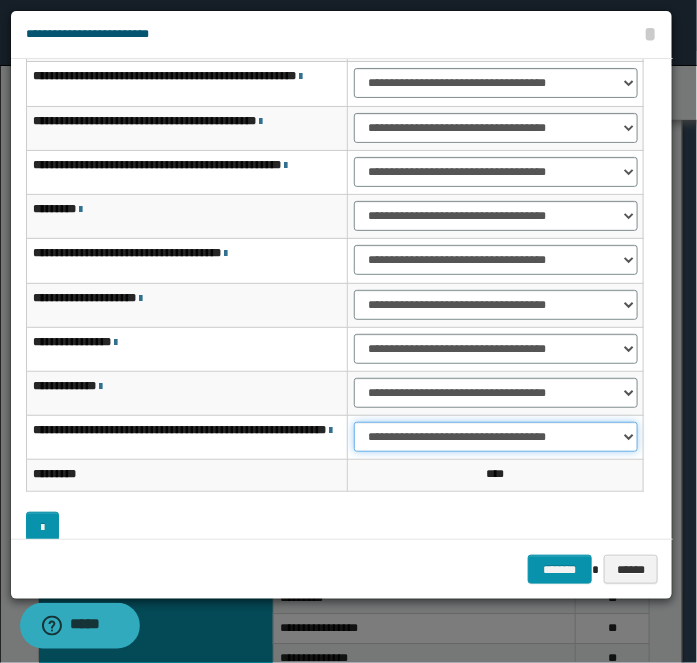 scroll, scrollTop: 163, scrollLeft: 0, axis: vertical 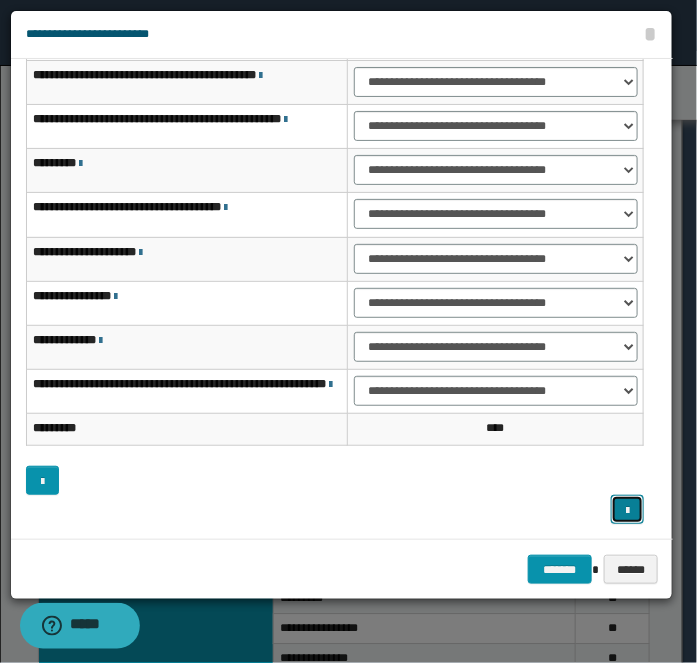 click at bounding box center [627, 511] 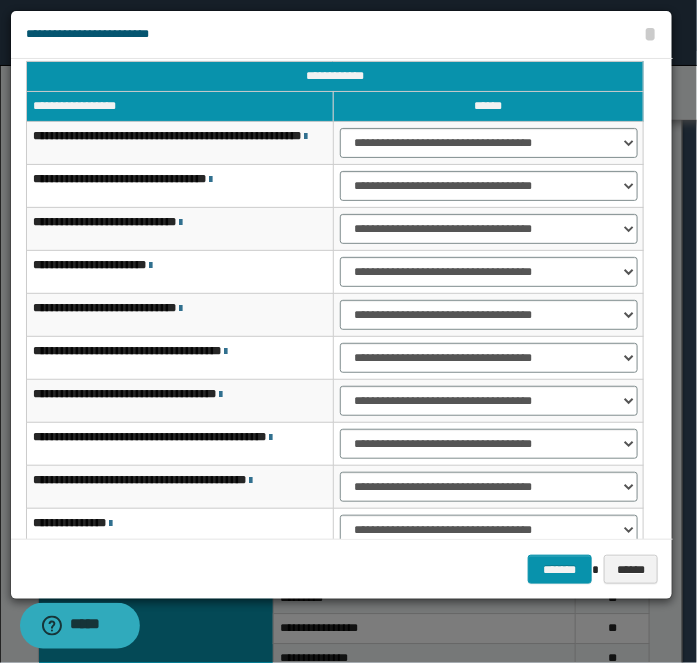 scroll, scrollTop: 0, scrollLeft: 0, axis: both 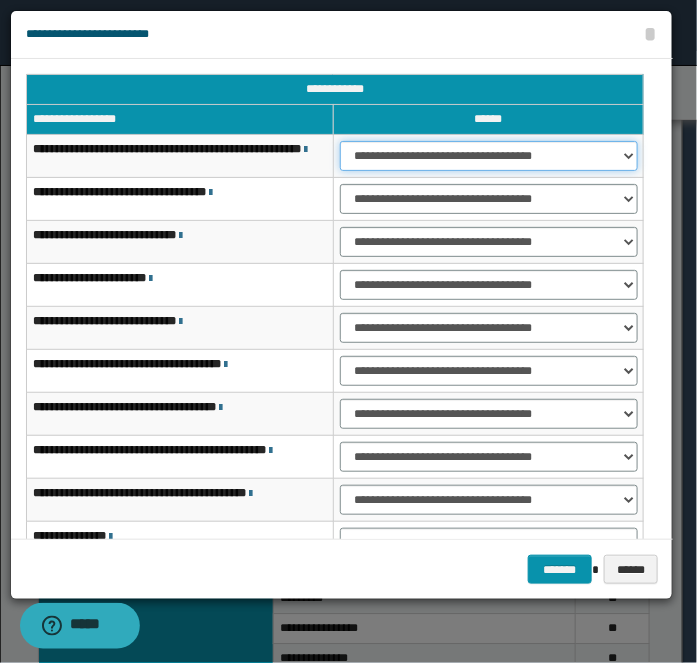 click on "**********" at bounding box center [489, 156] 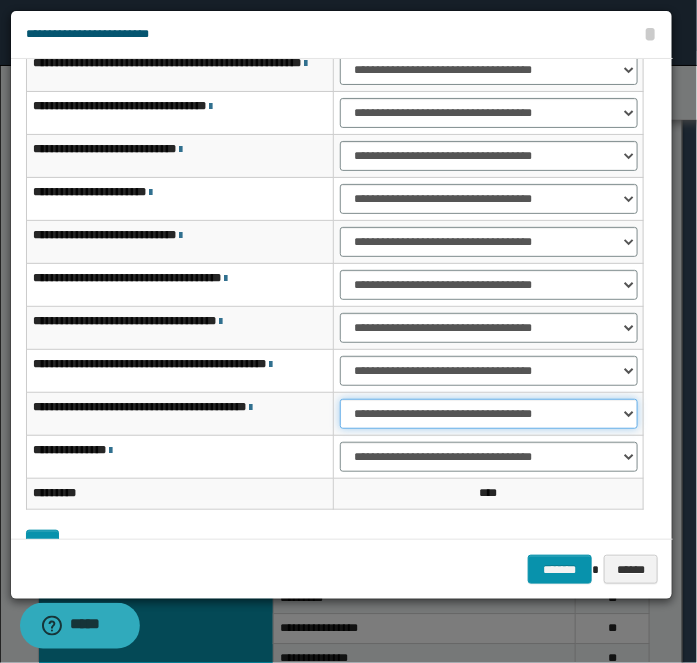 scroll, scrollTop: 150, scrollLeft: 0, axis: vertical 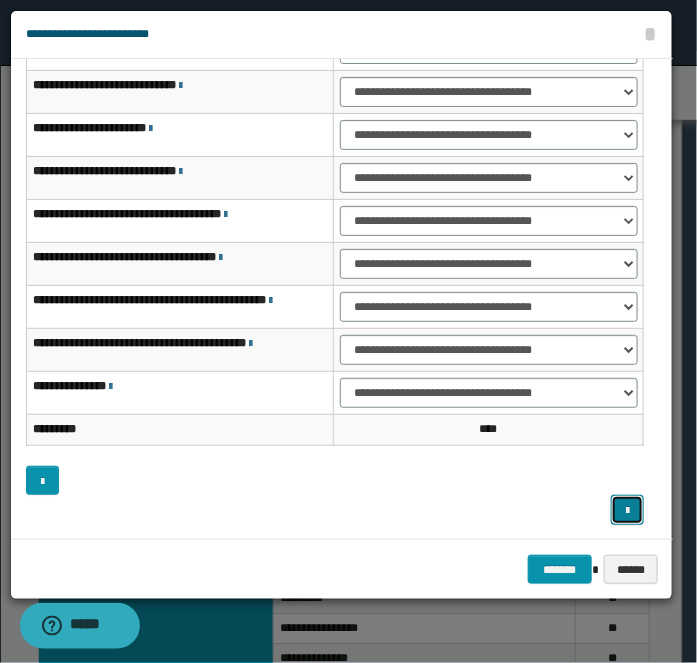 click at bounding box center [627, 509] 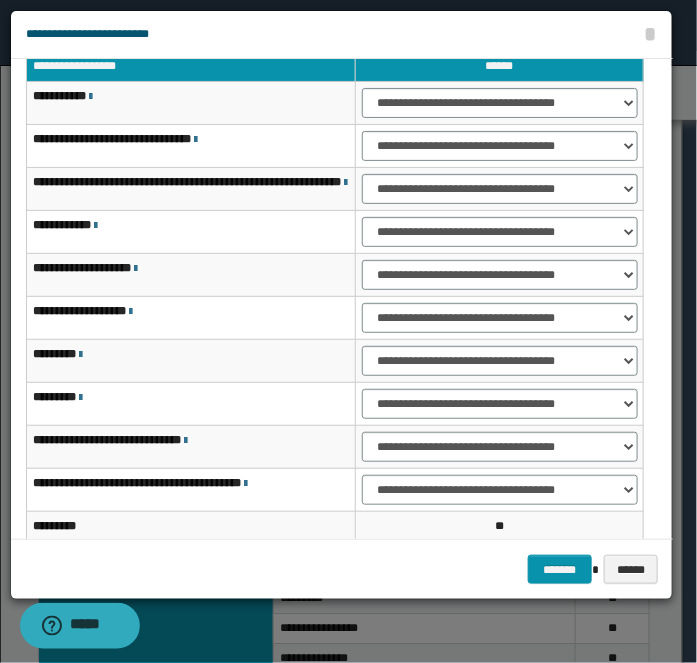 scroll, scrollTop: 0, scrollLeft: 0, axis: both 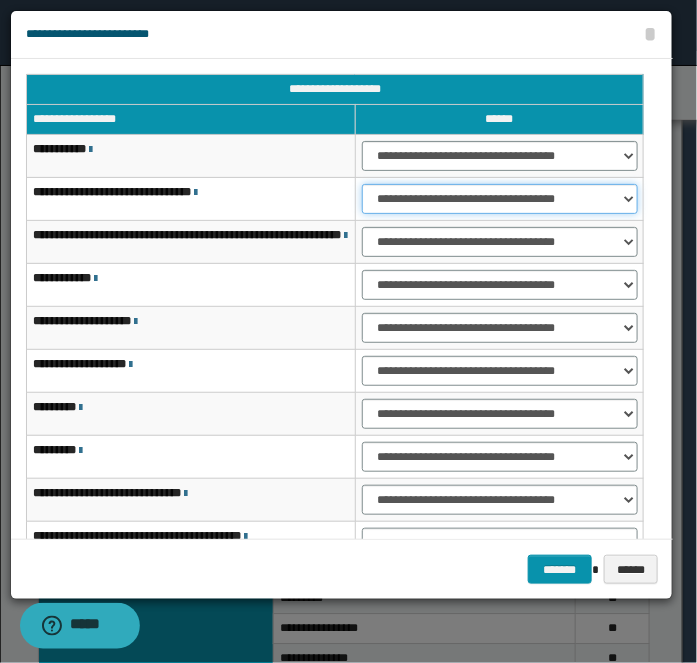 click on "**********" at bounding box center [500, 199] 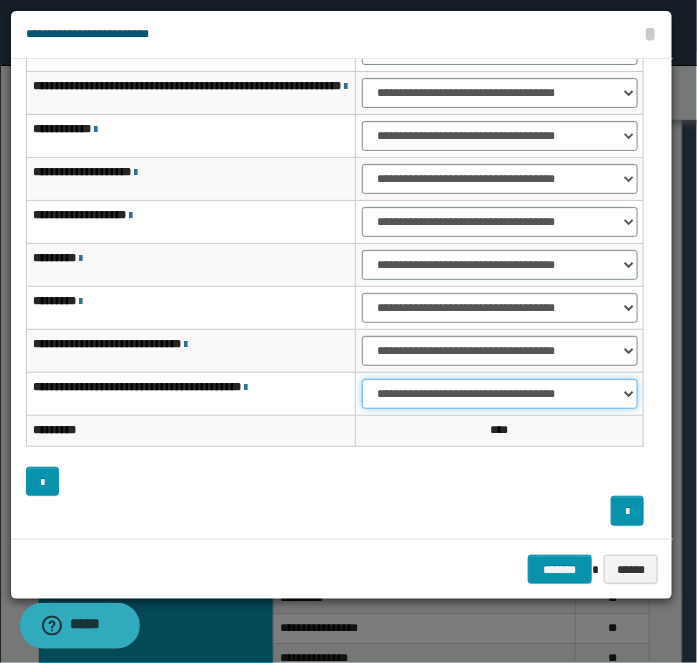 scroll, scrollTop: 150, scrollLeft: 0, axis: vertical 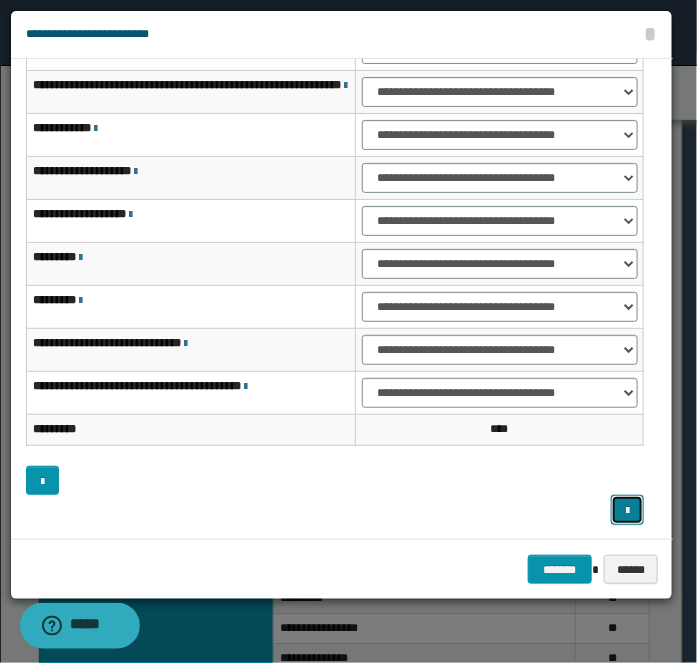 click at bounding box center (627, 509) 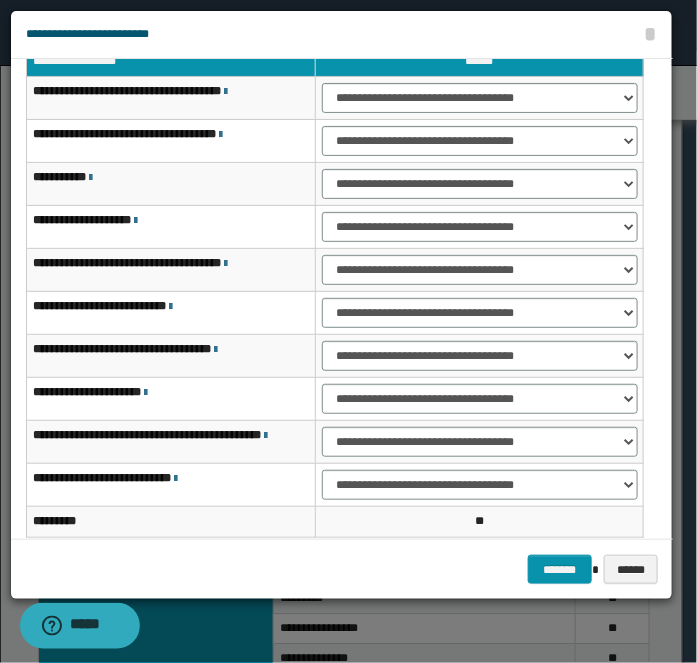 scroll, scrollTop: 0, scrollLeft: 0, axis: both 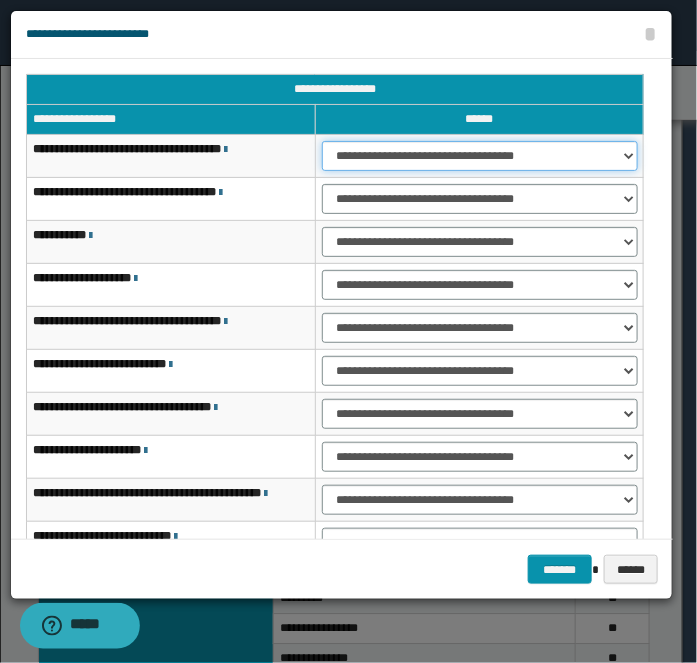 click on "**********" at bounding box center (480, 156) 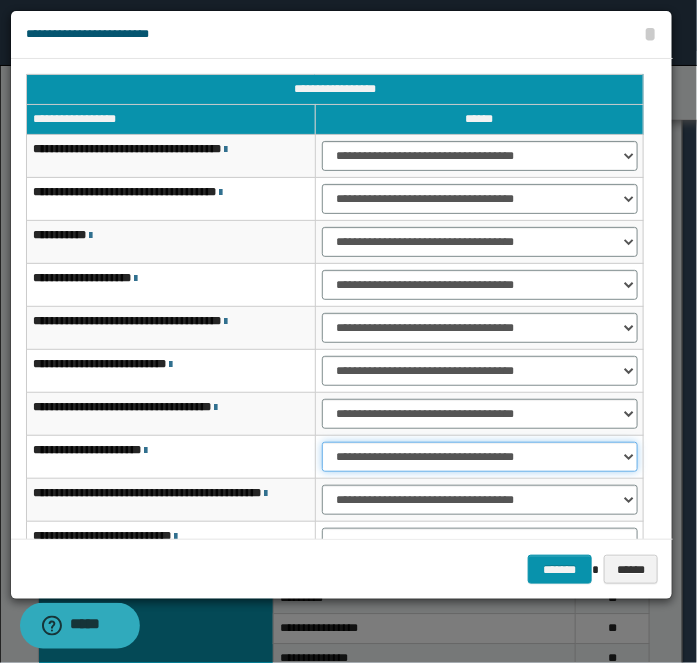 scroll, scrollTop: 122, scrollLeft: 0, axis: vertical 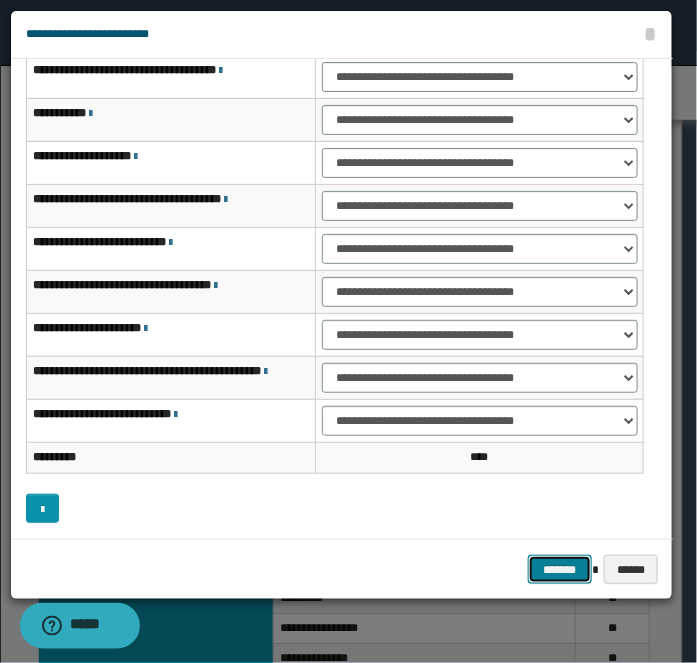 click on "*******" at bounding box center (560, 569) 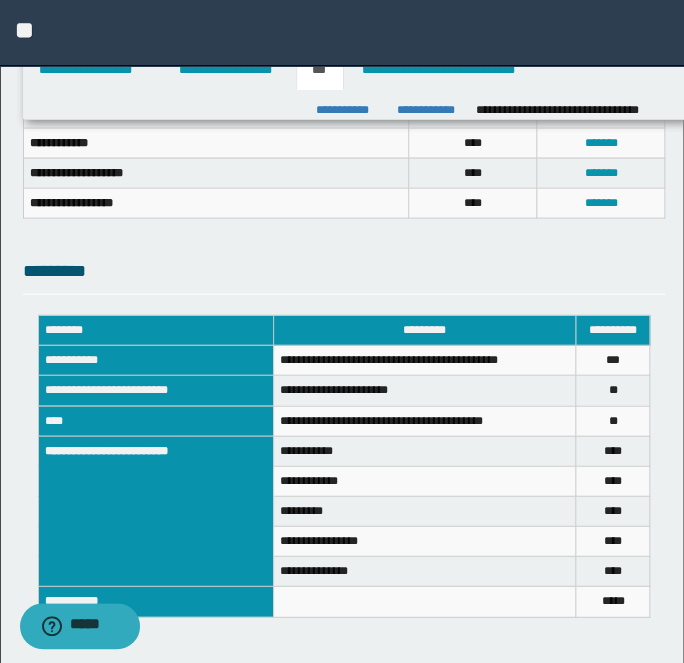 scroll, scrollTop: 895, scrollLeft: 0, axis: vertical 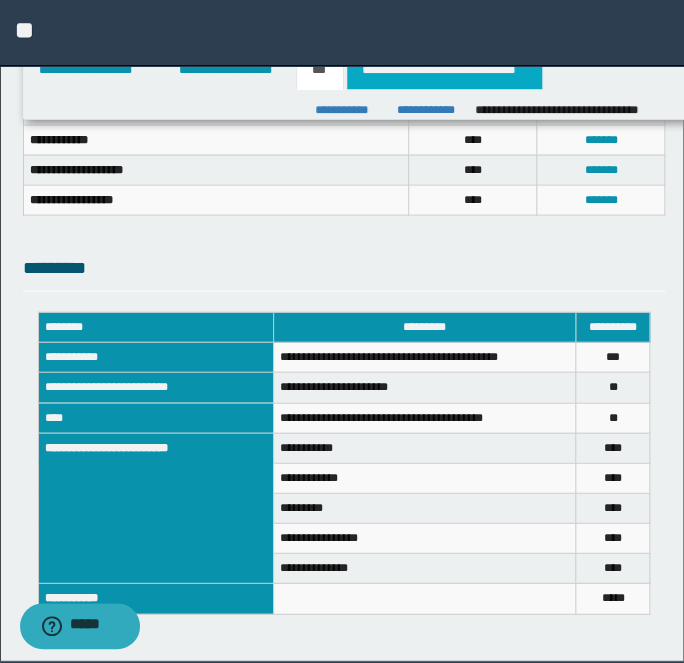 click on "**********" at bounding box center (444, 70) 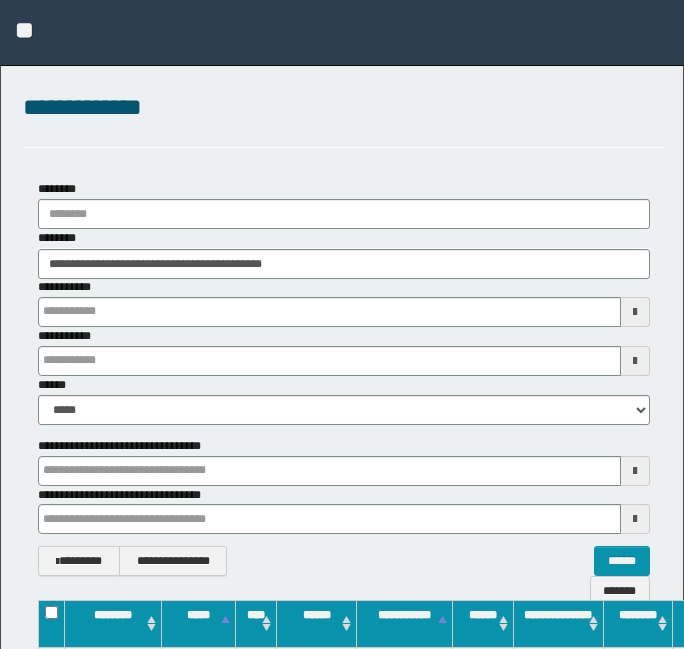 scroll, scrollTop: 338, scrollLeft: 165, axis: both 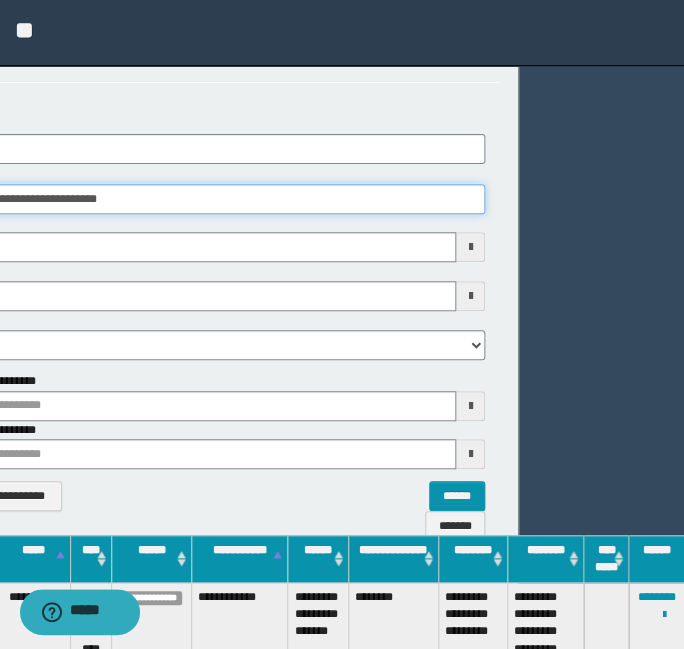 click on "**********" at bounding box center (179, 199) 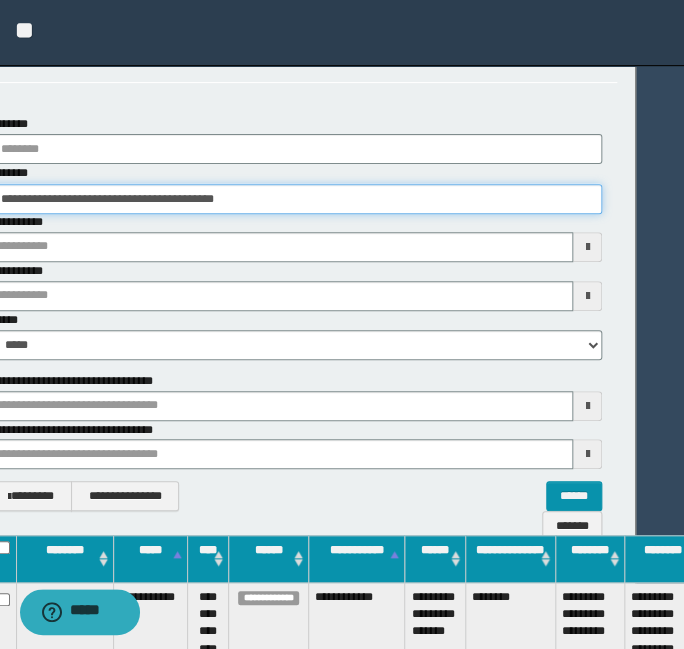 paste 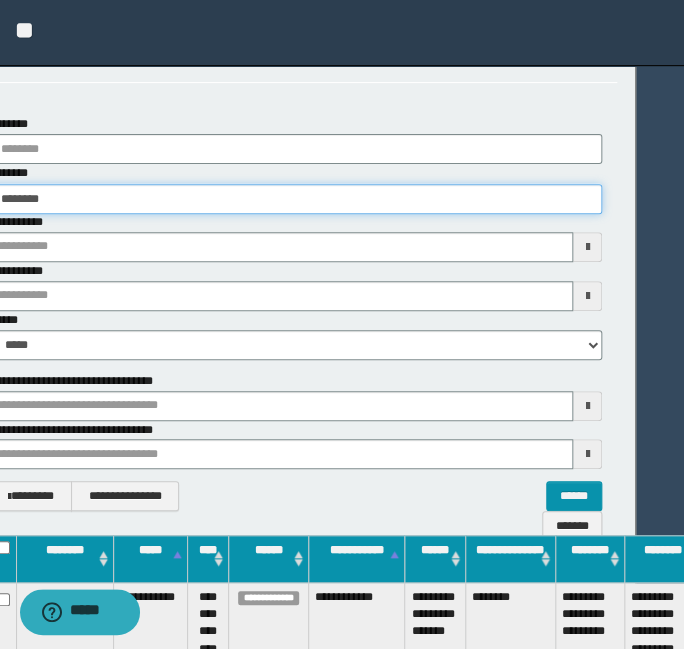 type on "********" 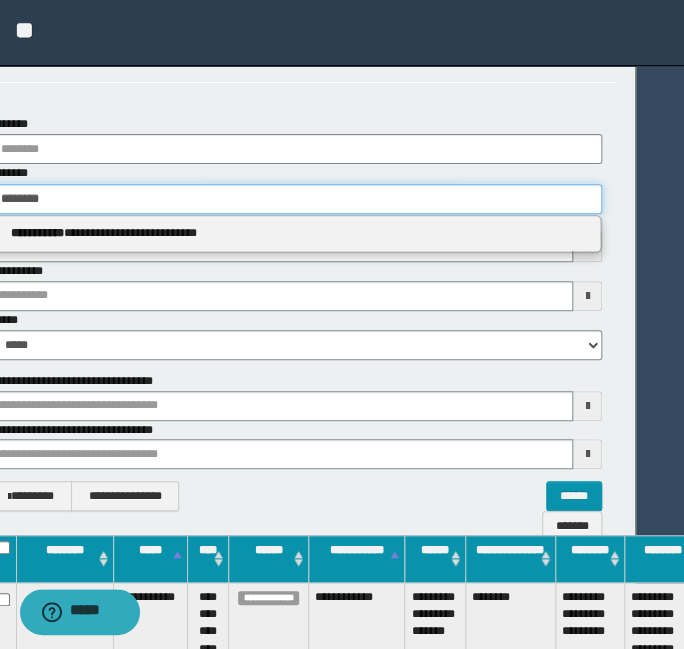 type 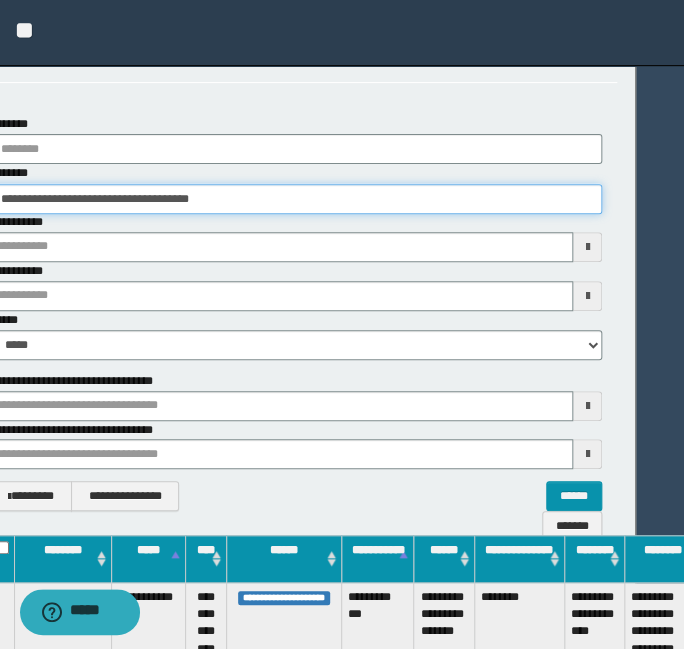 scroll, scrollTop: 338, scrollLeft: 48, axis: both 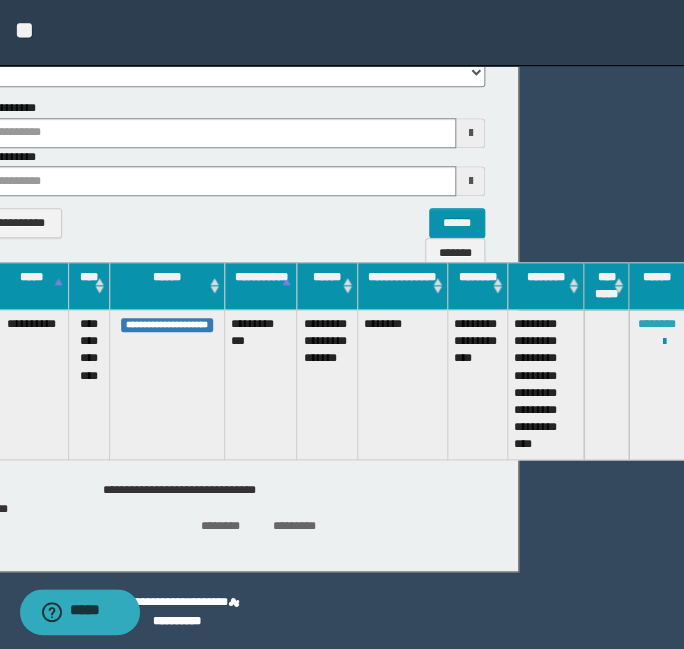 type on "**********" 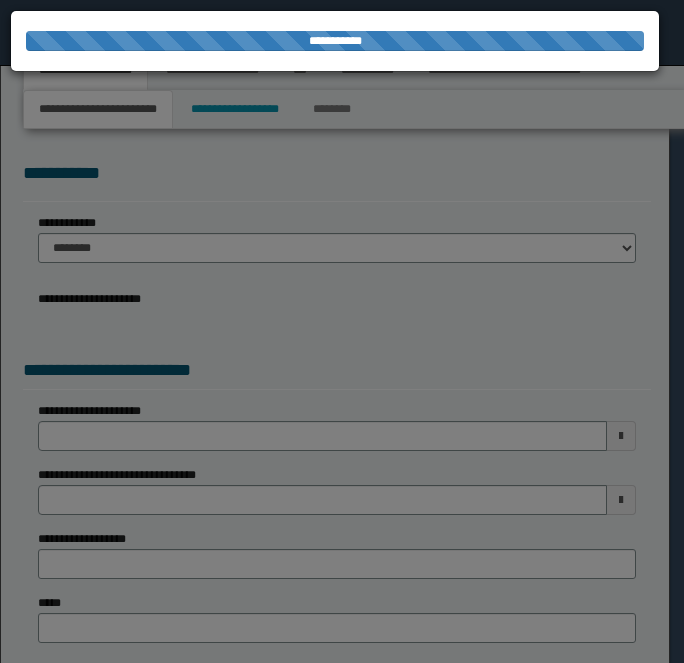 scroll, scrollTop: 0, scrollLeft: 0, axis: both 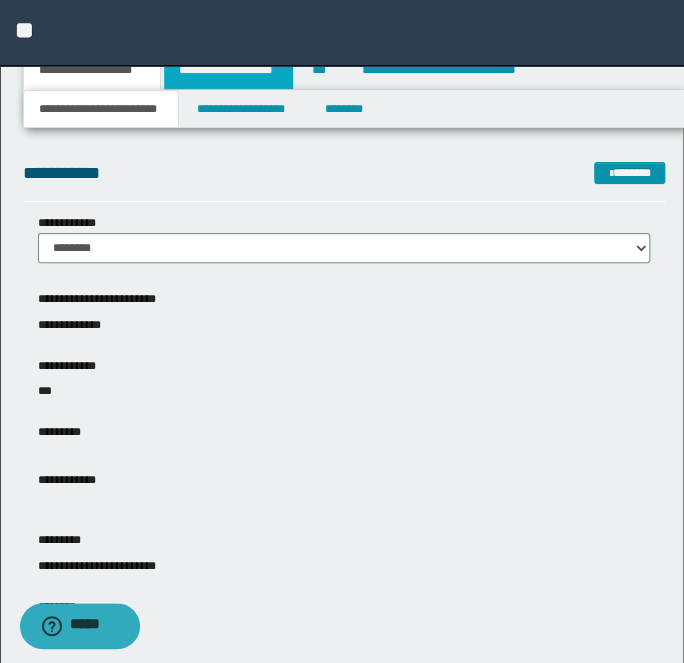 click on "**********" at bounding box center [228, 70] 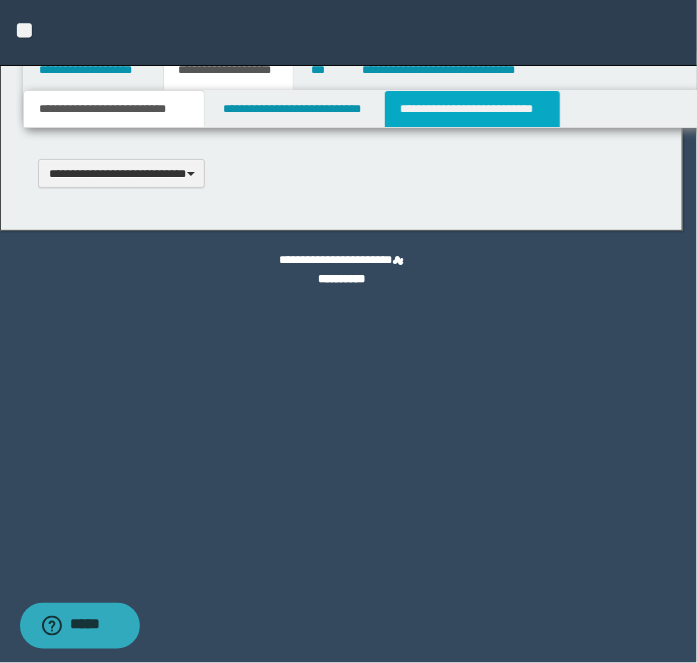scroll, scrollTop: 0, scrollLeft: 0, axis: both 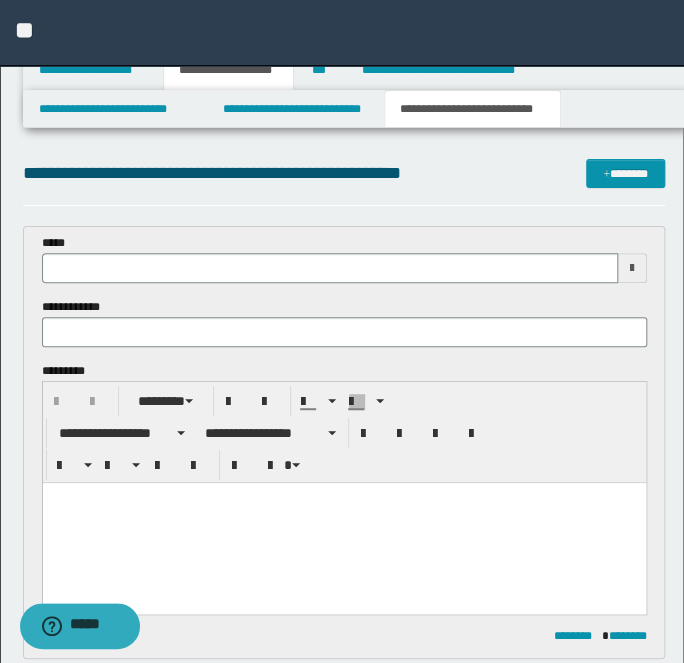 type 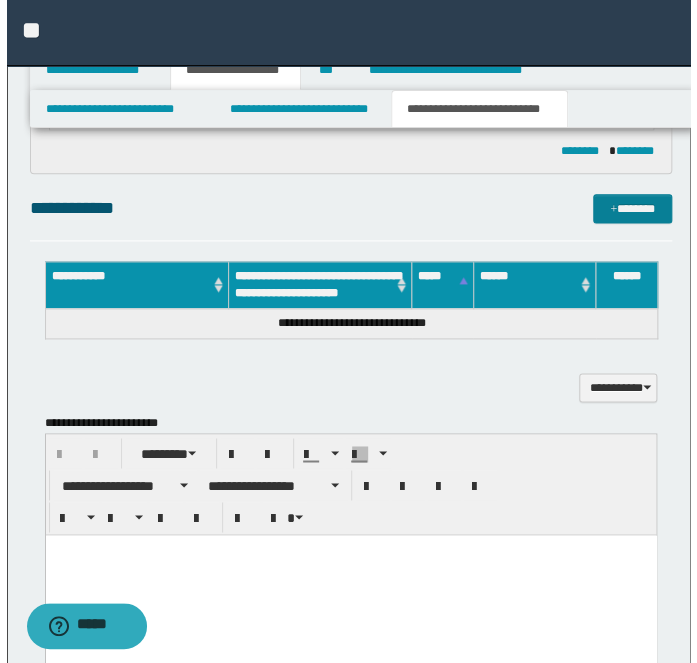 scroll, scrollTop: 454, scrollLeft: 0, axis: vertical 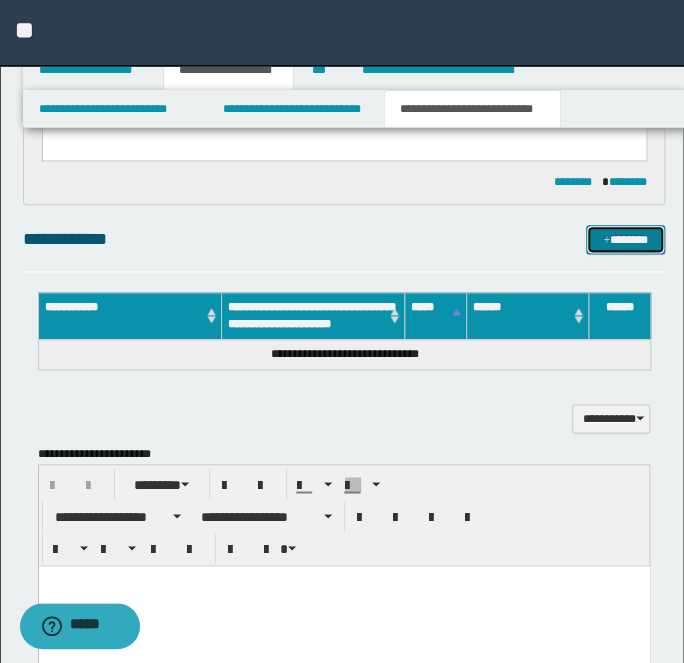 drag, startPoint x: 612, startPoint y: 243, endPoint x: 573, endPoint y: 235, distance: 39.812057 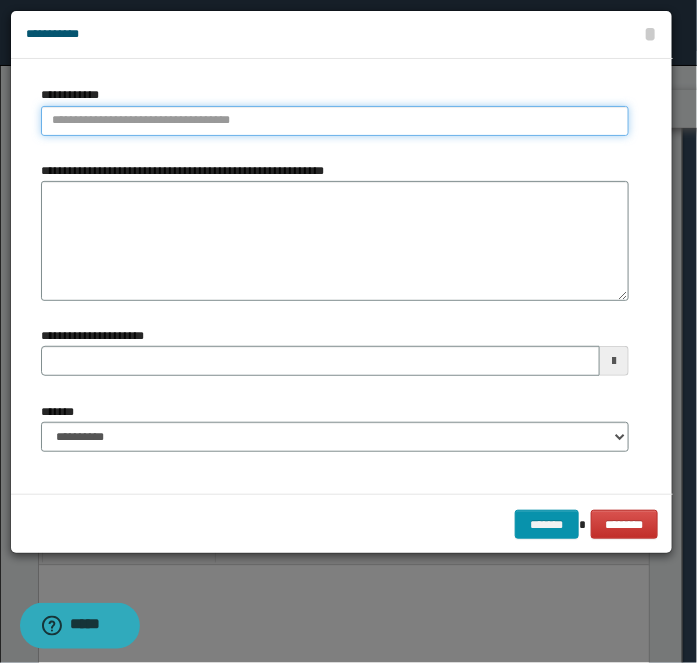 click on "**********" at bounding box center (335, 121) 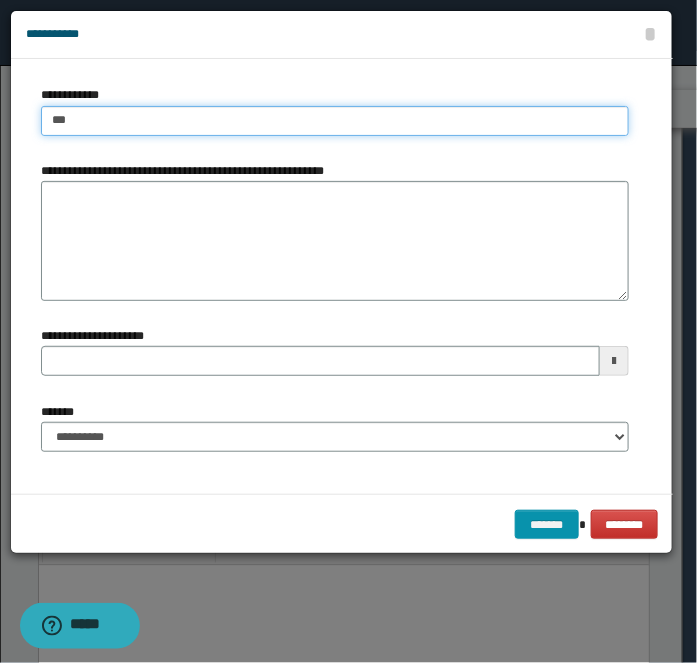 type on "****" 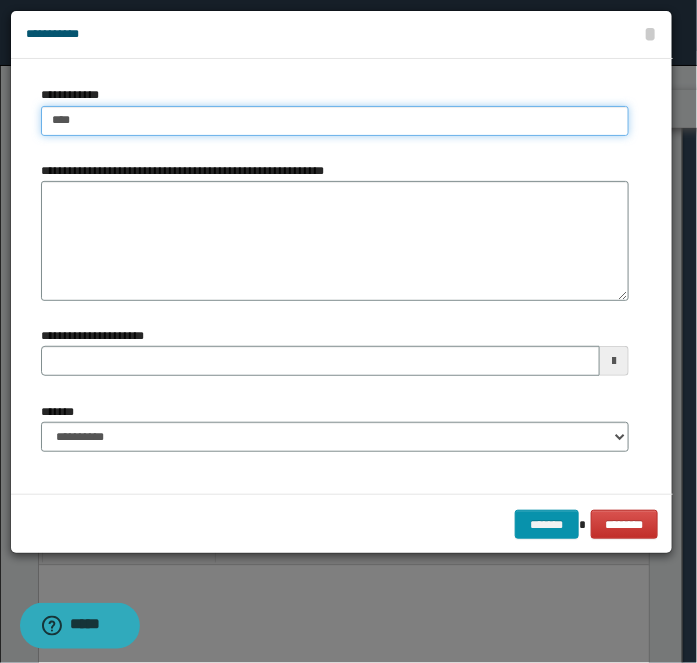 type on "****" 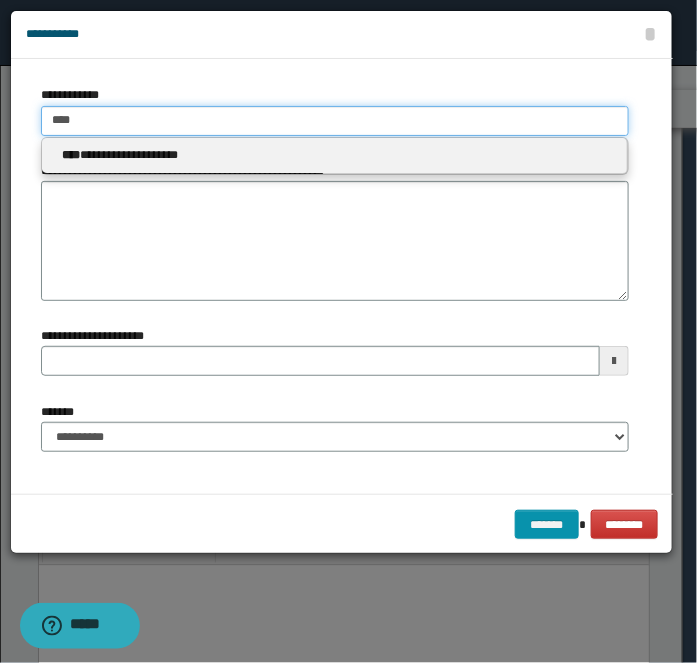 type 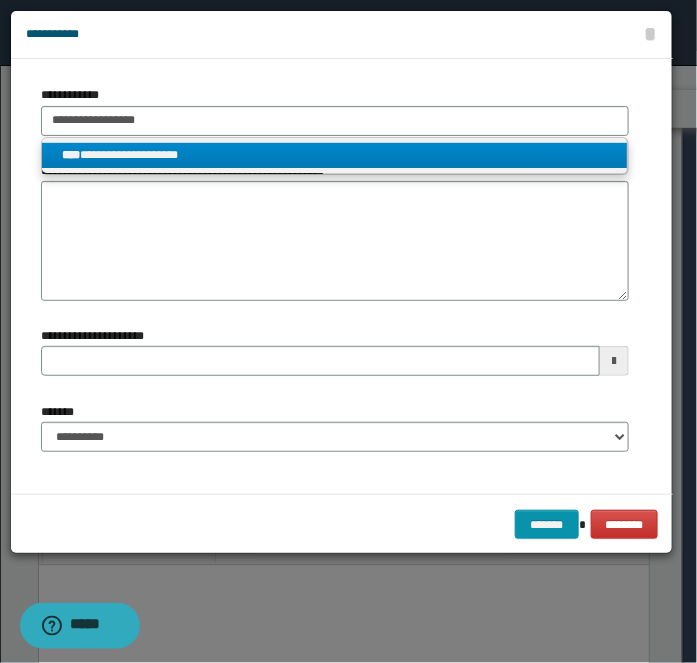 type on "****" 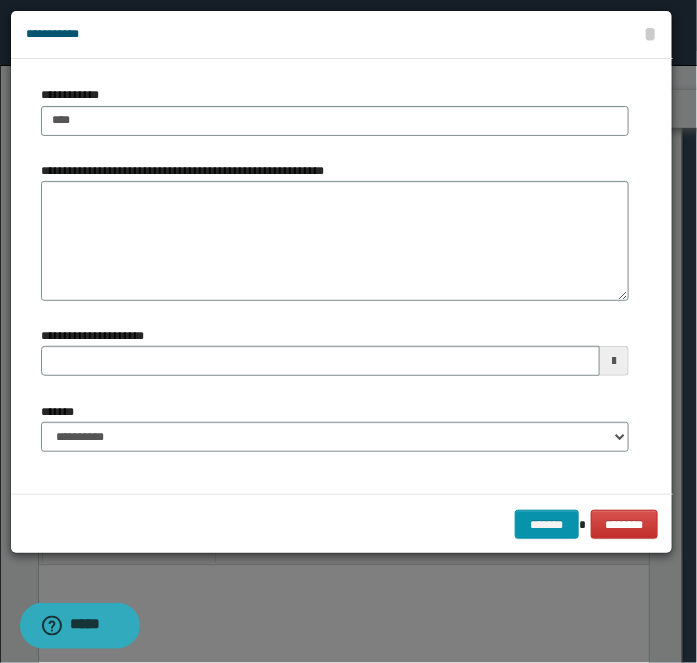 type 